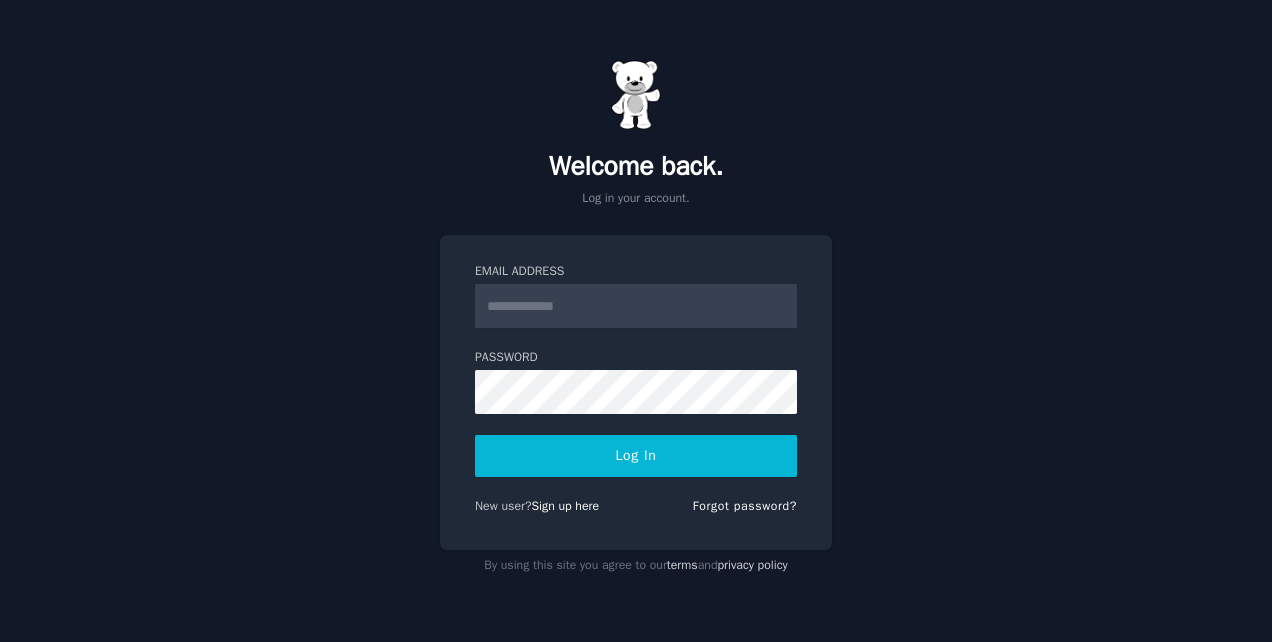 scroll, scrollTop: 0, scrollLeft: 0, axis: both 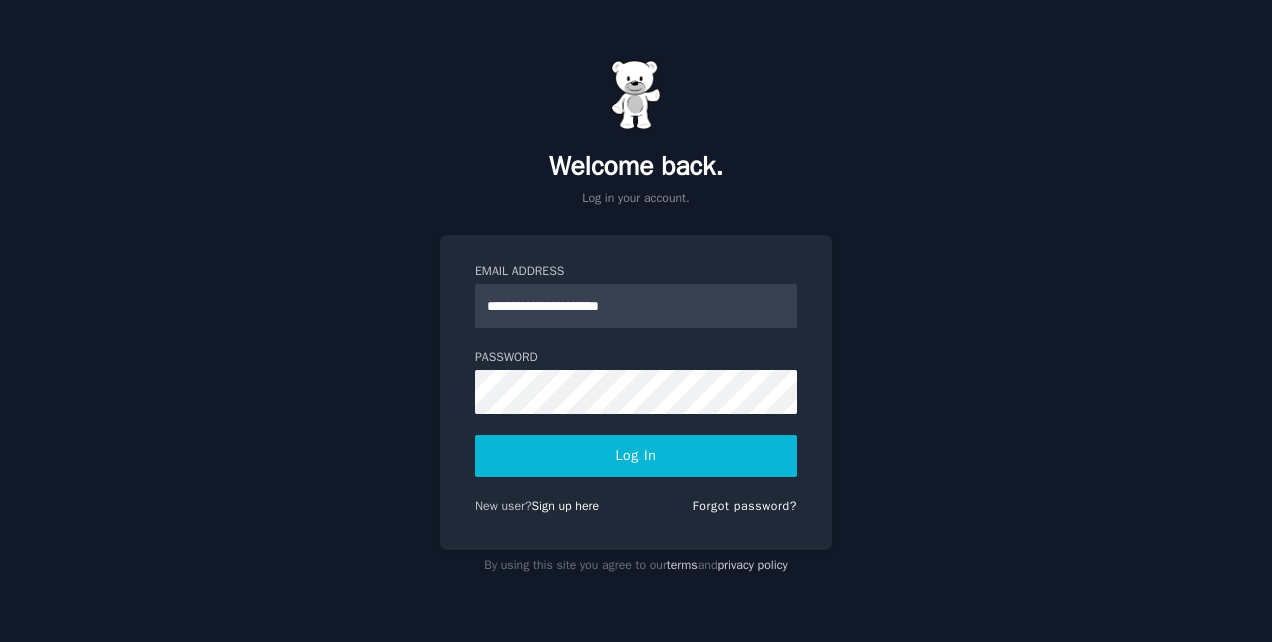 click on "Log In" at bounding box center [636, 456] 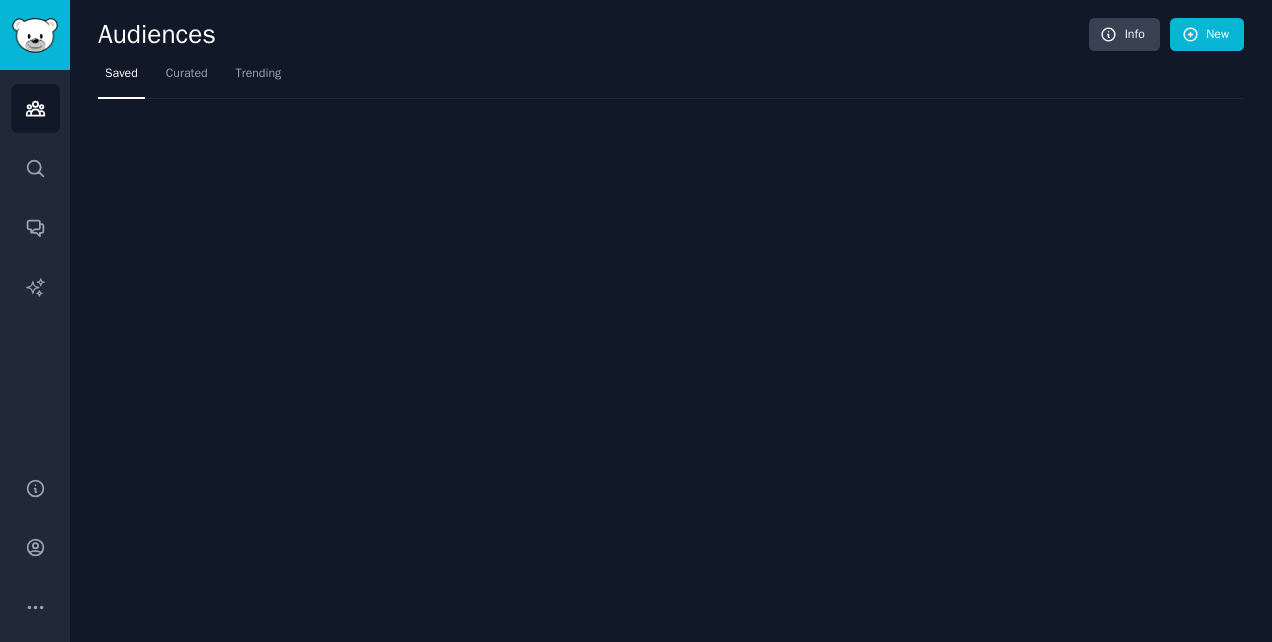 scroll, scrollTop: 0, scrollLeft: 0, axis: both 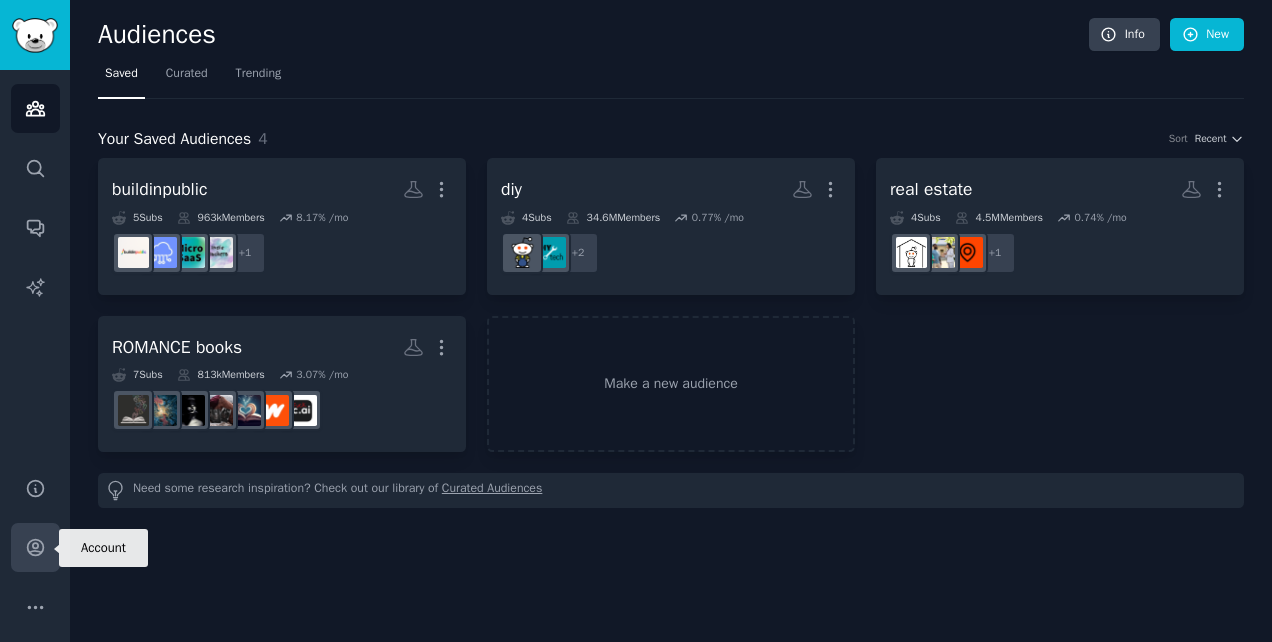 click 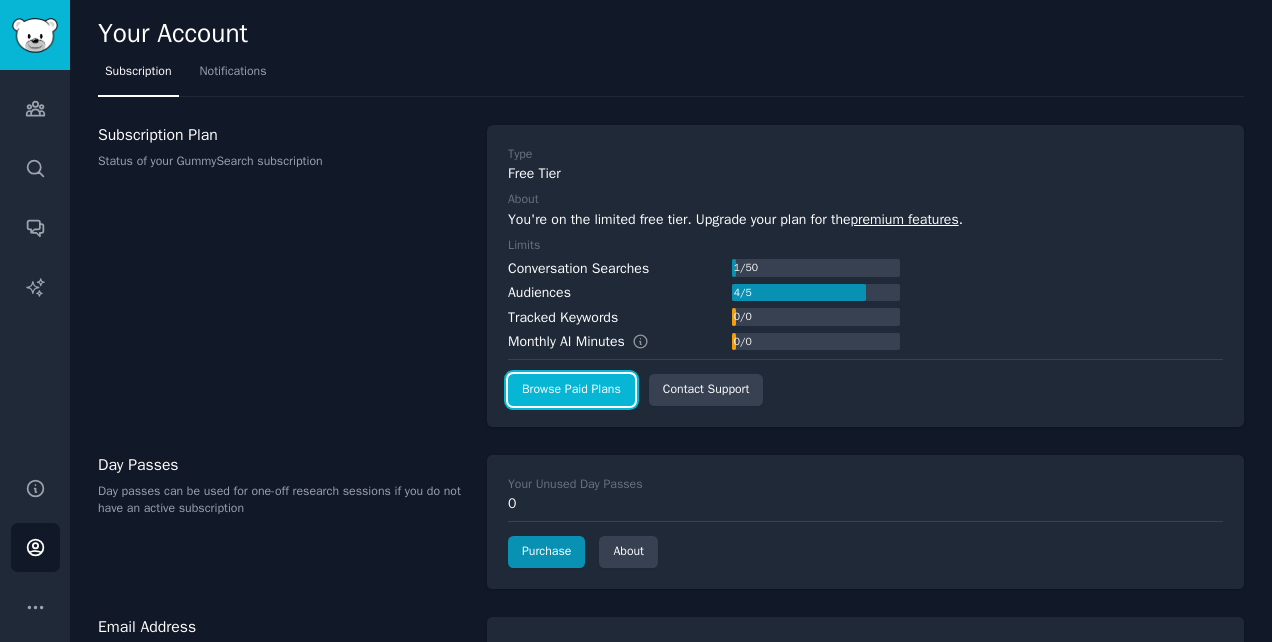 click on "Browse Paid Plans" at bounding box center (571, 390) 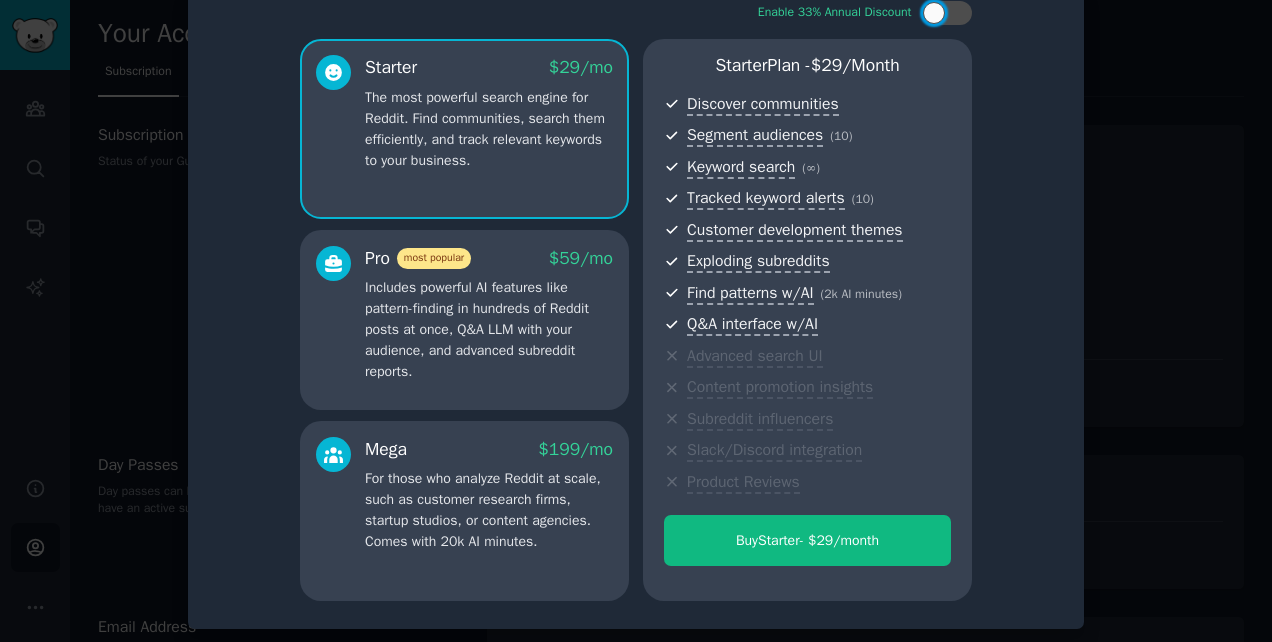 scroll, scrollTop: 0, scrollLeft: 0, axis: both 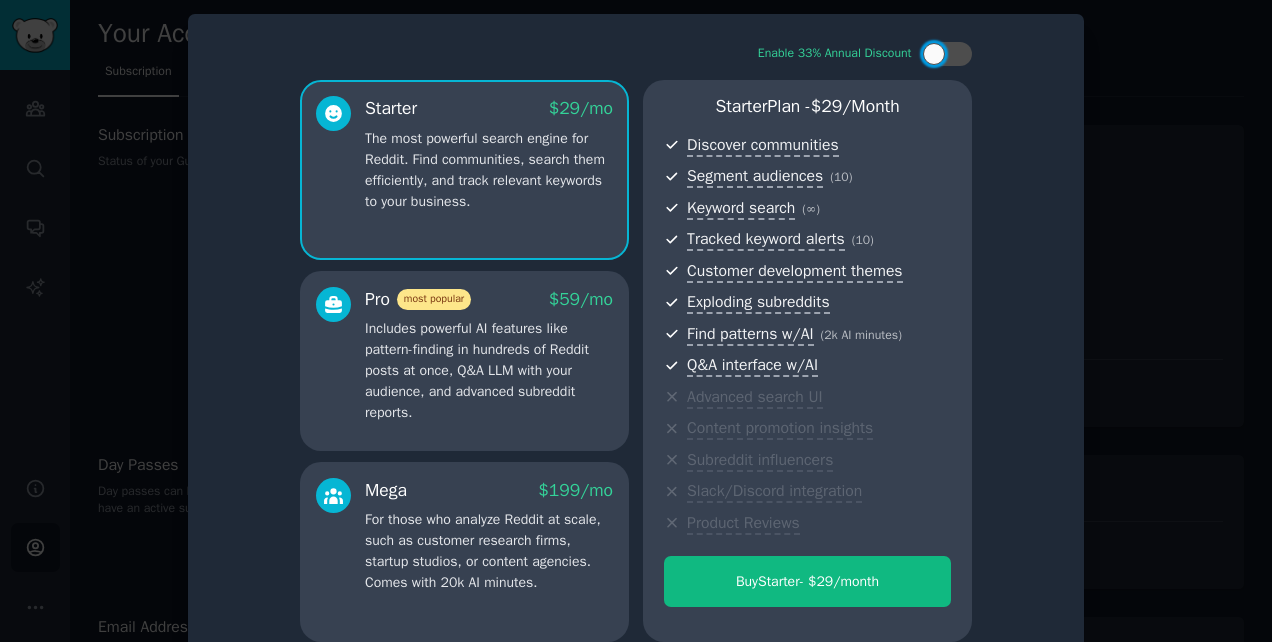 click on "Includes powerful AI features like pattern-finding in hundreds of Reddit posts at once, Q&A LLM with your audience, and advanced subreddit reports." at bounding box center [489, 370] 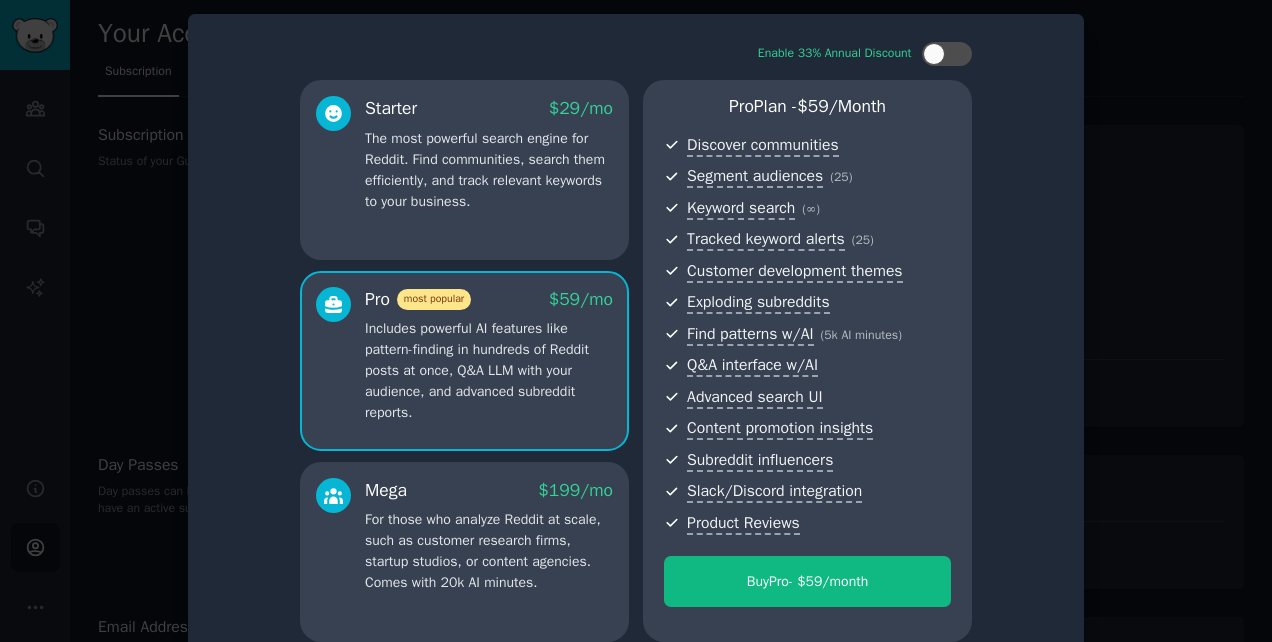 click on "For those who analyze Reddit at scale, such as customer research firms, startup studios, or content agencies. Comes with 20k AI minutes." at bounding box center (489, 551) 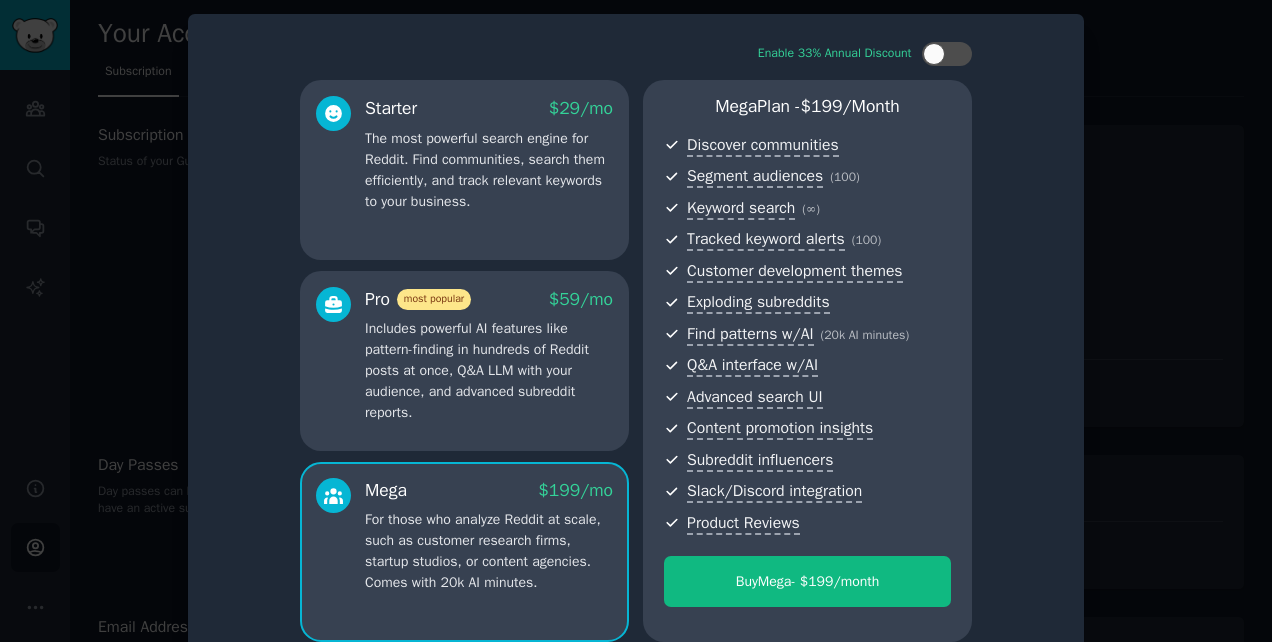click on "Includes powerful AI features like pattern-finding in hundreds of Reddit posts at once, Q&A LLM with your audience, and advanced subreddit reports." at bounding box center [489, 370] 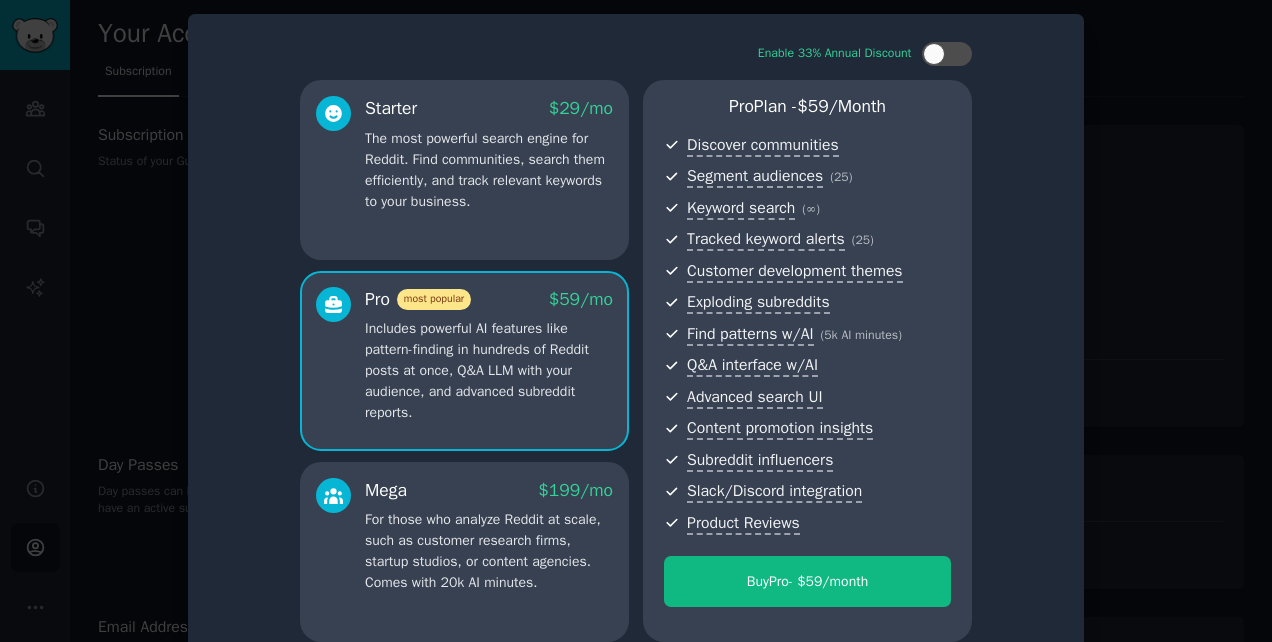 click on "Starter $ 29 /mo The most powerful search engine for Reddit. Find communities, search them efficiently, and track relevant keywords to your business." at bounding box center (464, 170) 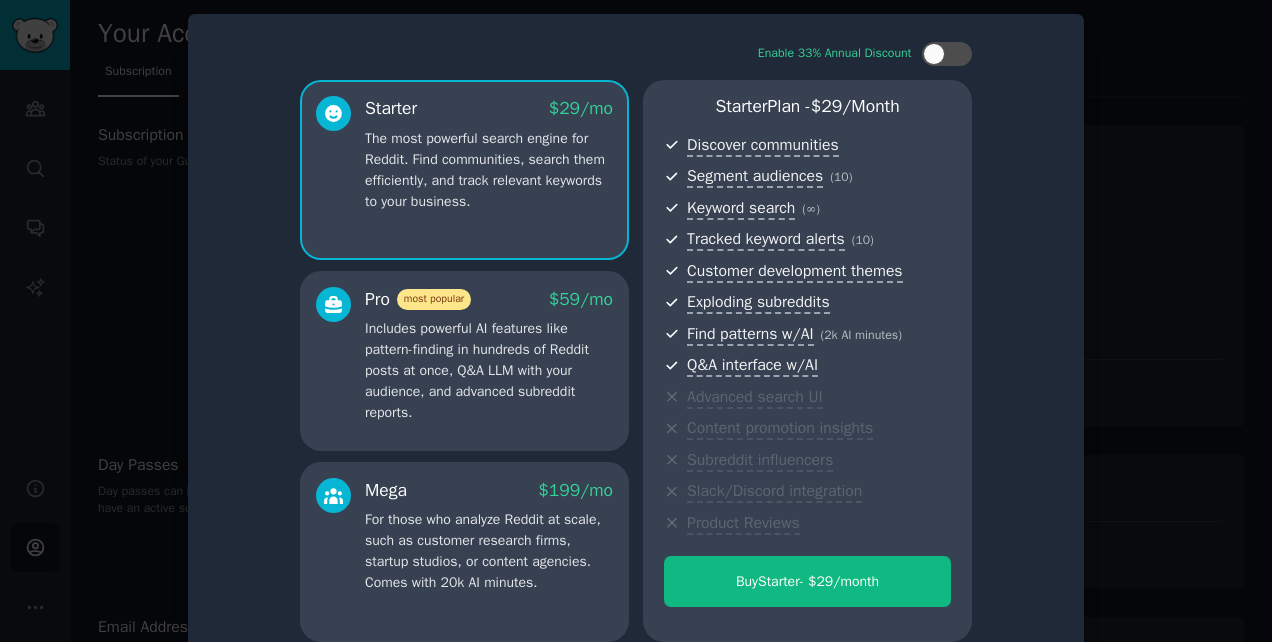 click on "Includes powerful AI features like pattern-finding in hundreds of Reddit posts at once, Q&A LLM with your audience, and advanced subreddit reports." at bounding box center (489, 370) 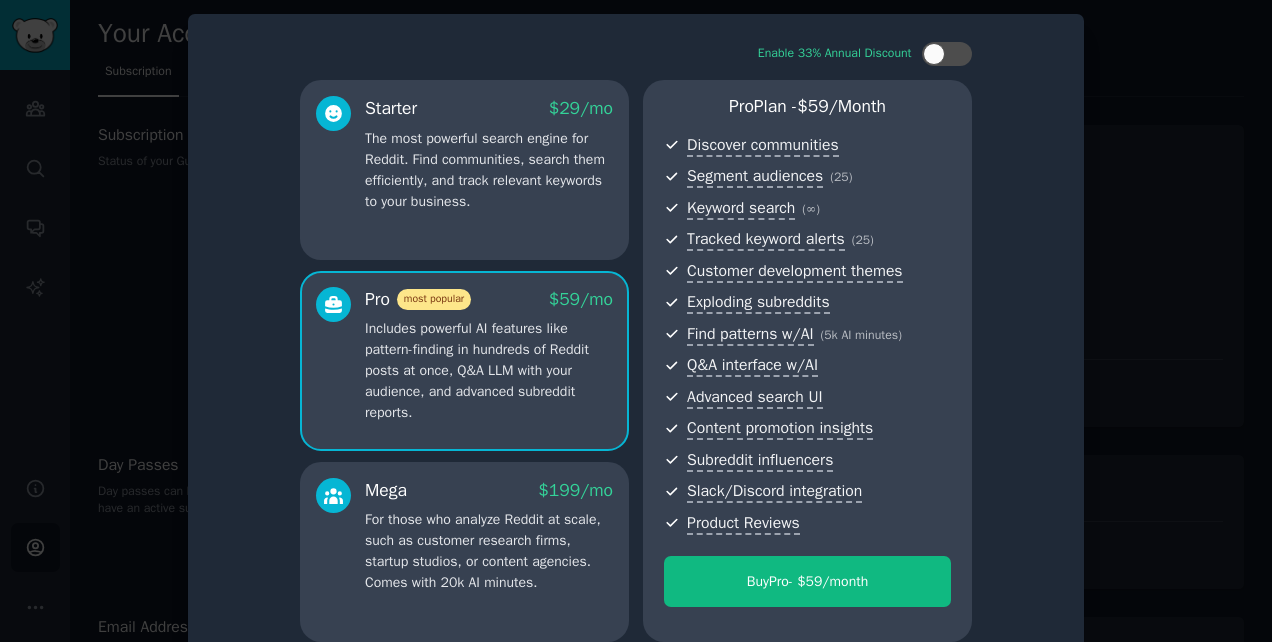click on "For those who analyze Reddit at scale, such as customer research firms, startup studios, or content agencies. Comes with 20k AI minutes." at bounding box center (489, 551) 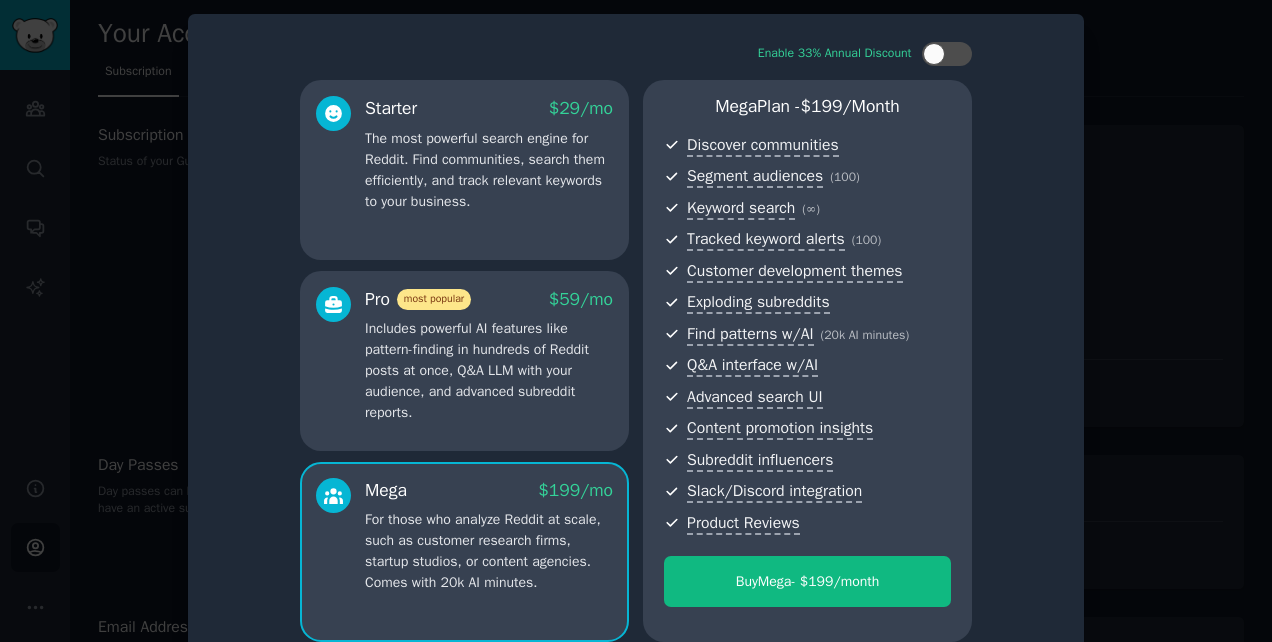 click on "Includes powerful AI features like pattern-finding in hundreds of Reddit posts at once, Q&A LLM with your audience, and advanced subreddit reports." at bounding box center [489, 370] 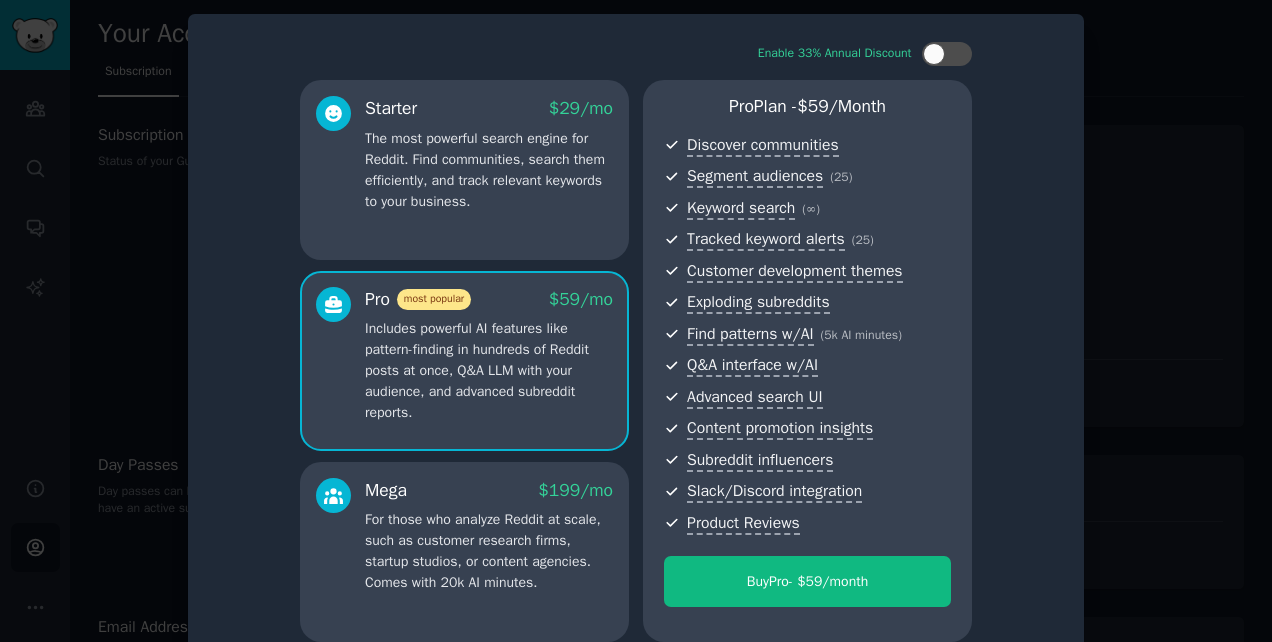 click on "Starter $ 29 /mo The most powerful search engine for Reddit. Find communities, search them efficiently, and track relevant keywords to your business. Pro most popular $ 59 /mo Includes powerful AI features like pattern-finding in hundreds of Reddit posts at once, Q&A LLM with your audience, and advanced subreddit reports. Mega $ 199 /mo For those who analyze Reddit at scale, such as customer research firms, startup studios, or content agencies. Comes with 20k AI minutes." at bounding box center [464, 361] 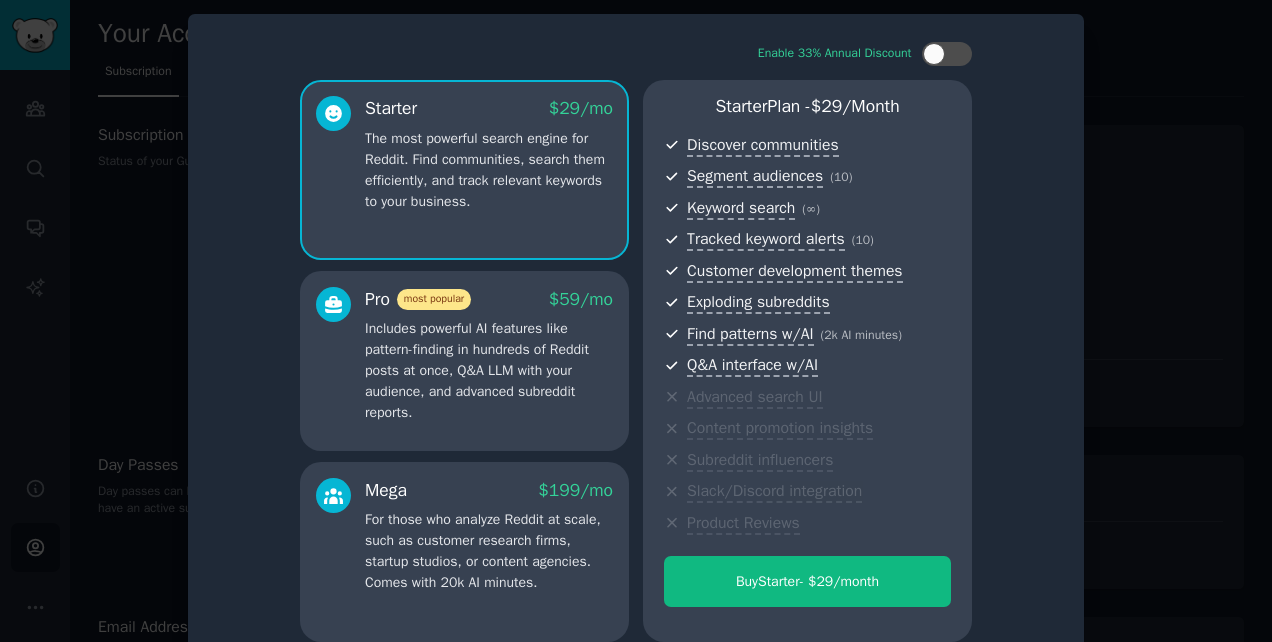 click at bounding box center [636, 321] 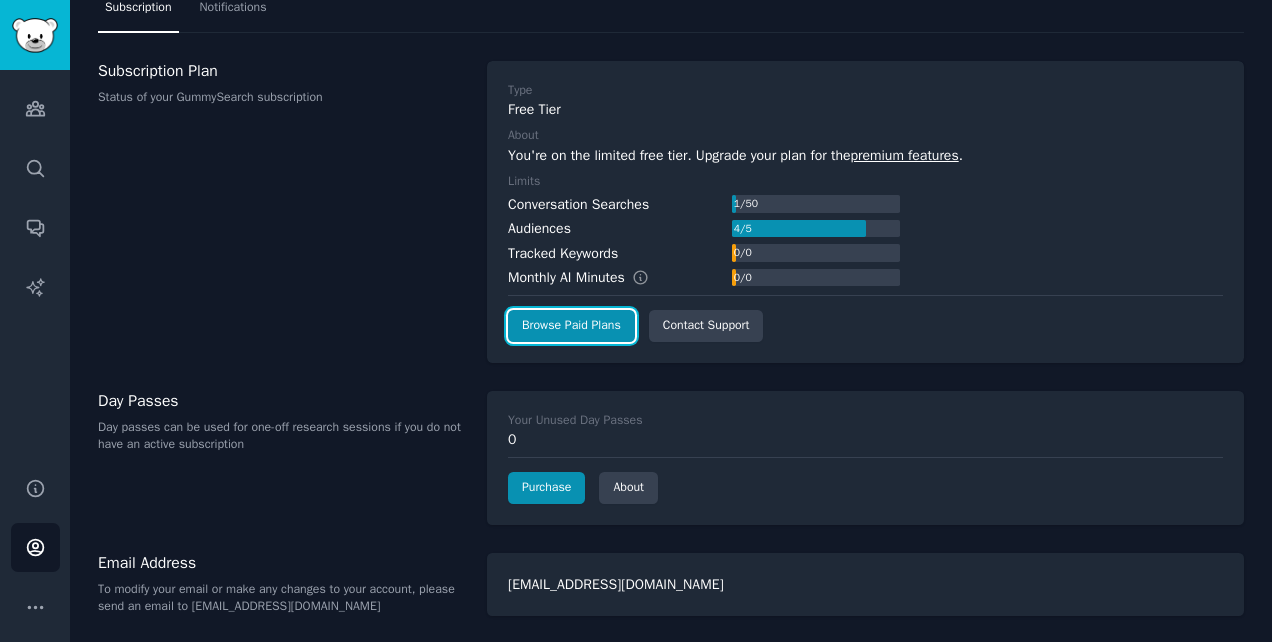 scroll, scrollTop: 0, scrollLeft: 0, axis: both 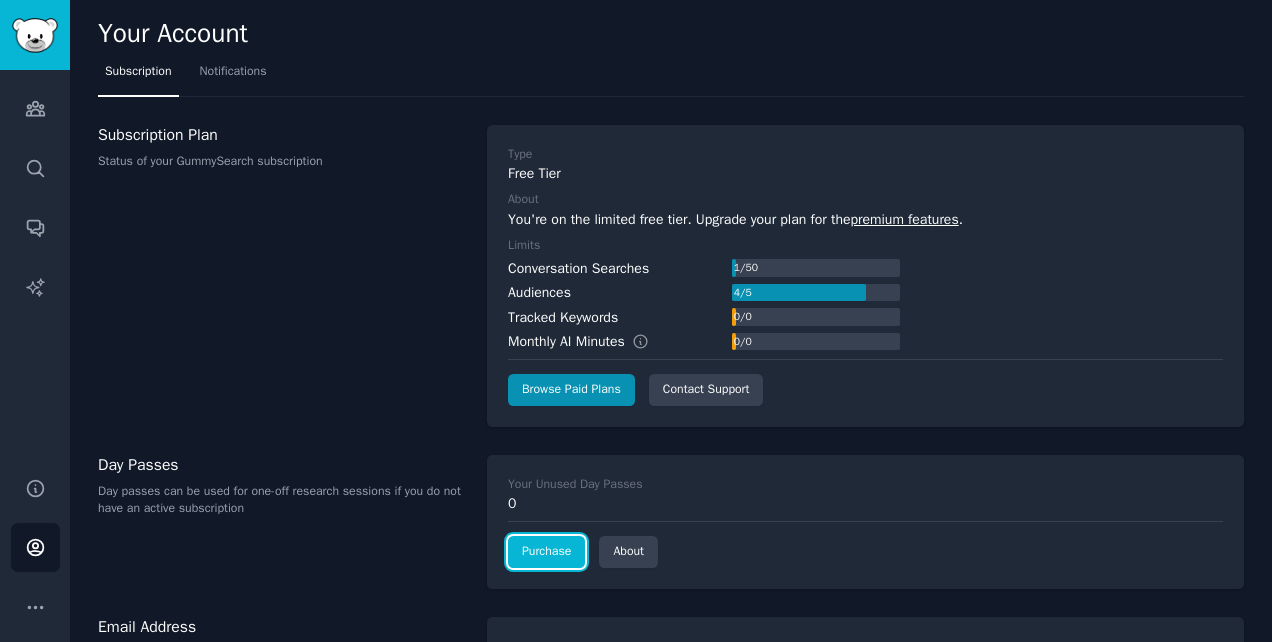 click on "Purchase" 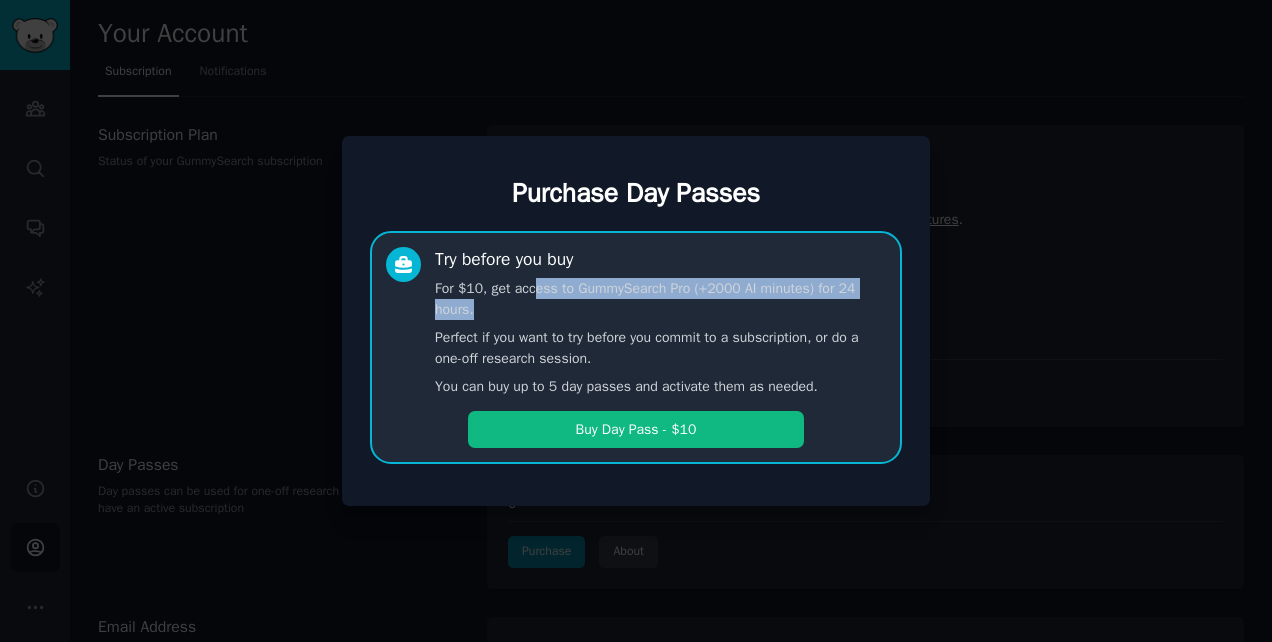 drag, startPoint x: 541, startPoint y: 314, endPoint x: 535, endPoint y: 296, distance: 18.973665 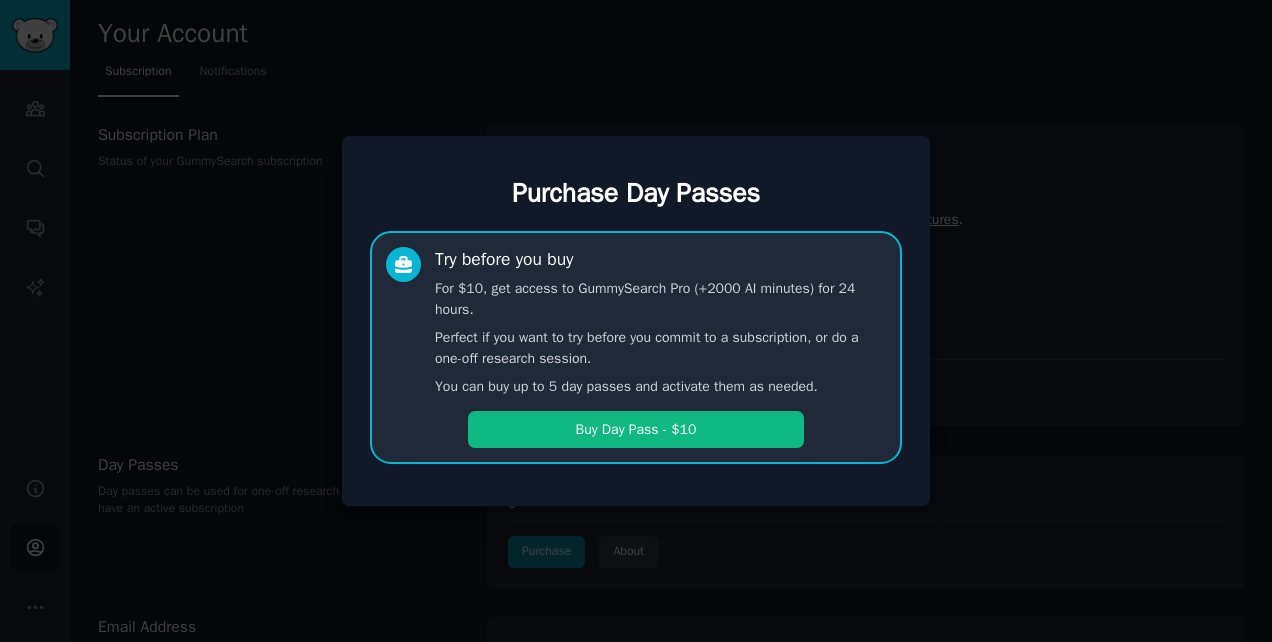 drag, startPoint x: 535, startPoint y: 296, endPoint x: 215, endPoint y: 320, distance: 320.89874 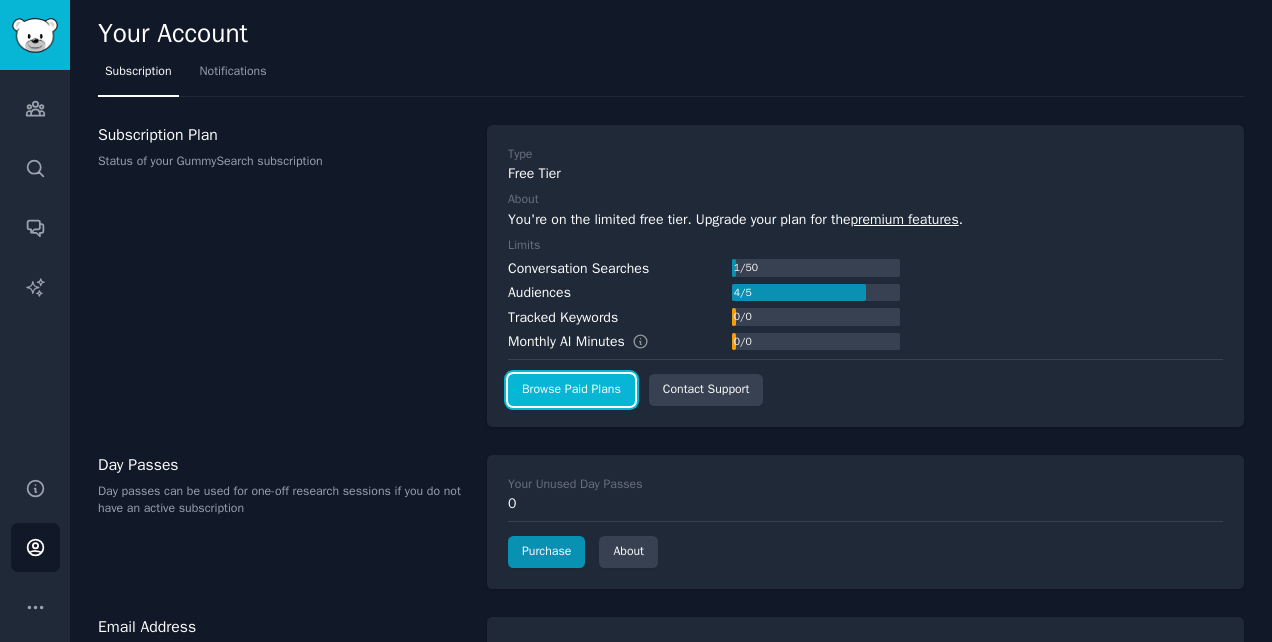 click on "Browse Paid Plans" at bounding box center (571, 390) 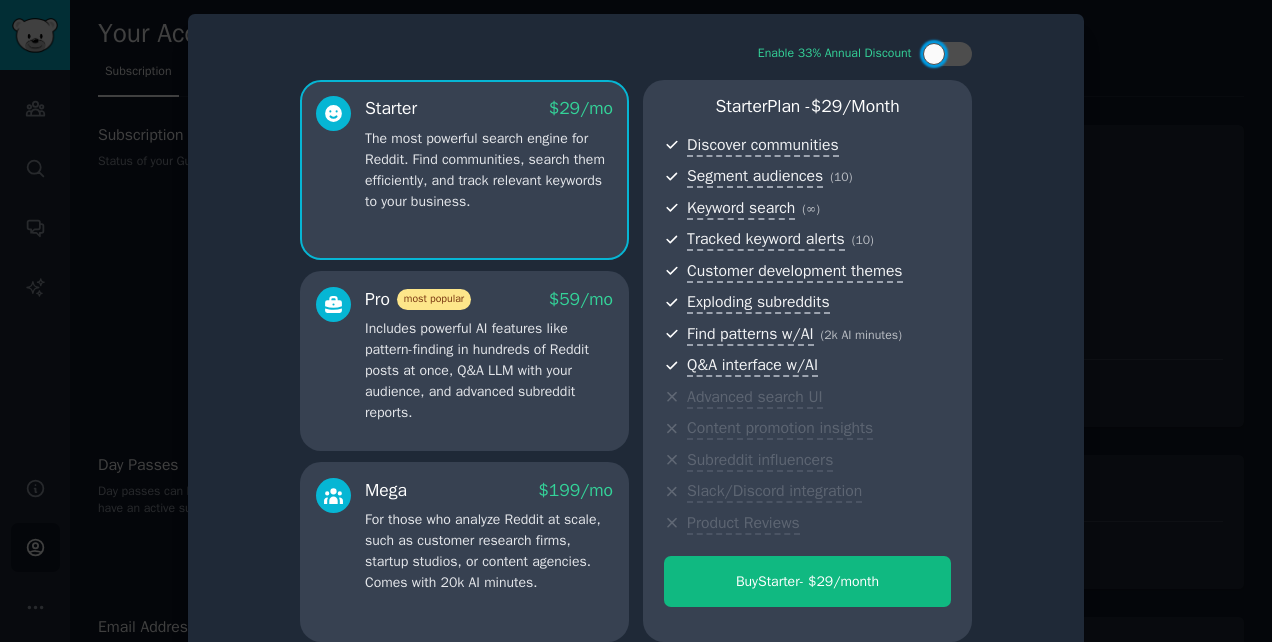 click at bounding box center (636, 321) 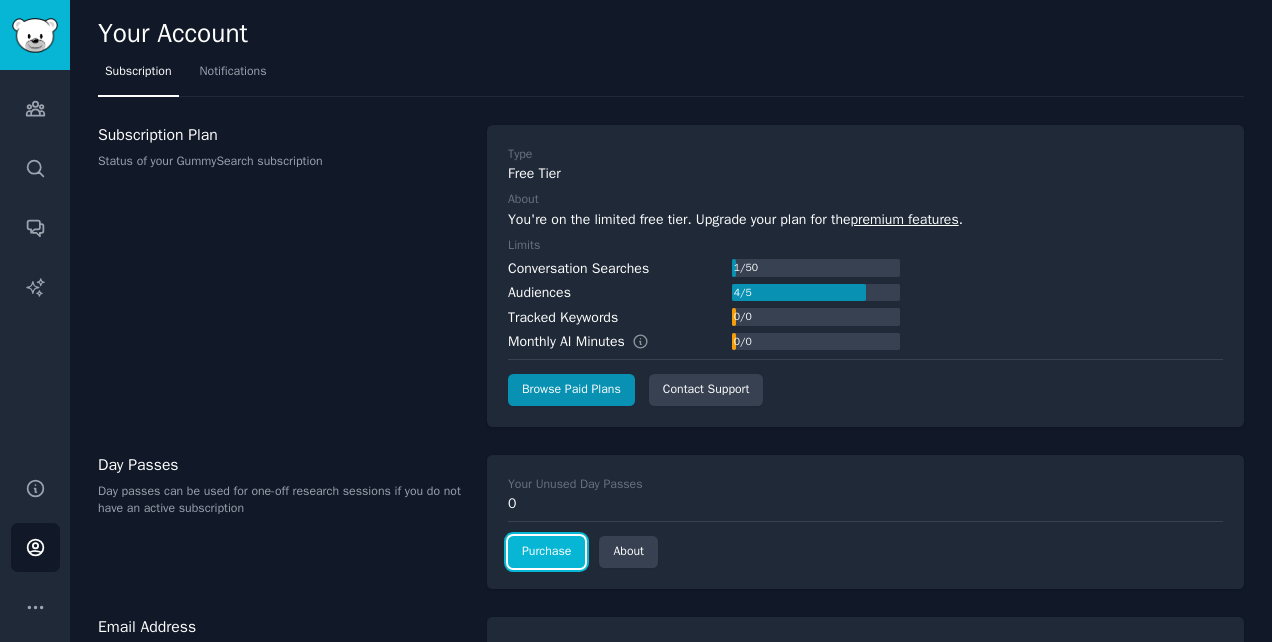 click on "Purchase" 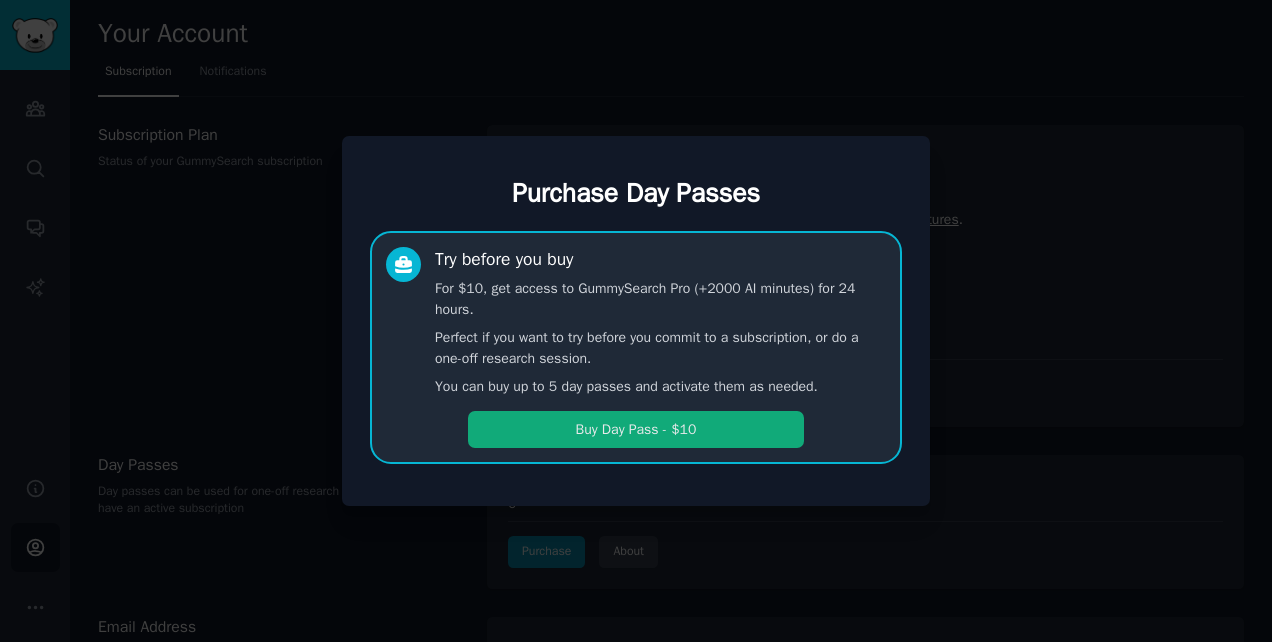 click on "Buy Day Pass - $10" at bounding box center [636, 429] 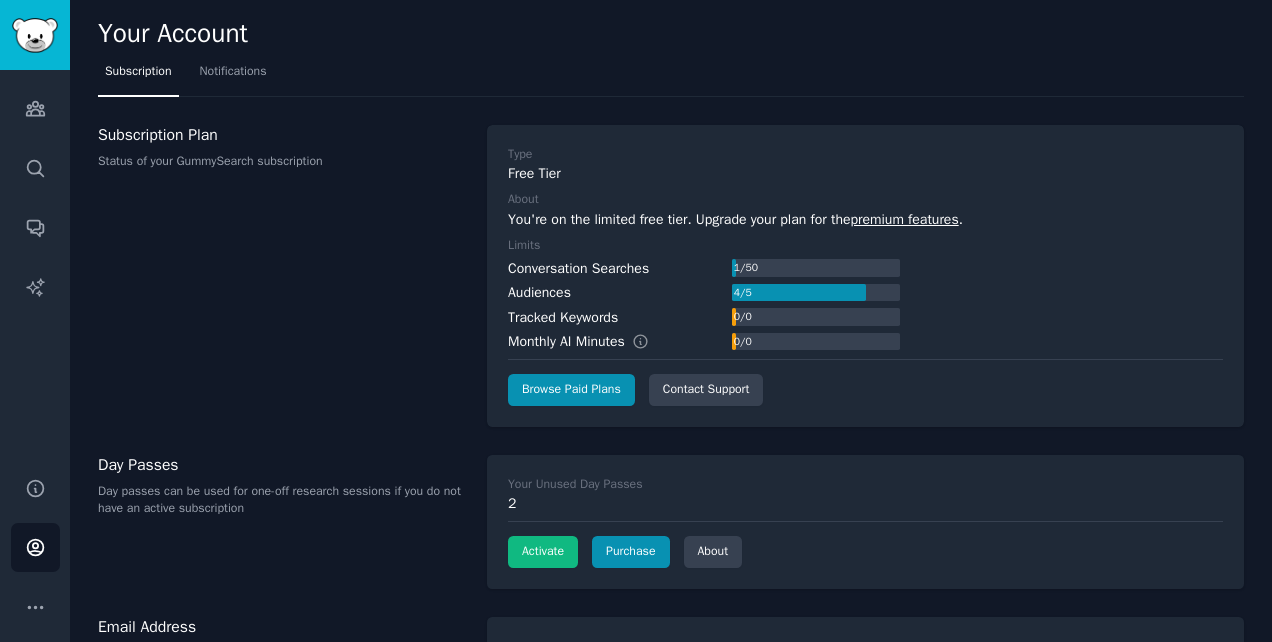 scroll, scrollTop: 0, scrollLeft: 0, axis: both 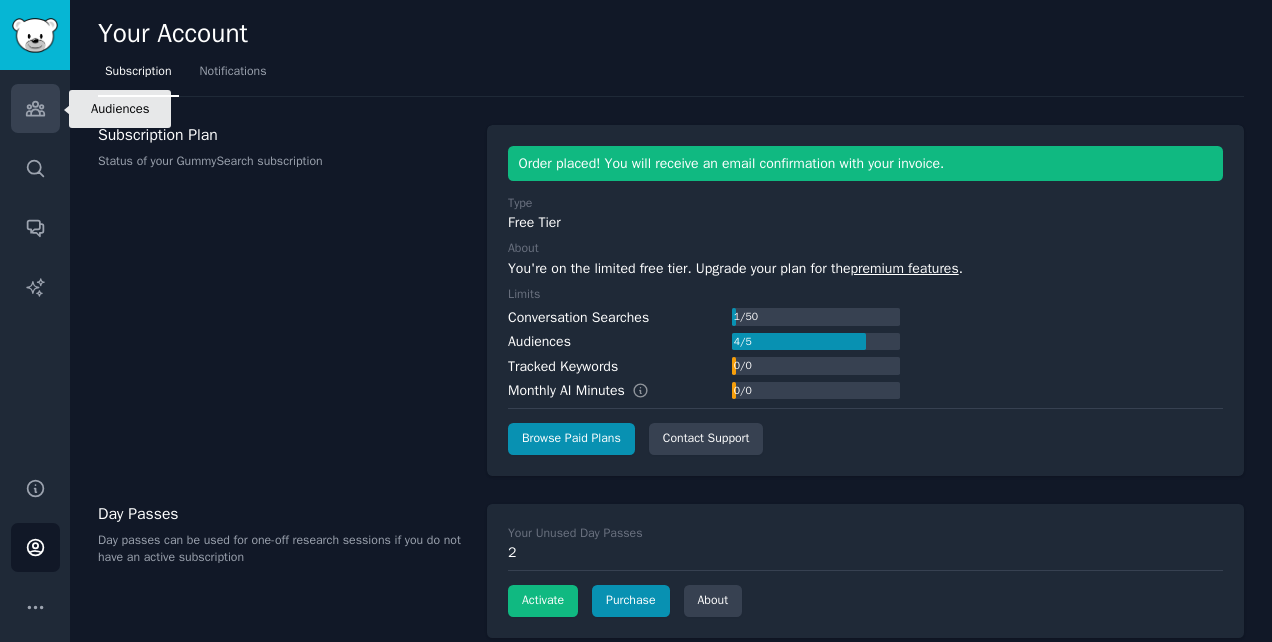 click 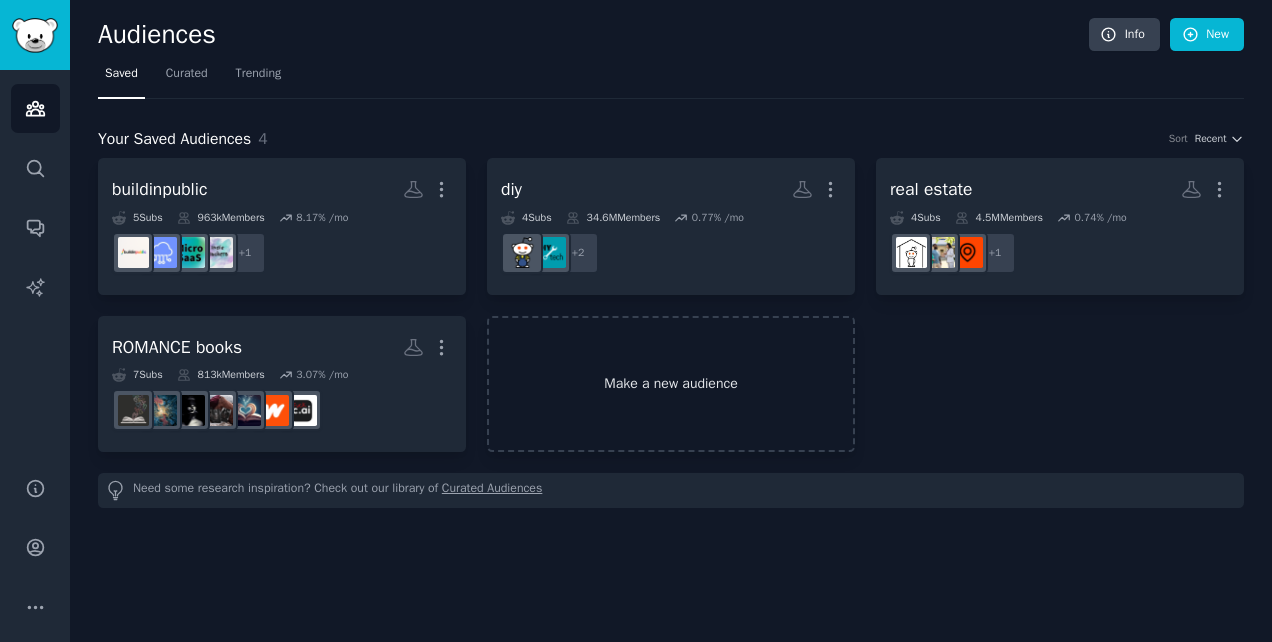 click on "Make a new audience" at bounding box center (671, 384) 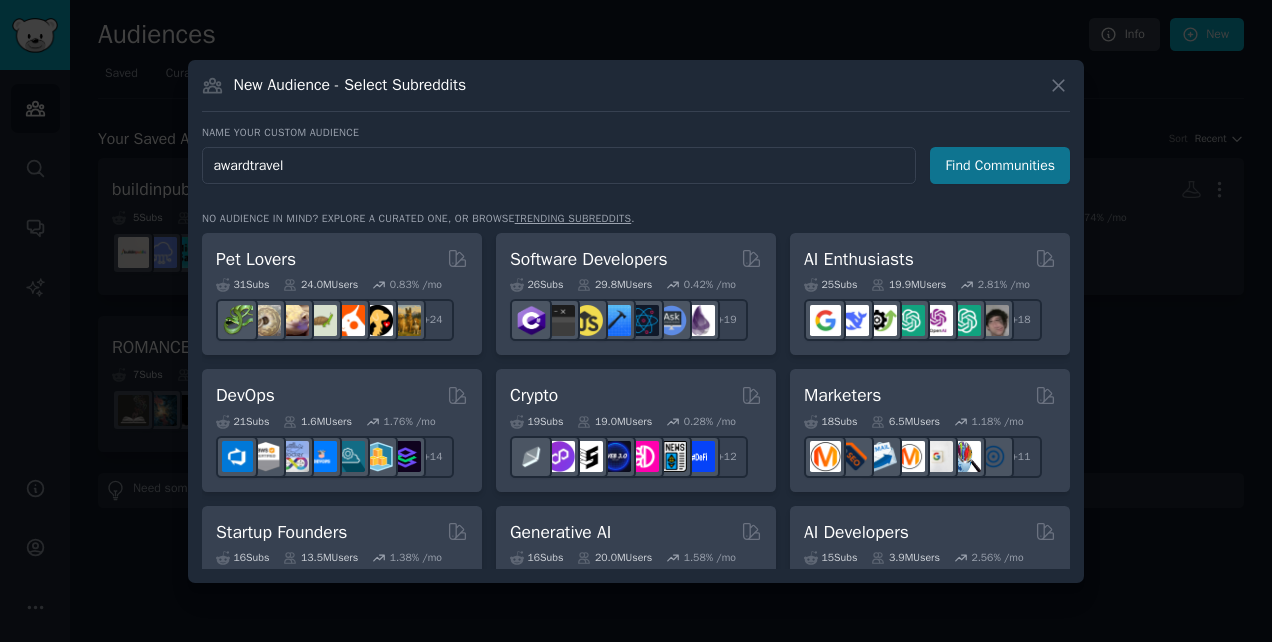 type on "awardtravel" 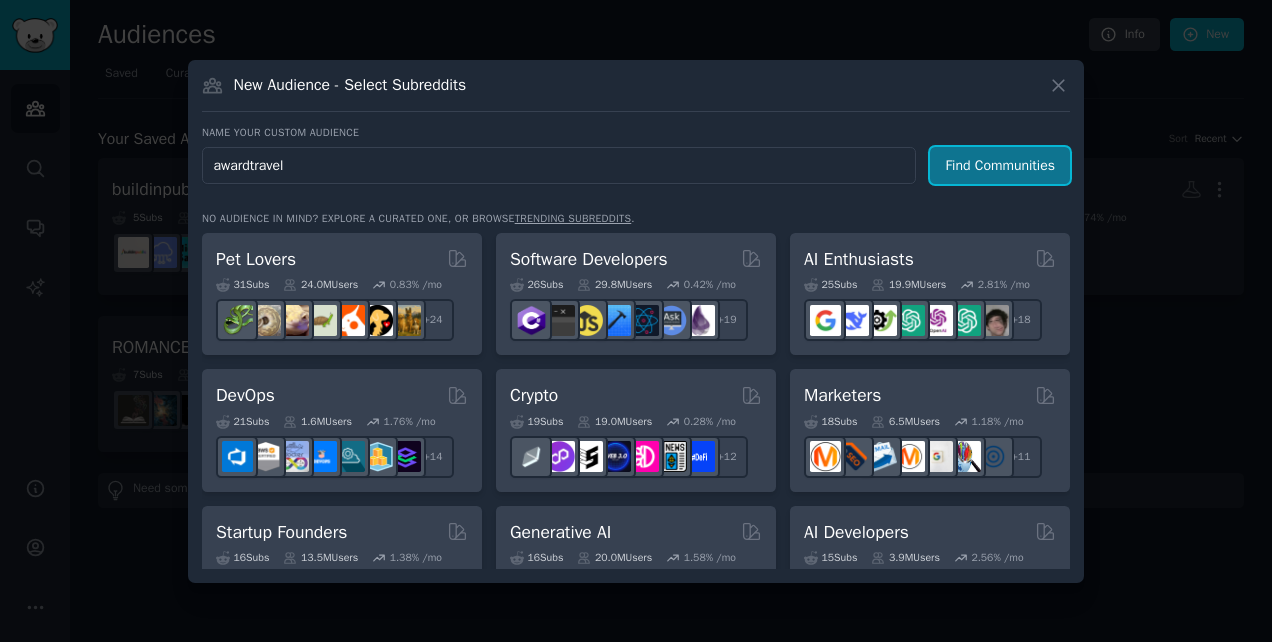 click on "Find Communities" at bounding box center (1000, 165) 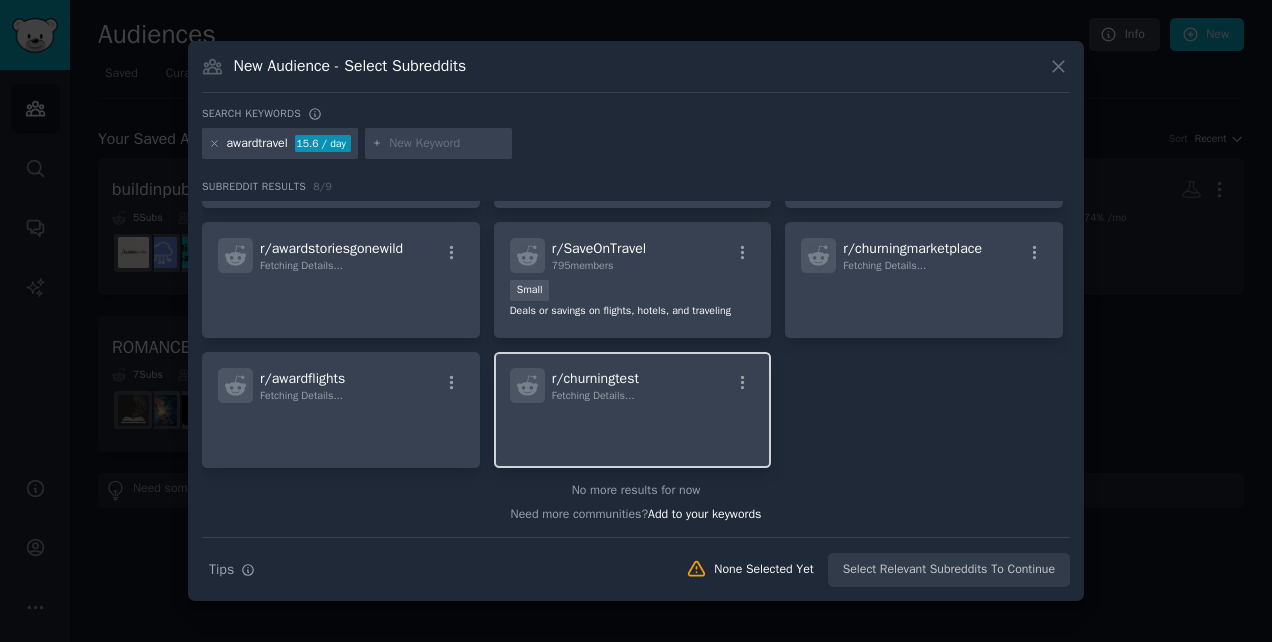scroll, scrollTop: 0, scrollLeft: 0, axis: both 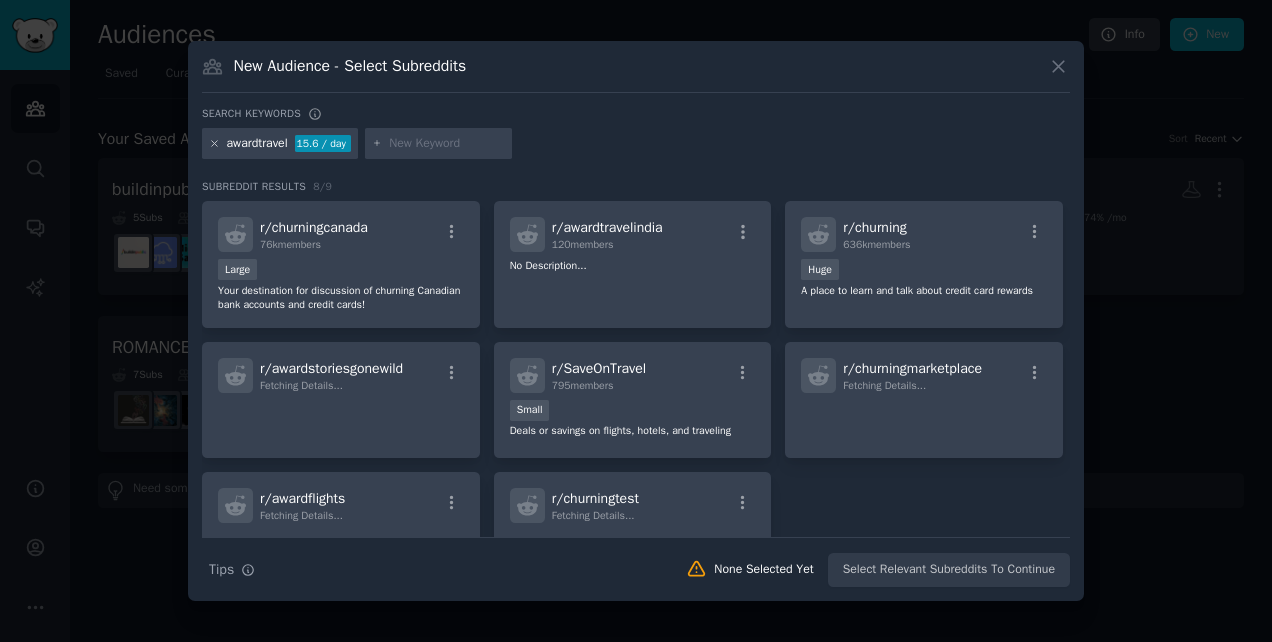 click 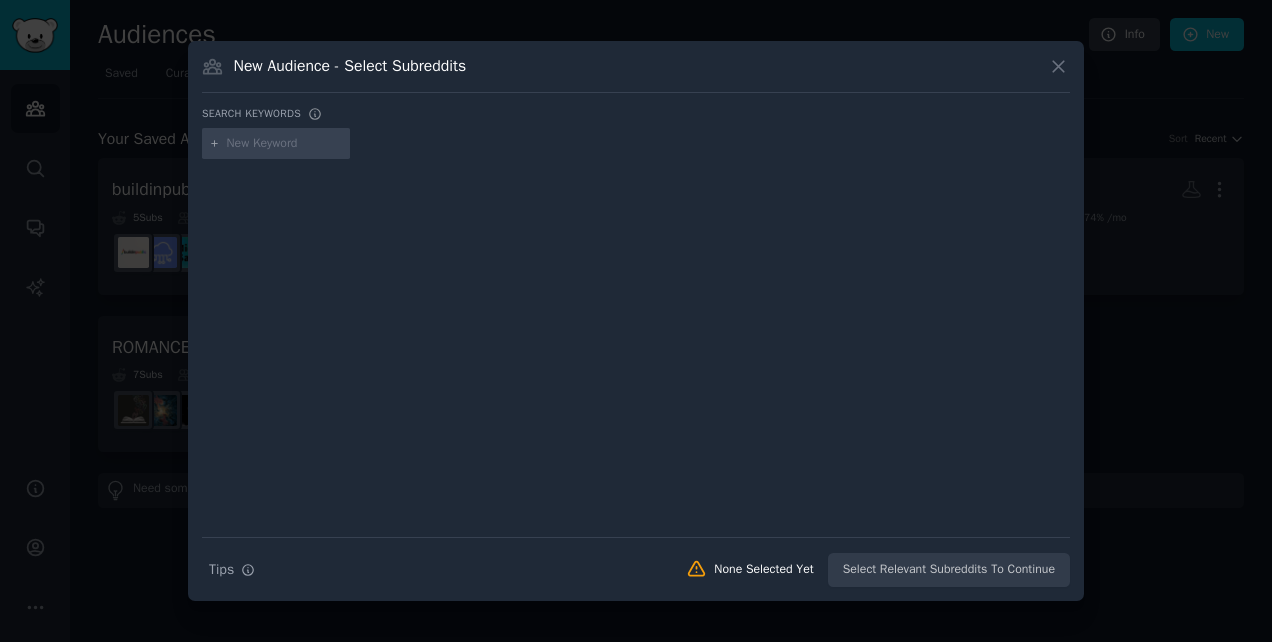 click at bounding box center (285, 144) 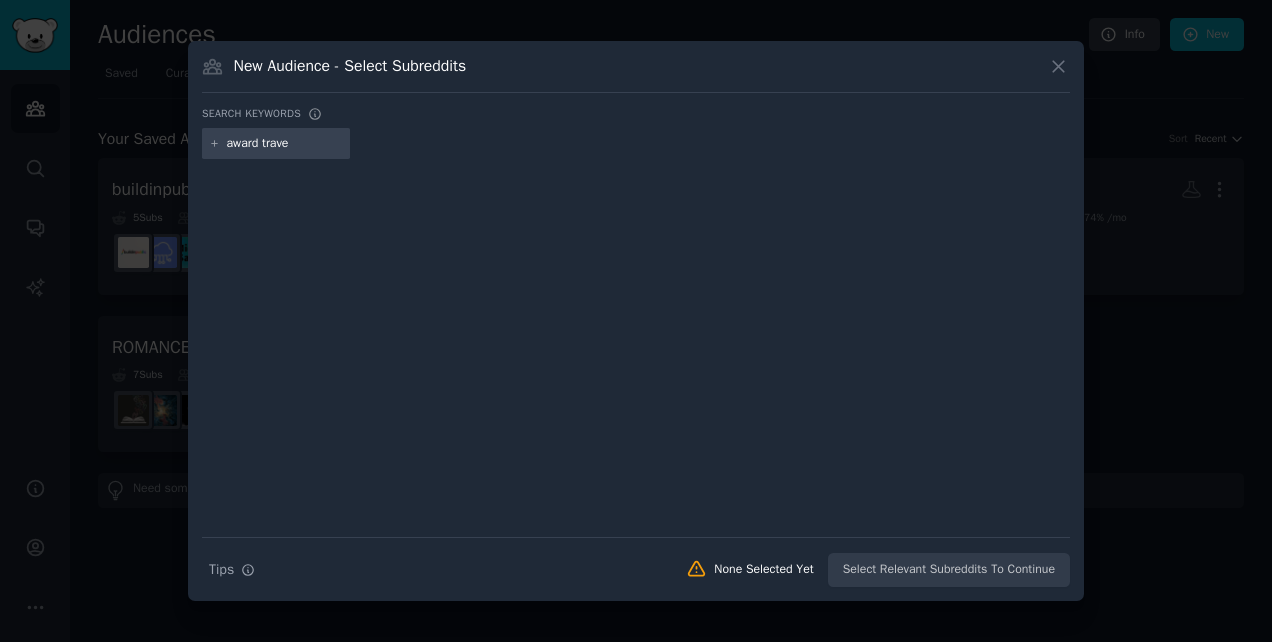 type on "award travel" 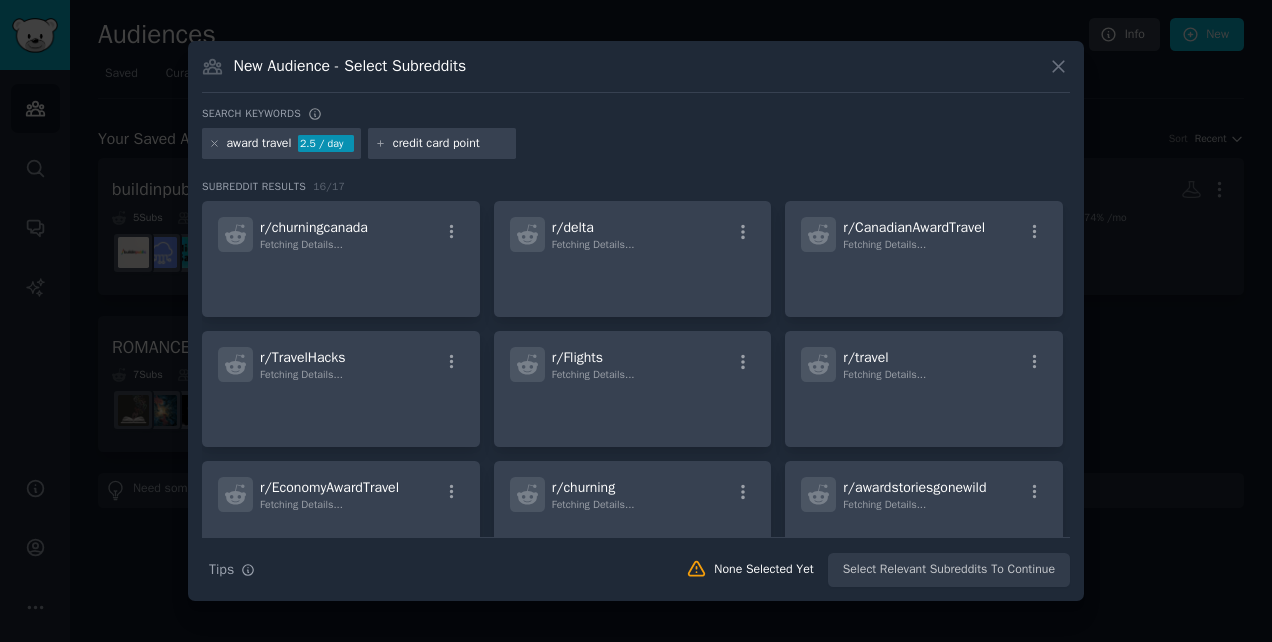 type on "credit card points" 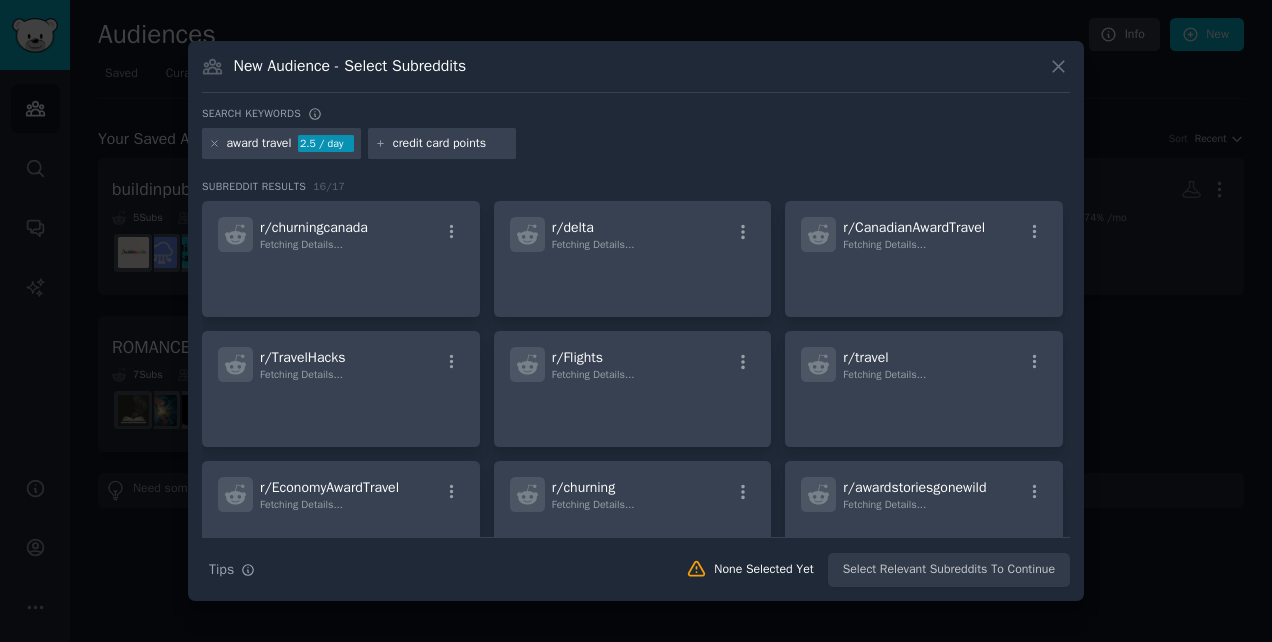 type 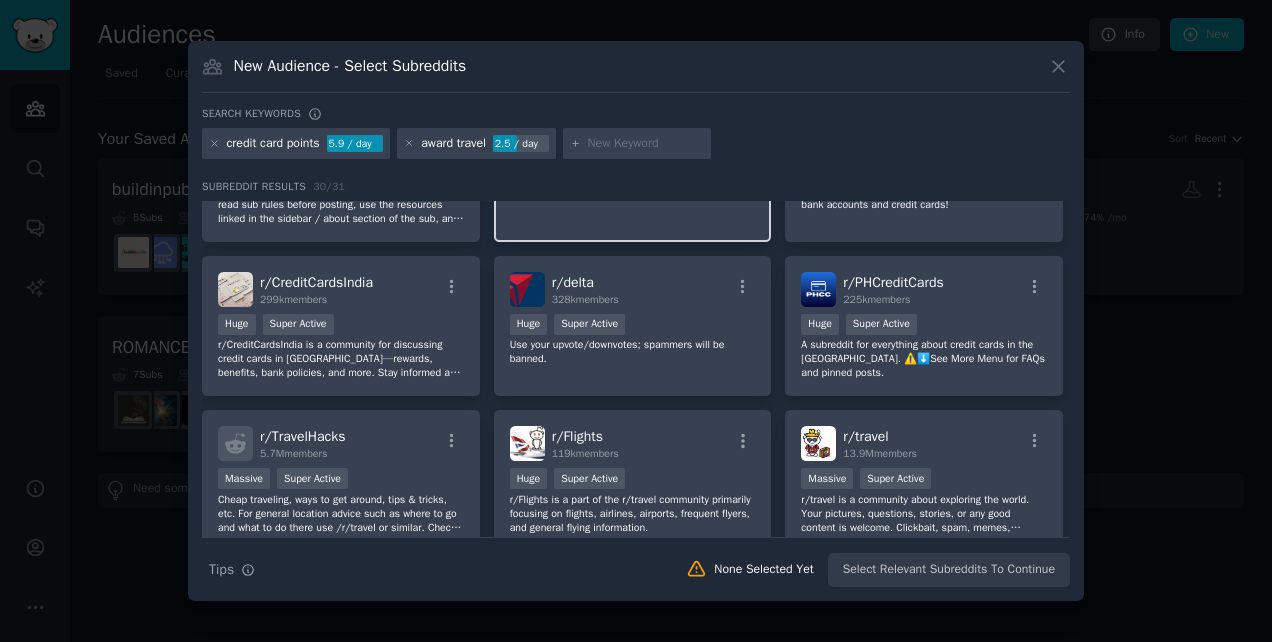 scroll, scrollTop: 200, scrollLeft: 0, axis: vertical 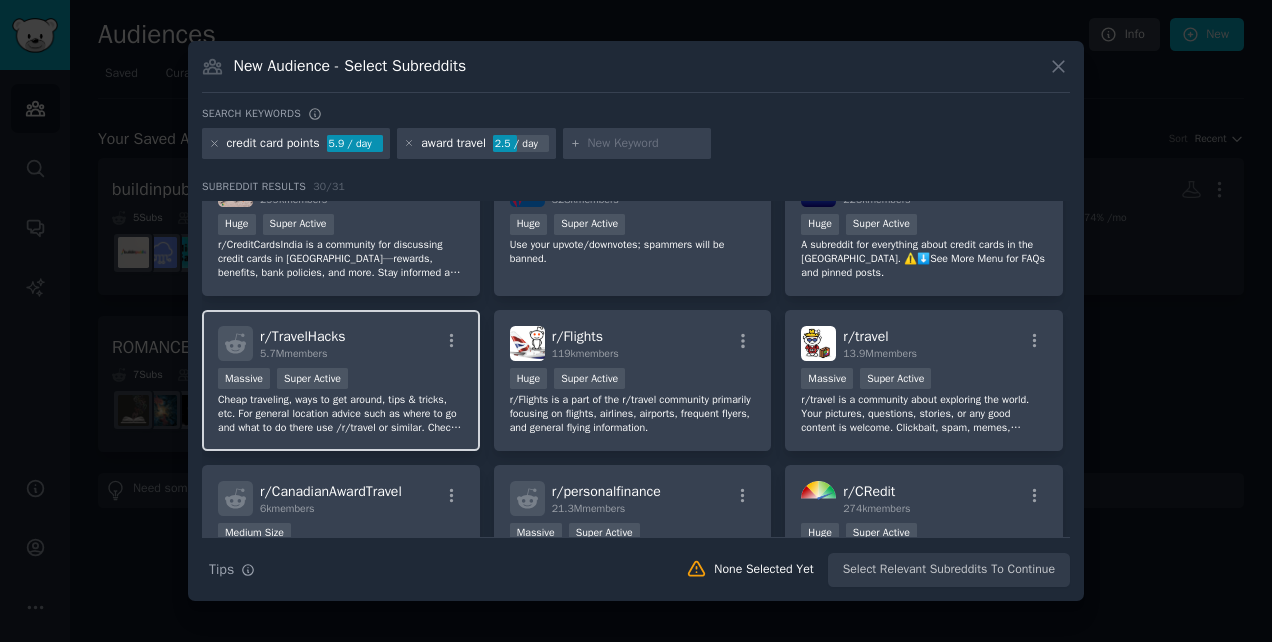 click on "Cheap traveling, ways to get around, tips & tricks, etc.
For general location advice such as where to go and what to do there use /r/travel or similar. Check sidebars for helpful links first." at bounding box center [341, 414] 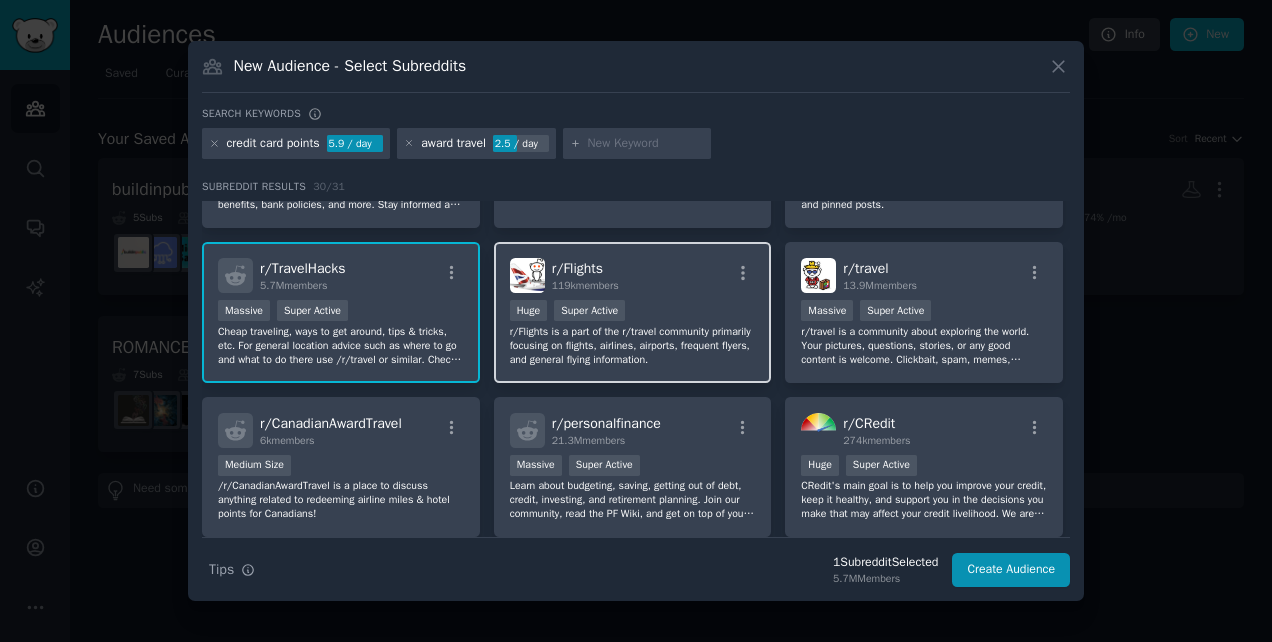 scroll, scrollTop: 300, scrollLeft: 0, axis: vertical 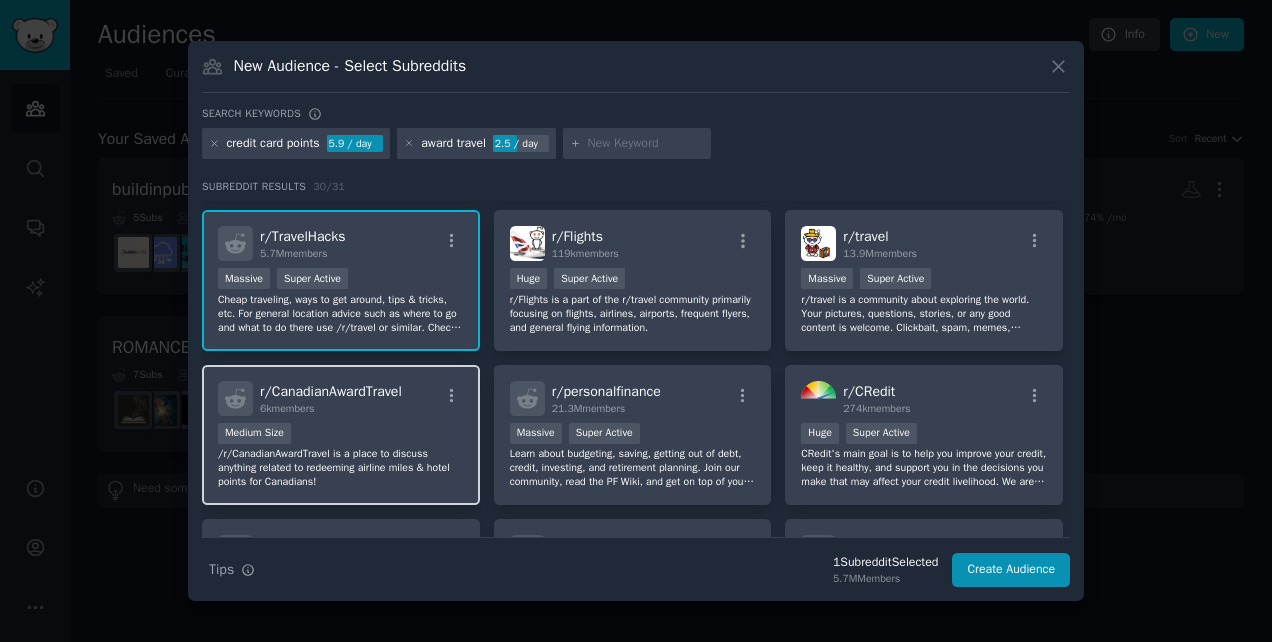 click on "Medium Size" at bounding box center [341, 435] 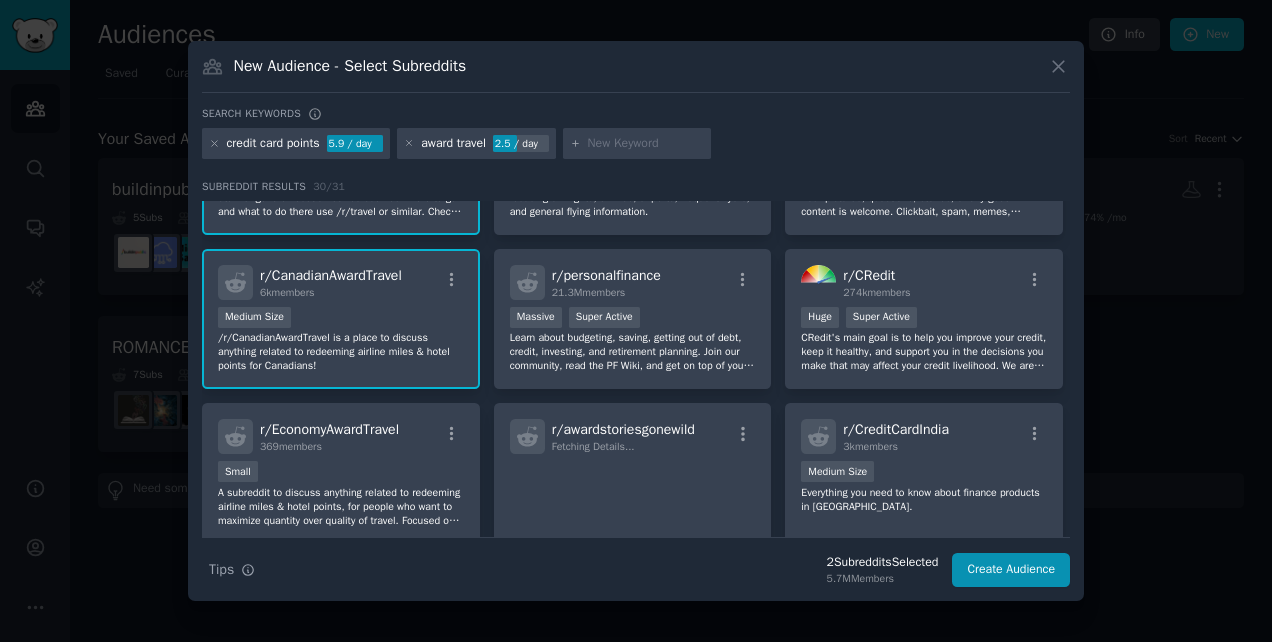 scroll, scrollTop: 500, scrollLeft: 0, axis: vertical 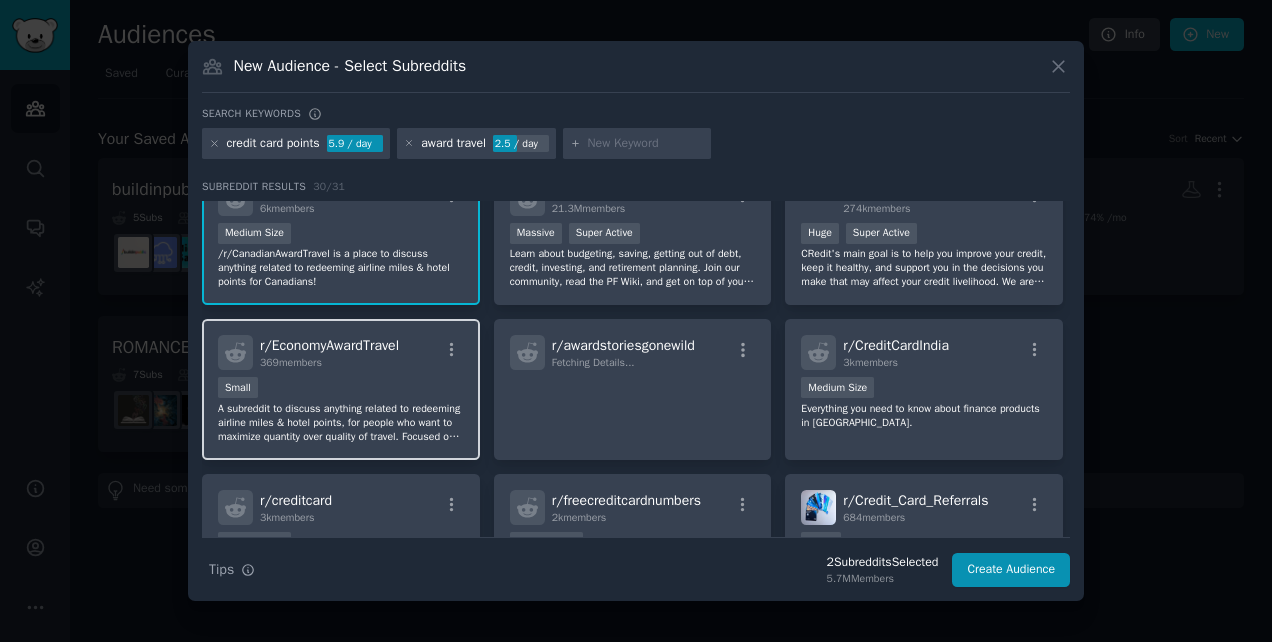 click on "Small" at bounding box center [341, 389] 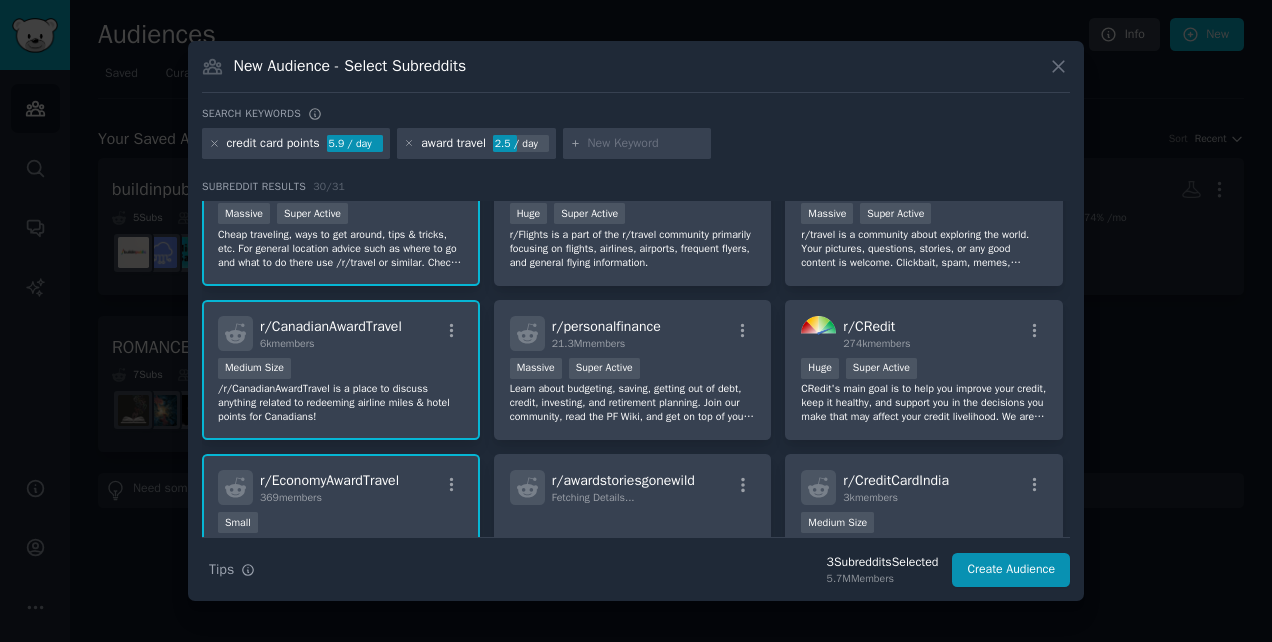 scroll, scrollTop: 0, scrollLeft: 0, axis: both 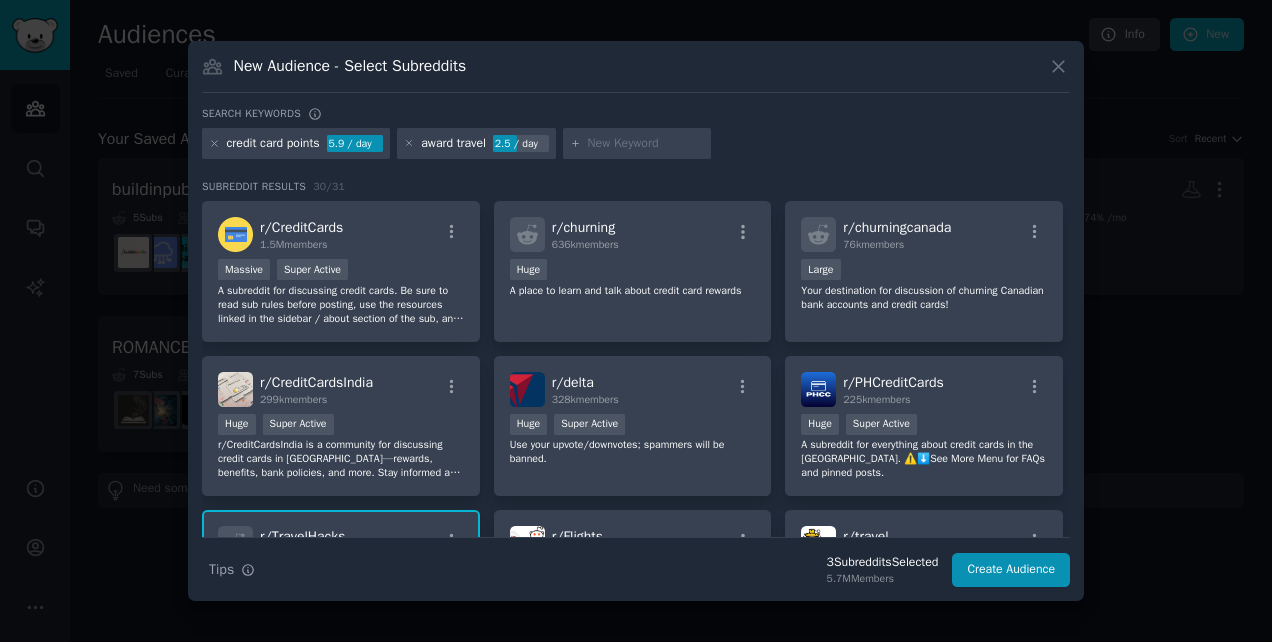 click at bounding box center [646, 144] 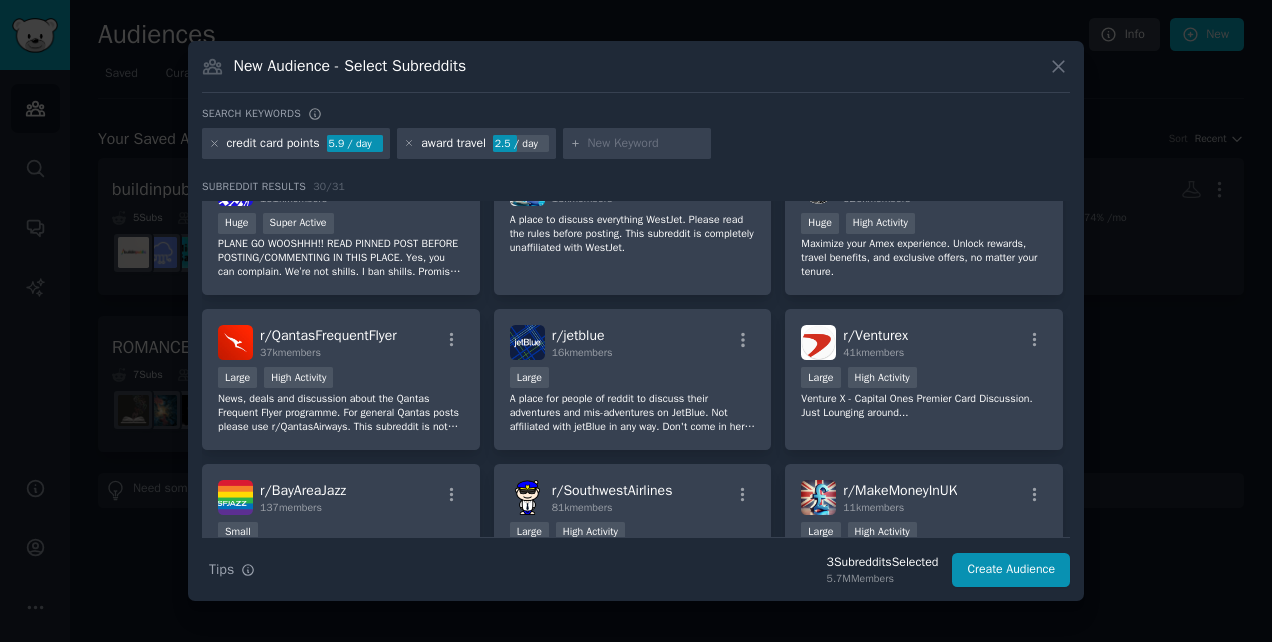 scroll, scrollTop: 1265, scrollLeft: 0, axis: vertical 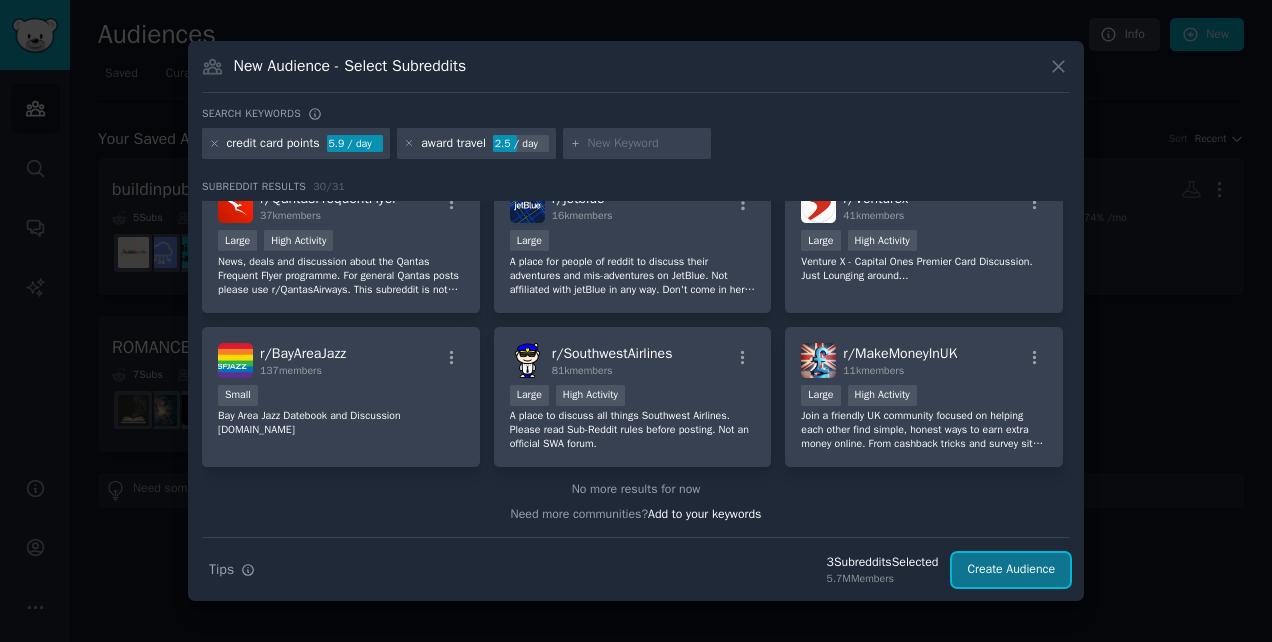 click on "Create Audience" at bounding box center [1011, 570] 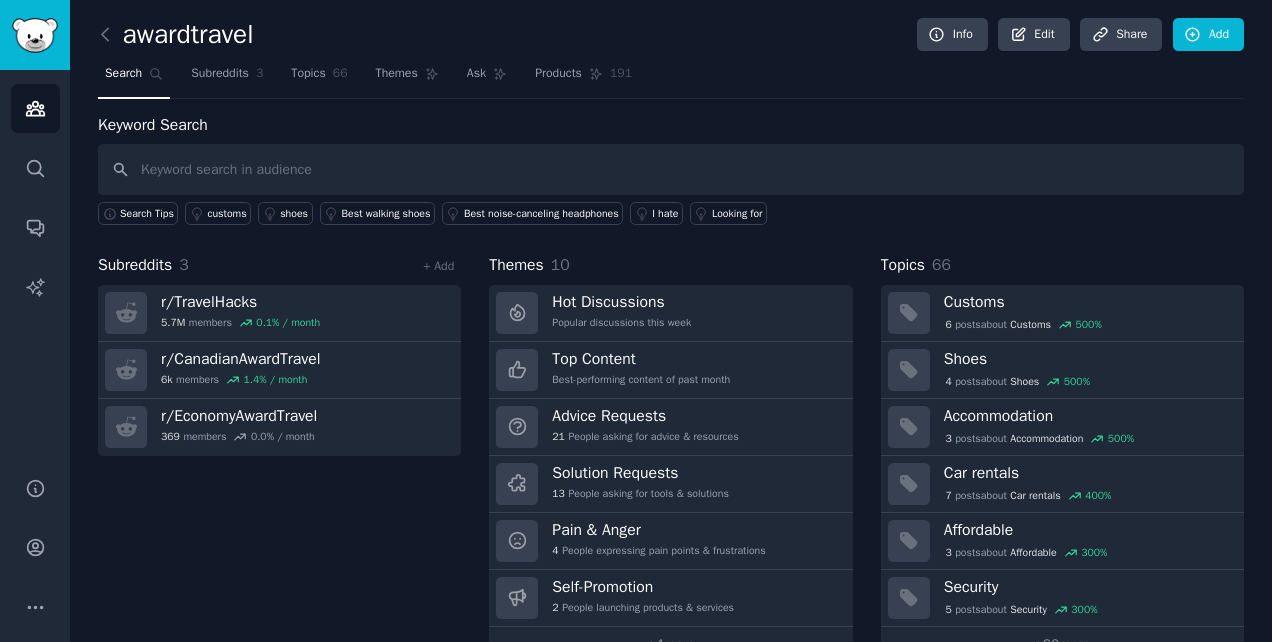 click on "Subreddits" at bounding box center [135, 265] 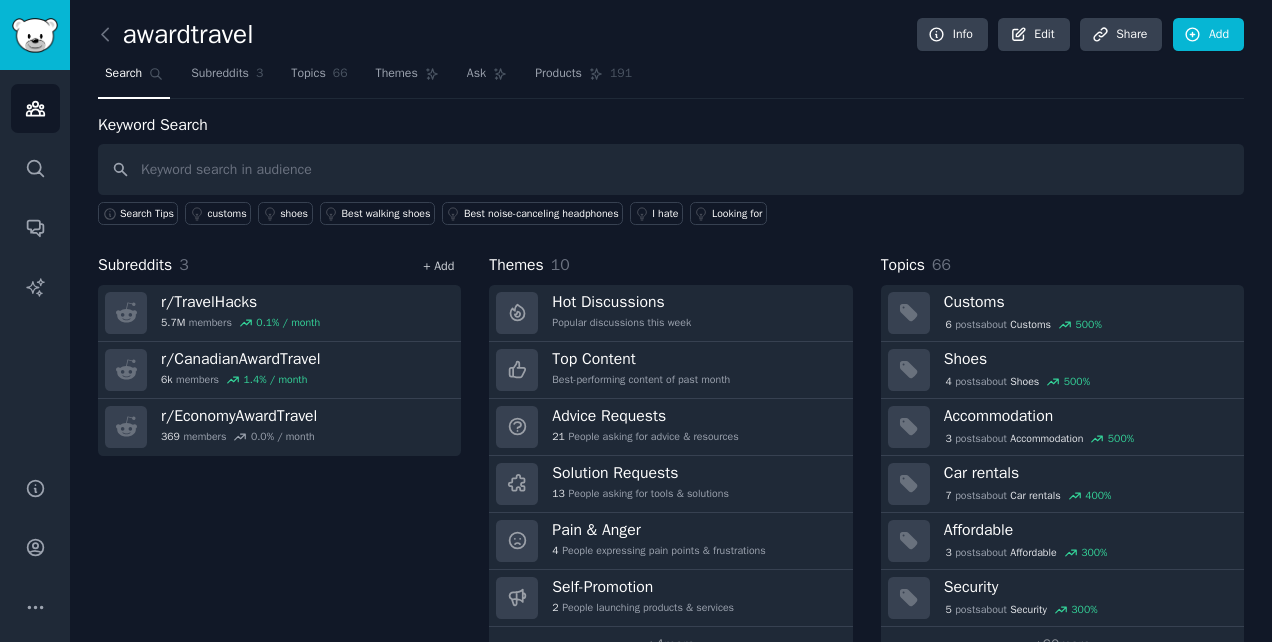 click on "+ Add" at bounding box center [438, 266] 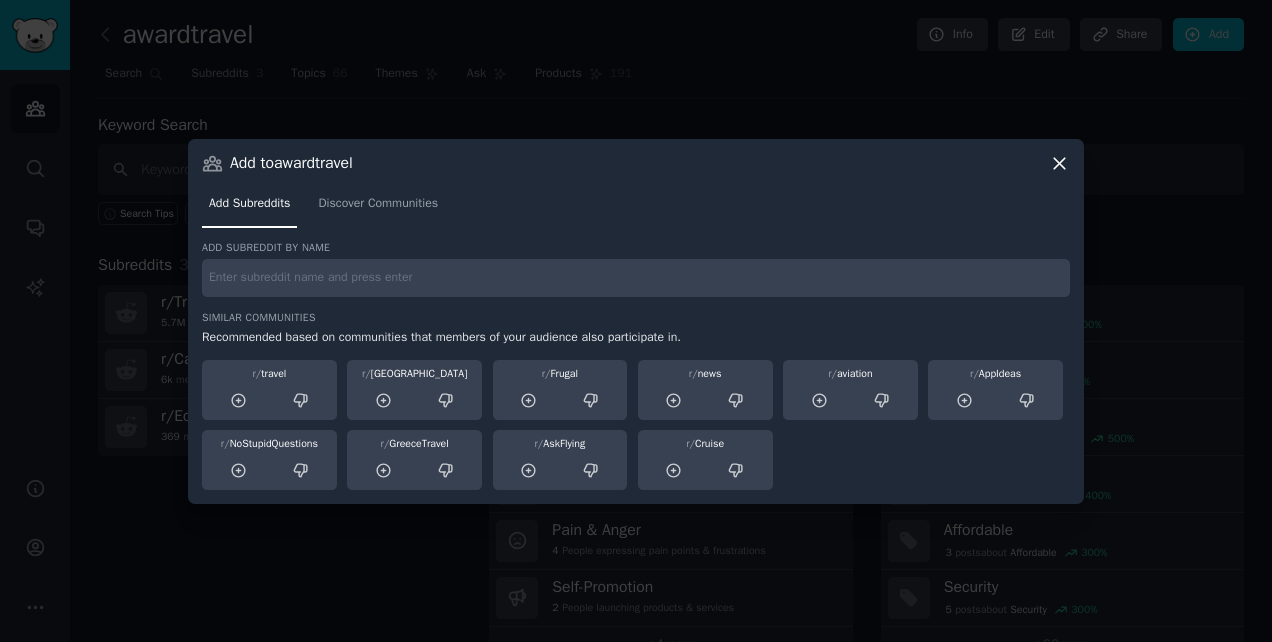 click at bounding box center (636, 278) 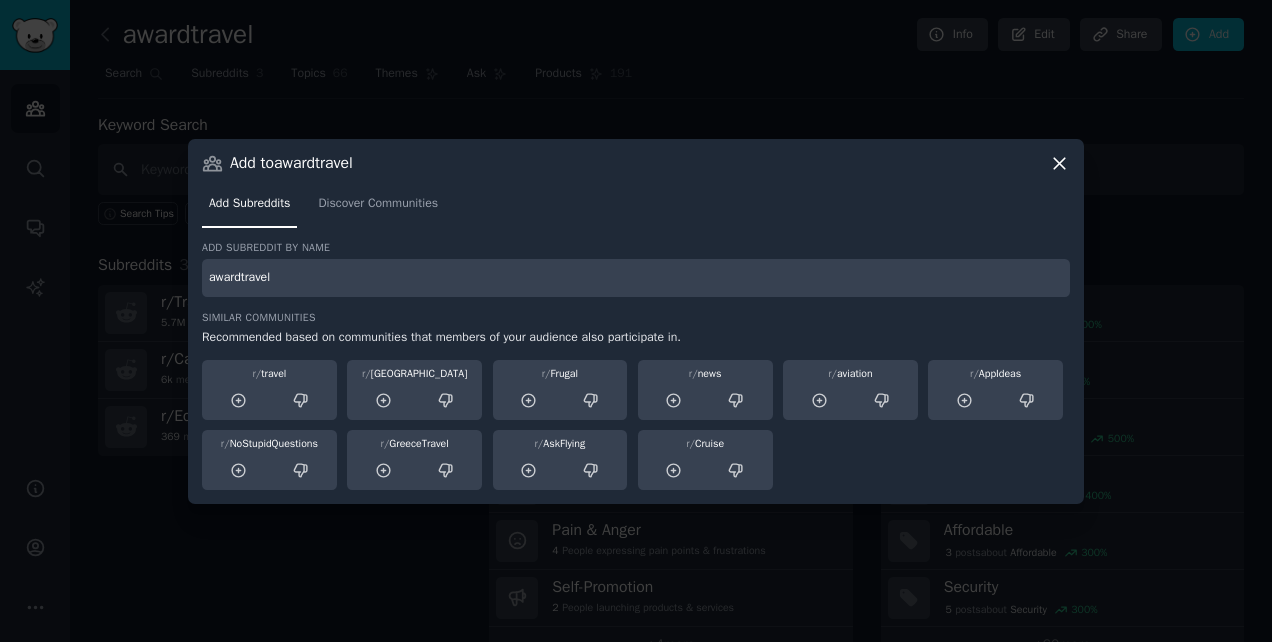 type on "awardtravel" 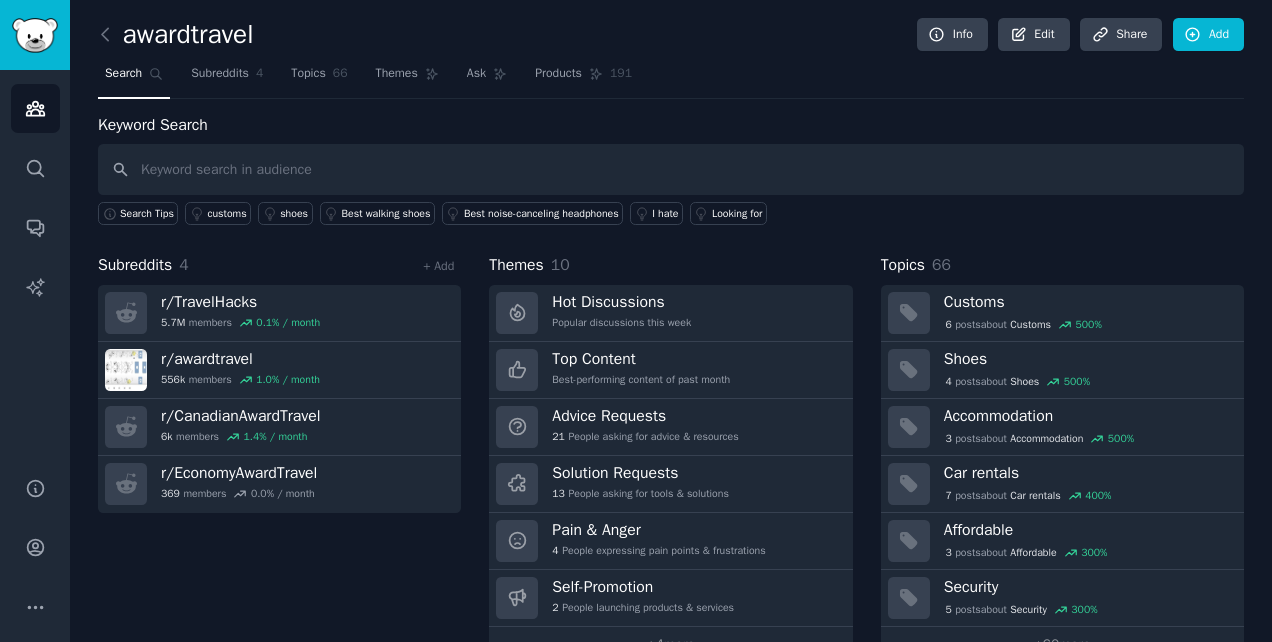 scroll, scrollTop: 43, scrollLeft: 0, axis: vertical 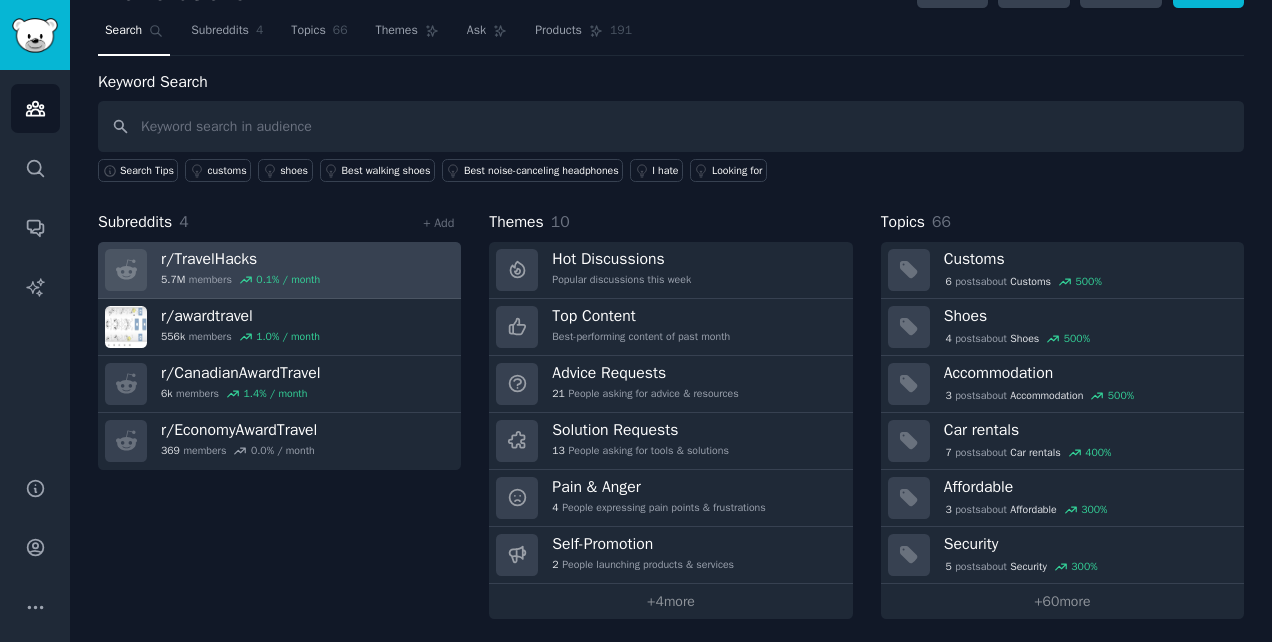 click on "r/ TravelHacks 5.7M  members 0.1 % / month" at bounding box center [279, 270] 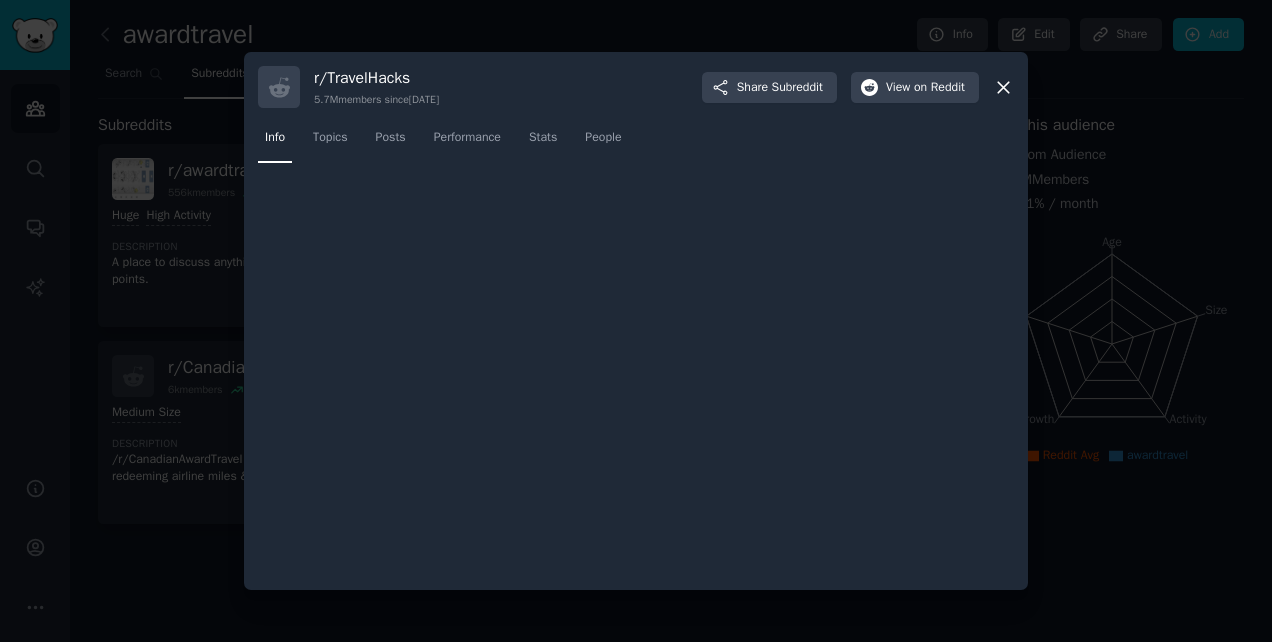 scroll, scrollTop: 0, scrollLeft: 0, axis: both 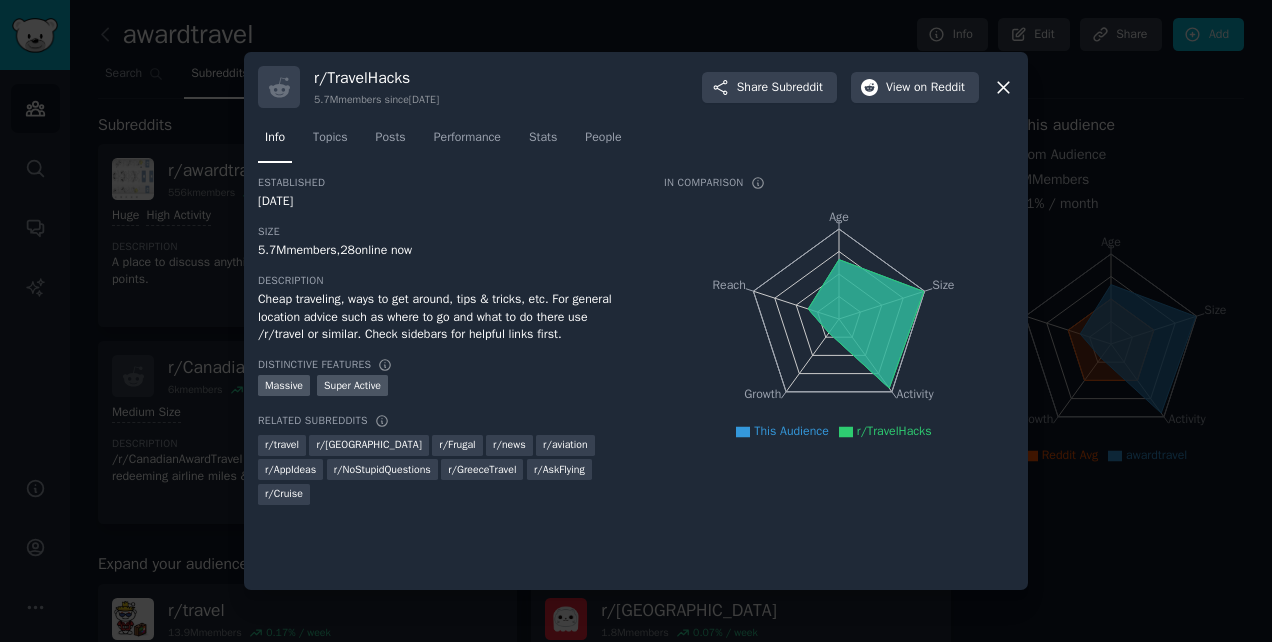 click 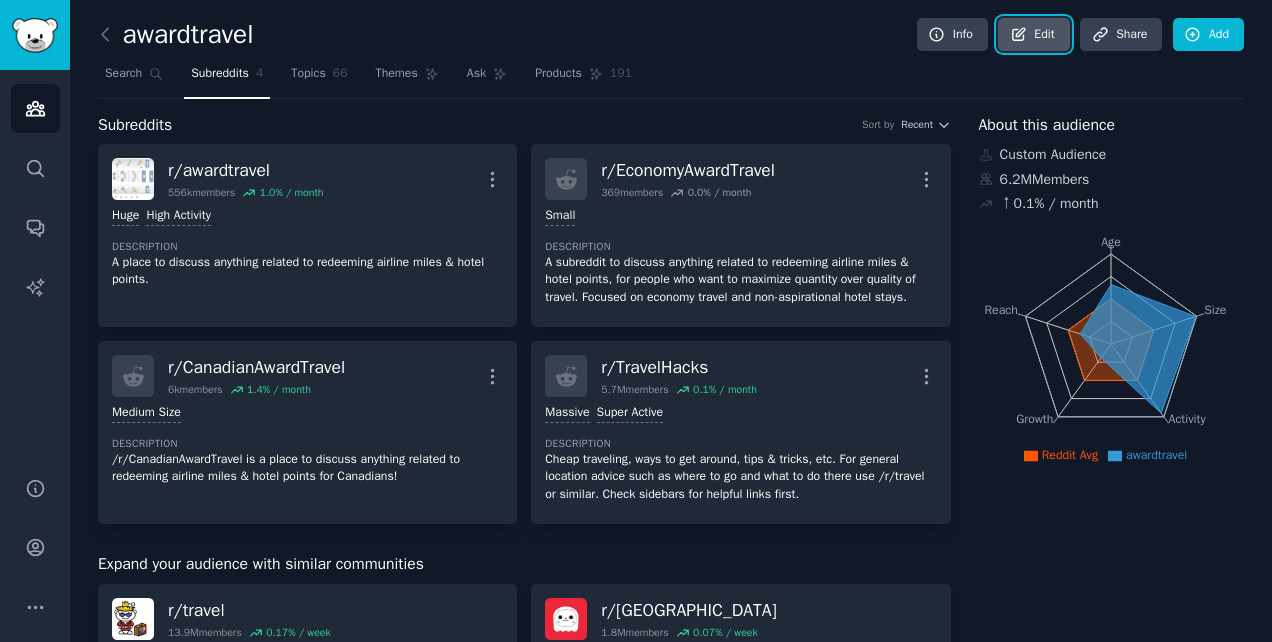 click on "Edit" at bounding box center (1033, 35) 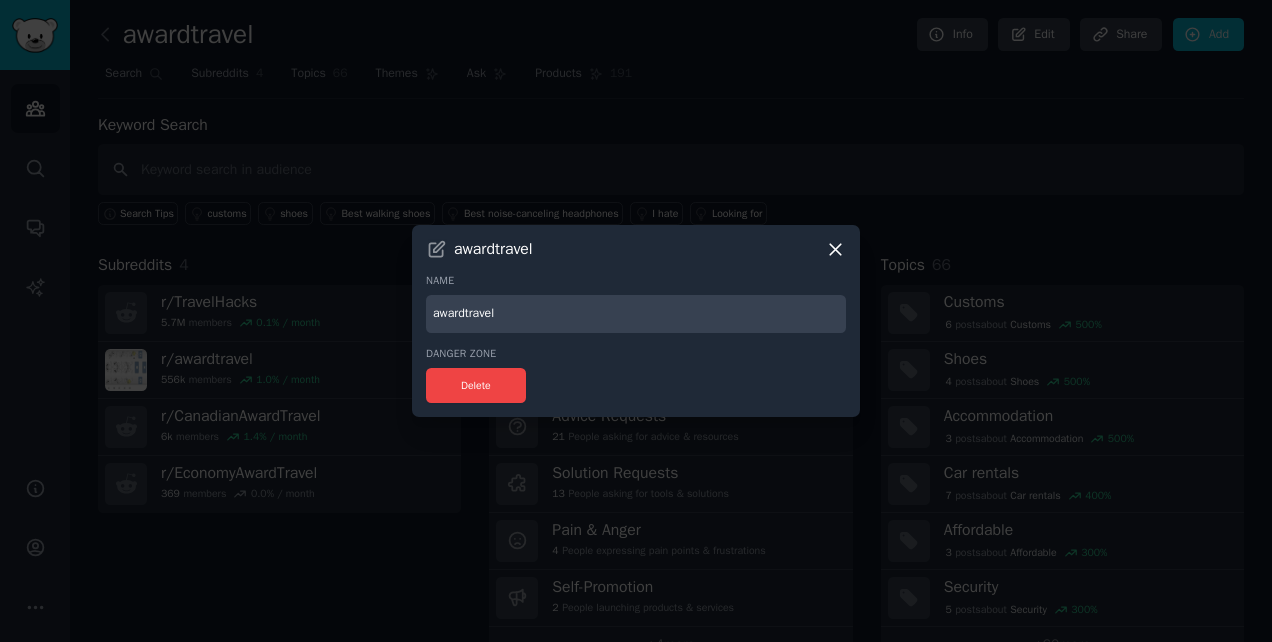 click 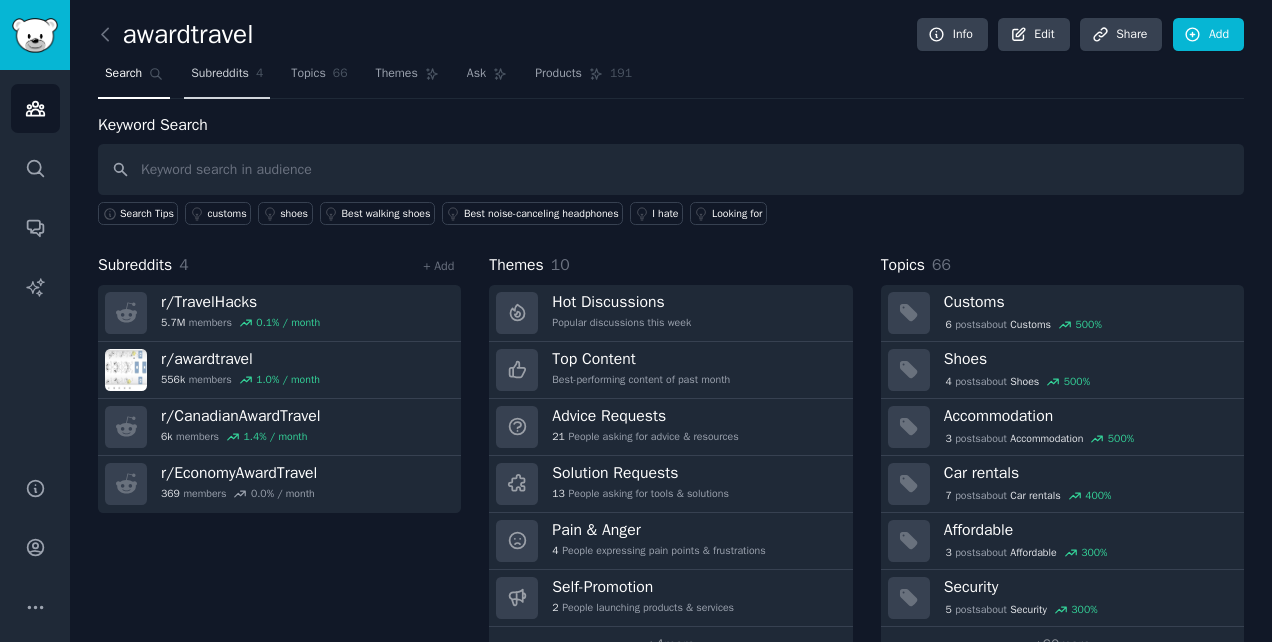 click on "Subreddits 4" at bounding box center (227, 78) 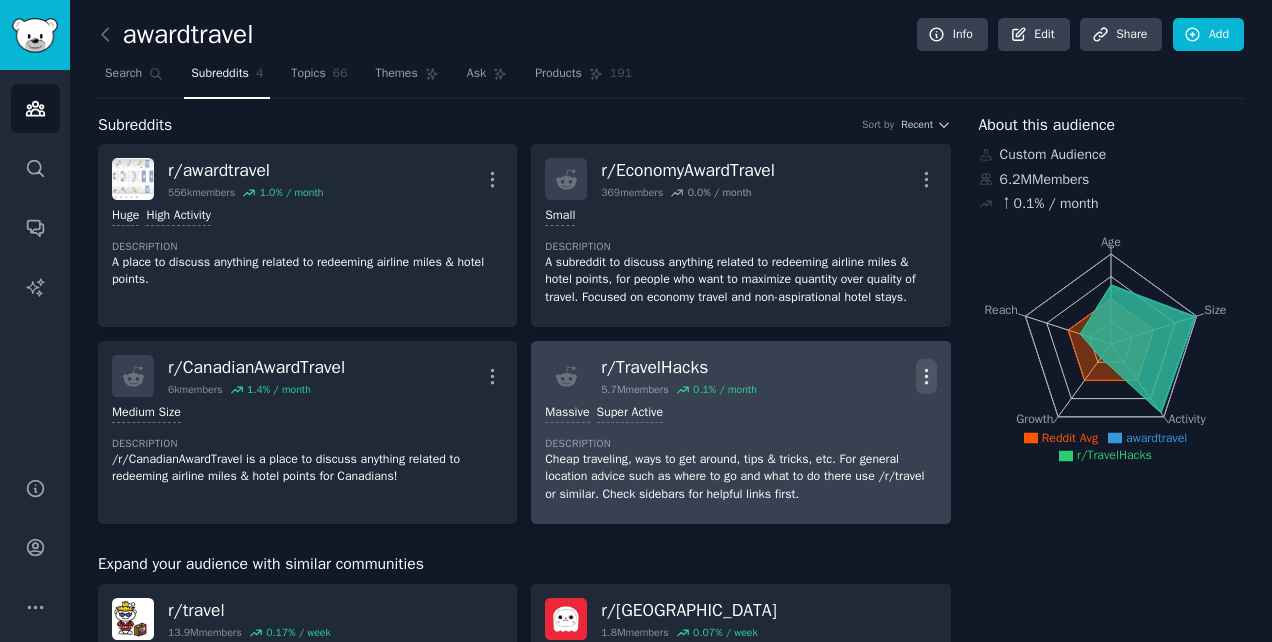 click on "More" at bounding box center (926, 376) 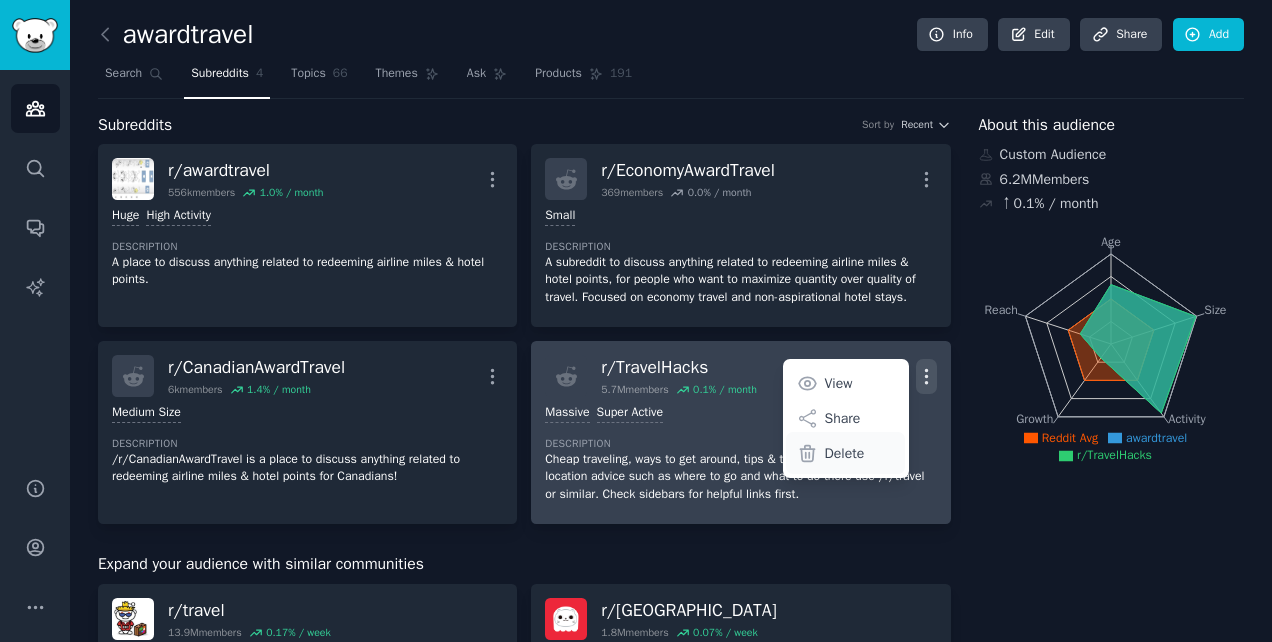 click on "Delete" at bounding box center [845, 453] 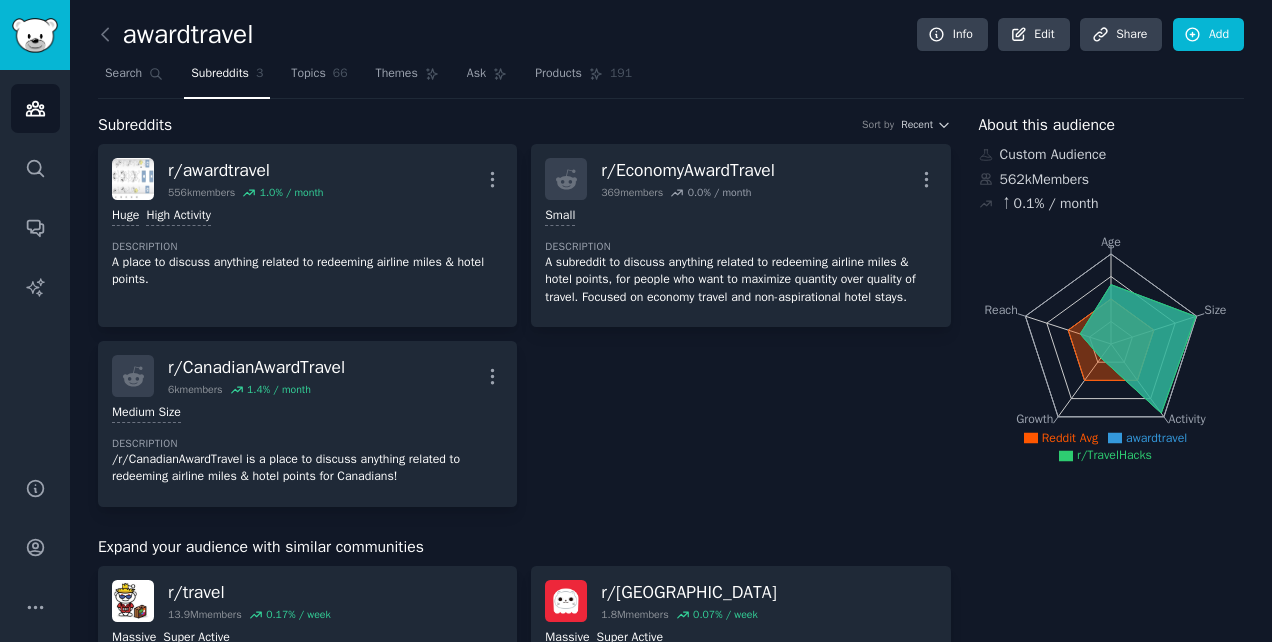 click on "r/ awardtravel 556k  members 1.0 % / month More Huge High Activity Description A place to discuss anything related to redeeming airline miles & hotel points. r/ EconomyAwardTravel 369  members 0.0 % / month More 100 - 1000 members Small Description A subreddit to discuss anything related to redeeming airline miles & hotel points, for people who want to maximize quantity over quality of travel. Focused on economy travel and non-aspirational hotel stays. r/ CanadianAwardTravel 6k  members 1.4 % / month More Medium Size Description /r/CanadianAwardTravel is a place to discuss anything related to redeeming airline miles & hotel points for Canadians!" at bounding box center [524, 325] 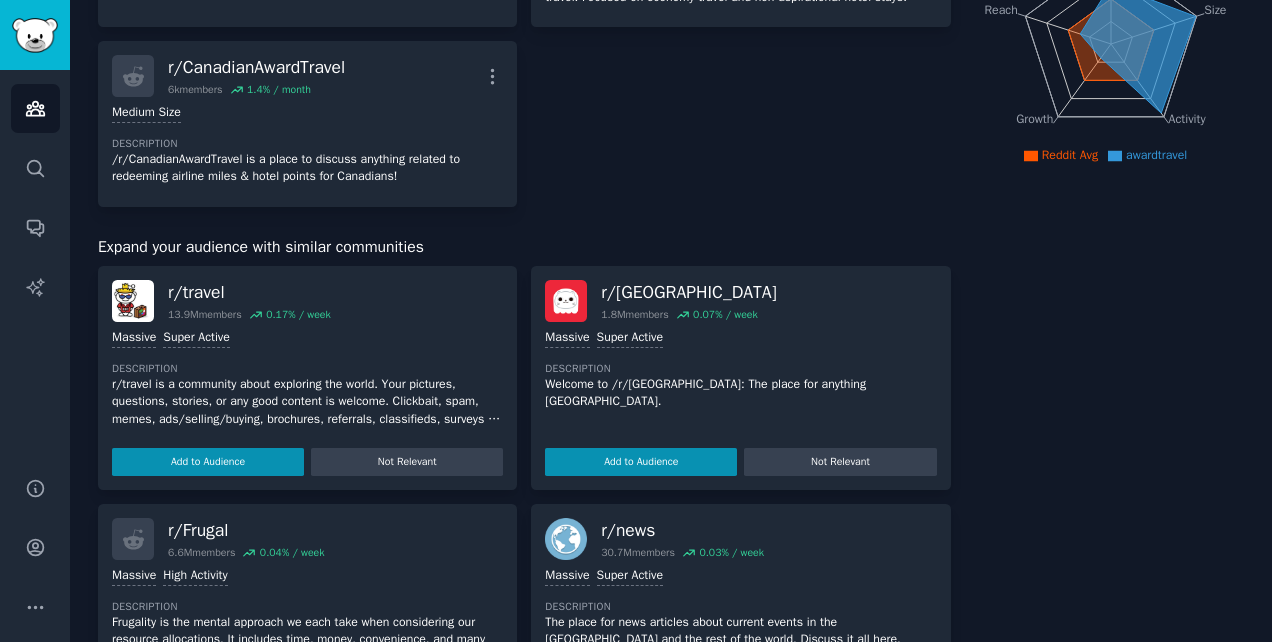 scroll, scrollTop: 0, scrollLeft: 0, axis: both 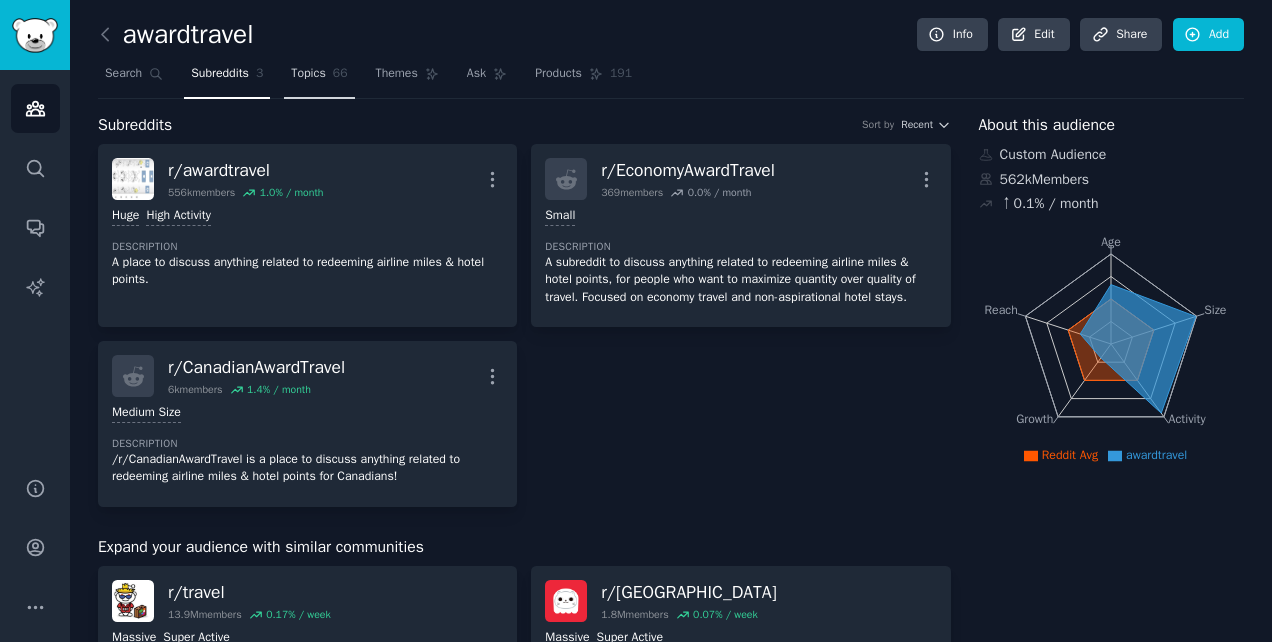click on "Topics 66" at bounding box center [319, 78] 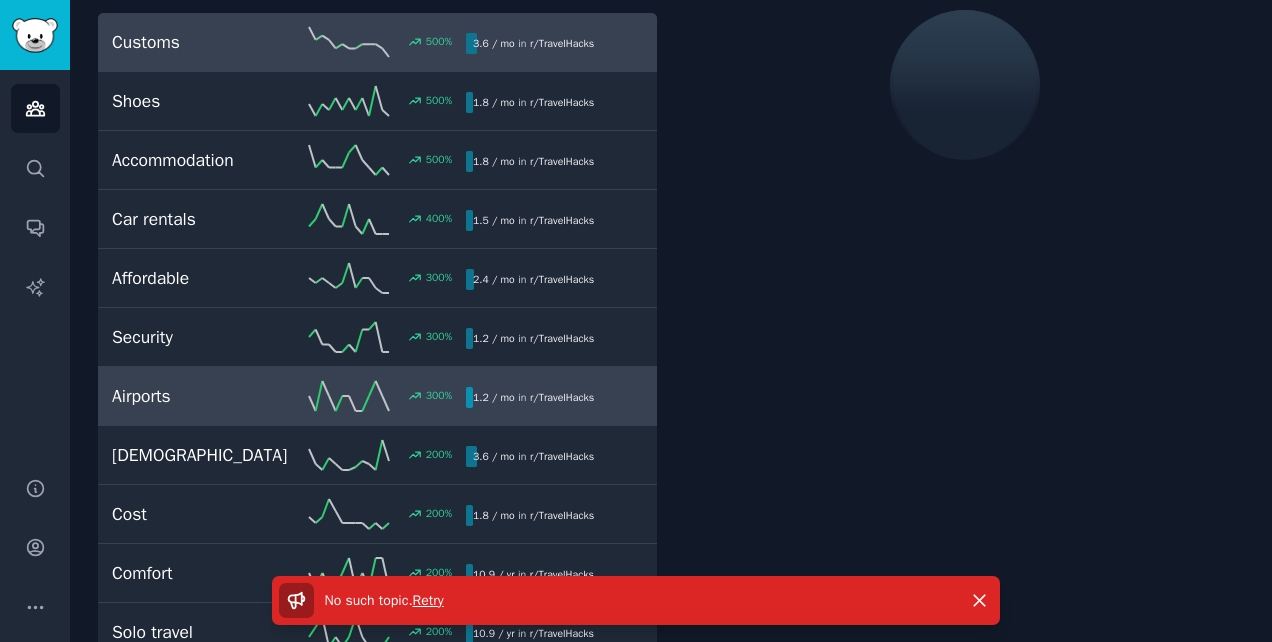 scroll, scrollTop: 200, scrollLeft: 0, axis: vertical 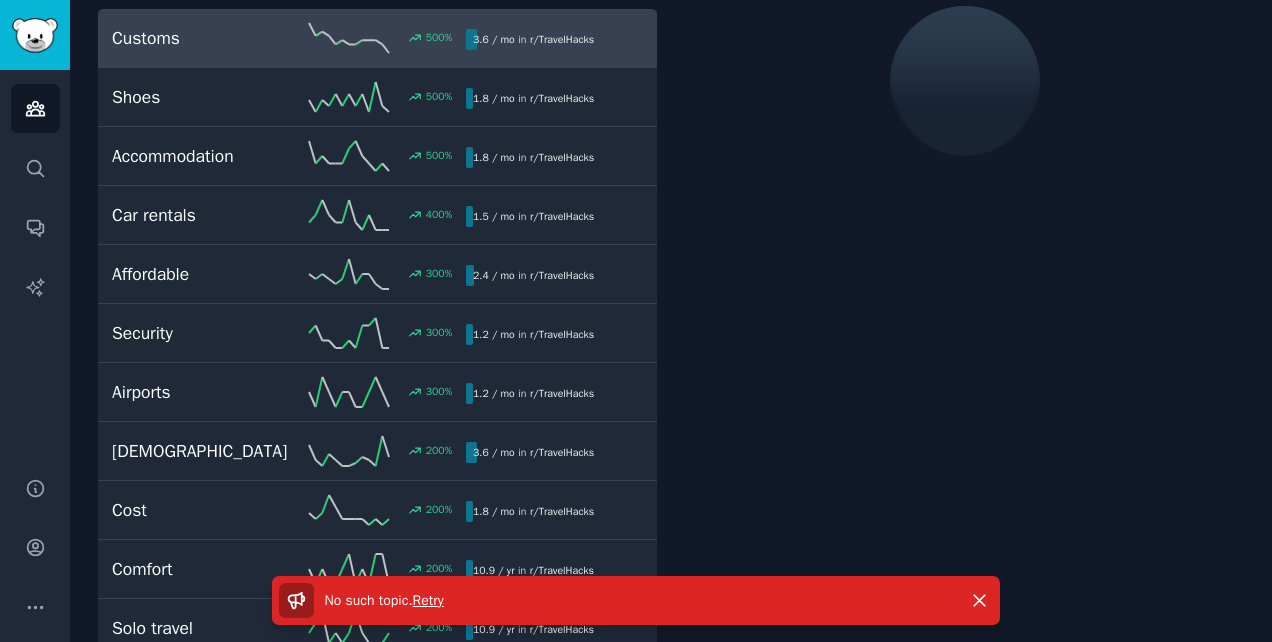 click on "Retry" at bounding box center (428, 600) 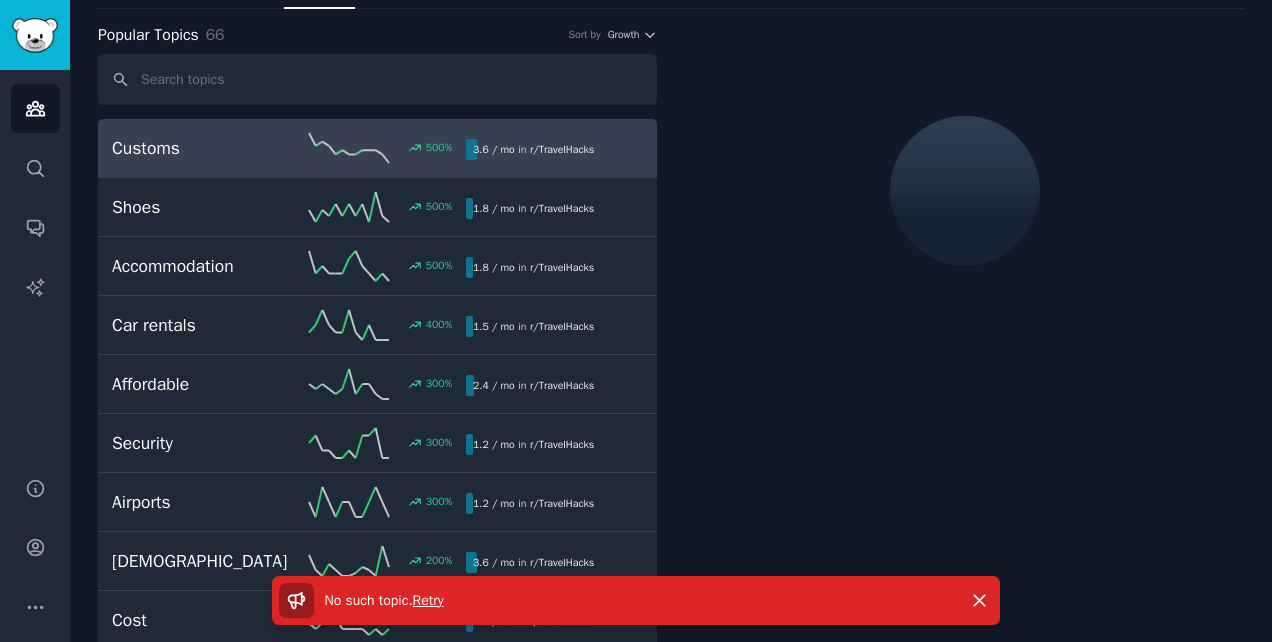 scroll, scrollTop: 0, scrollLeft: 0, axis: both 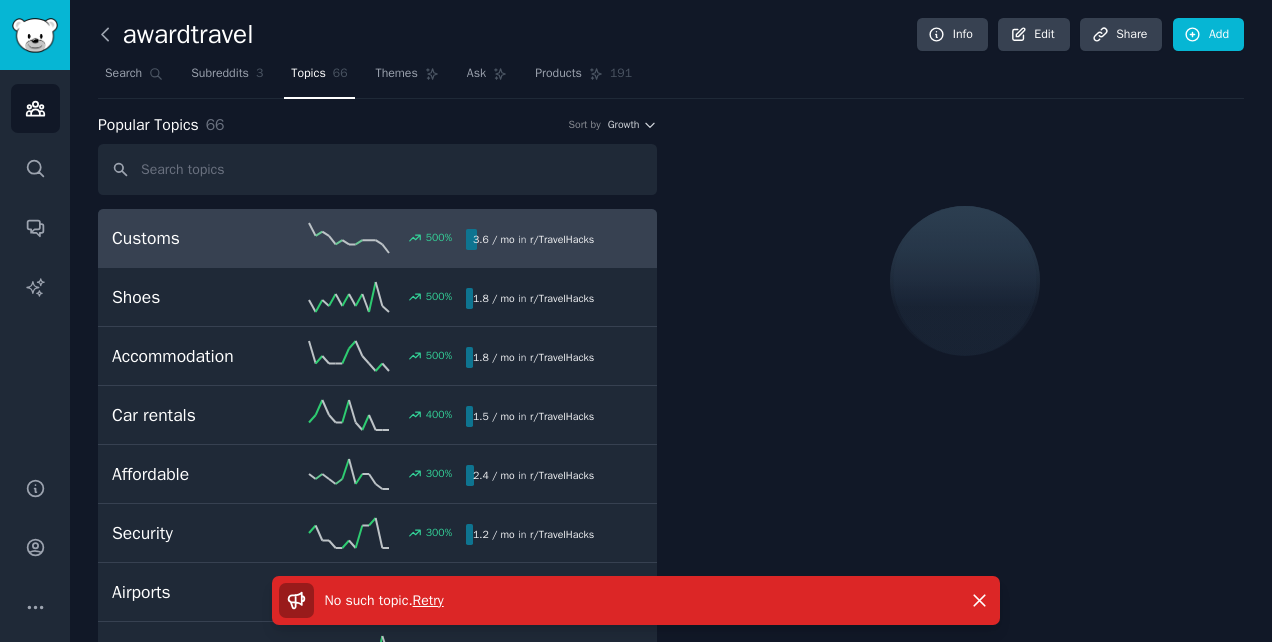 click 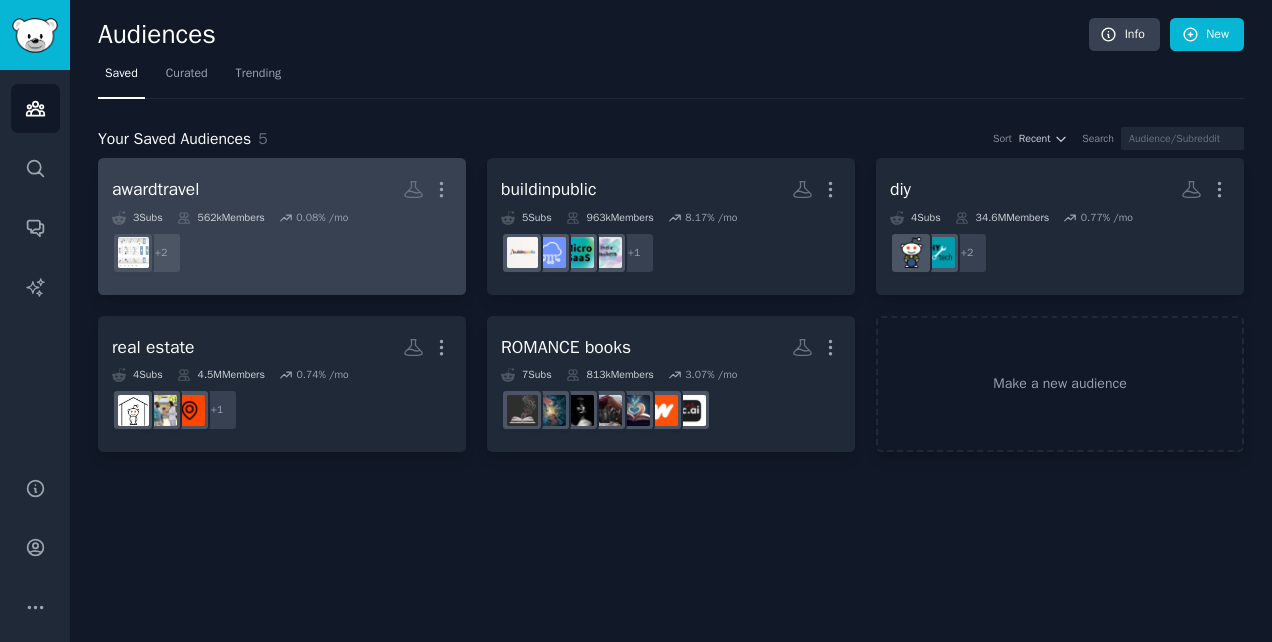 click on "awardtravel More" at bounding box center [282, 189] 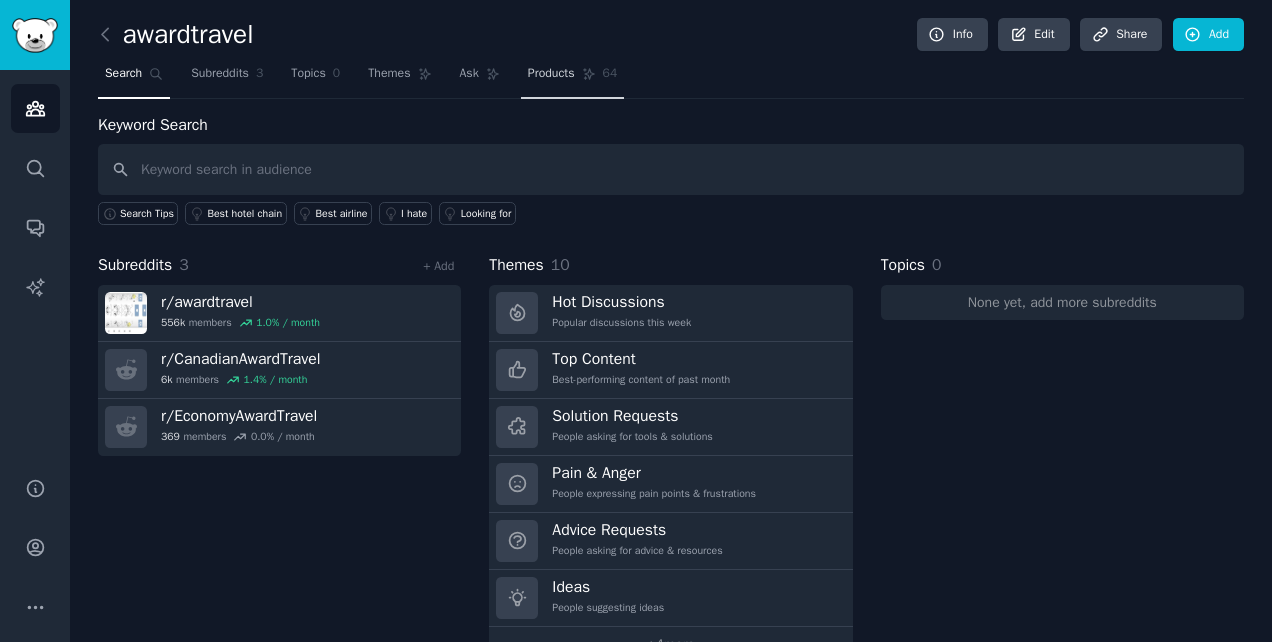 click on "Products" at bounding box center (551, 74) 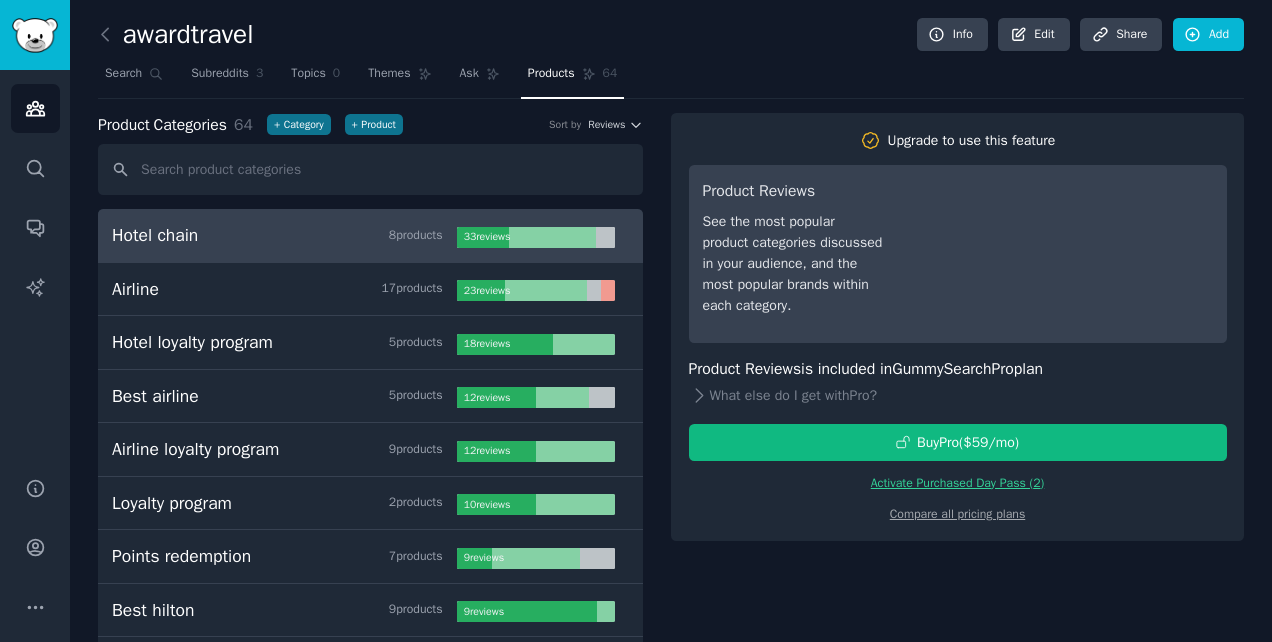click on "Activate Purchased Day Pass ( 2 )" at bounding box center (958, 483) 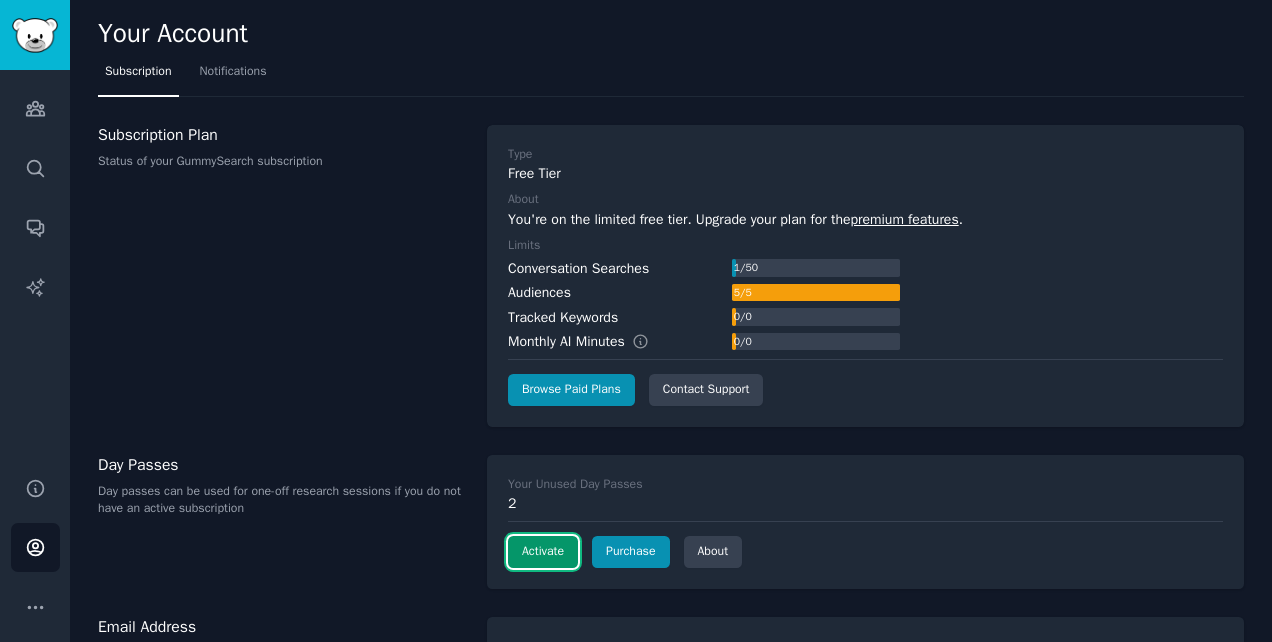 click on "Activate" at bounding box center (543, 552) 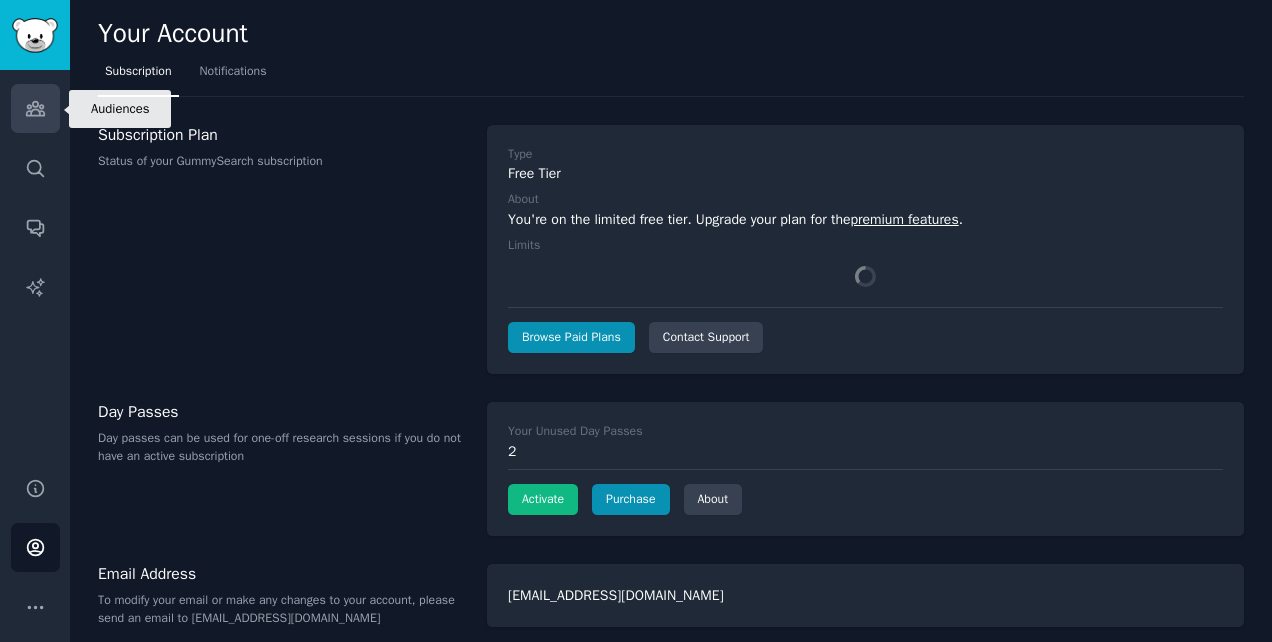 scroll, scrollTop: 0, scrollLeft: 0, axis: both 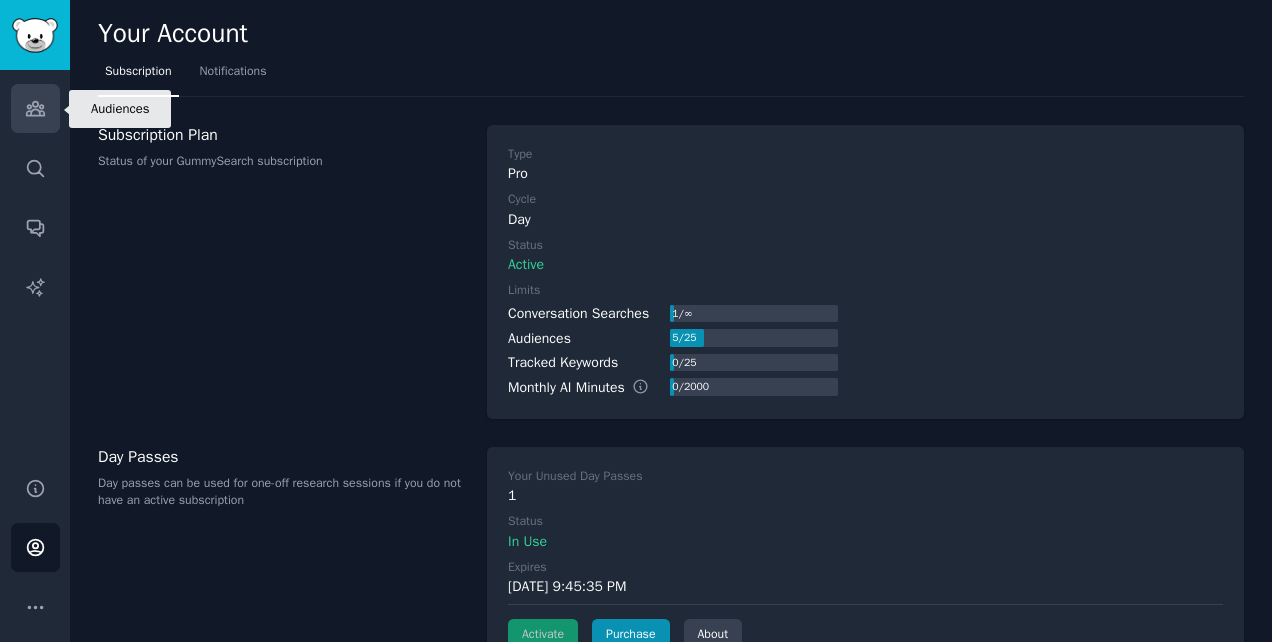 click 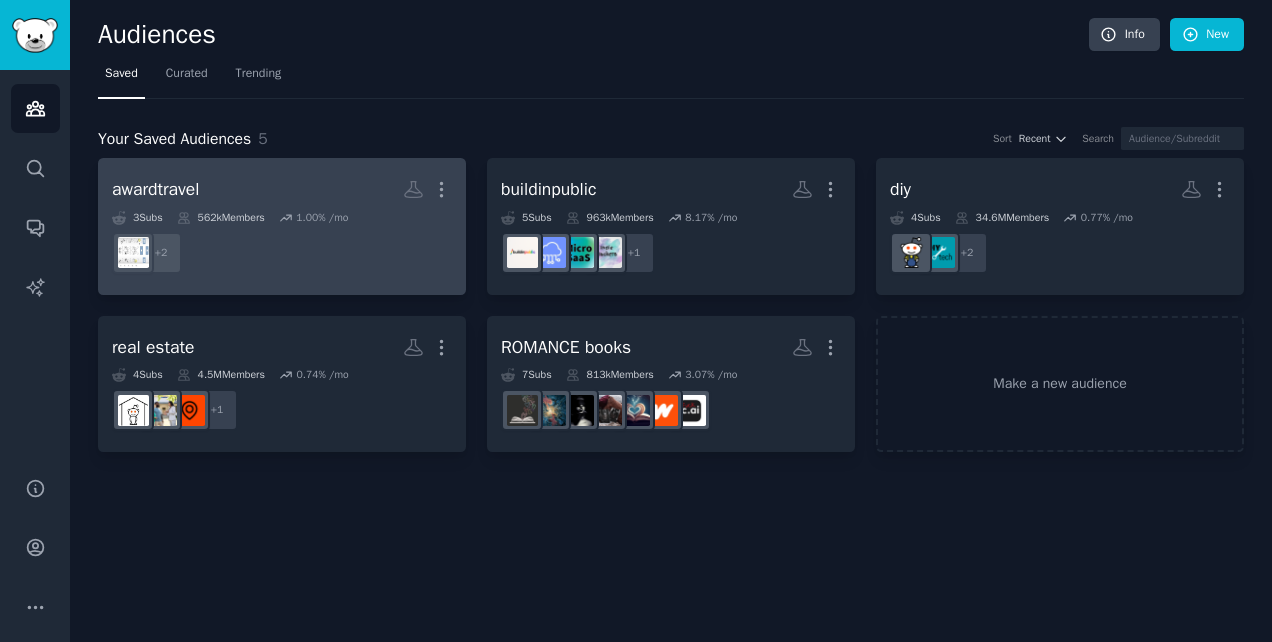 click on "awardtravel More" at bounding box center [282, 189] 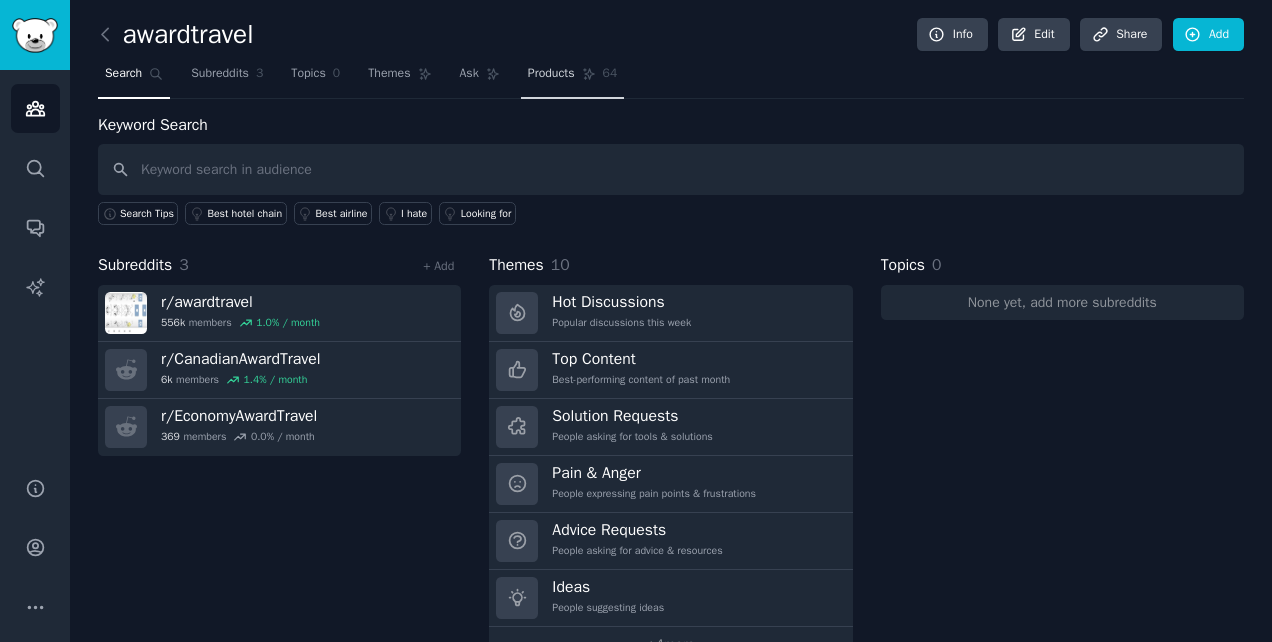 click on "Products" at bounding box center [551, 74] 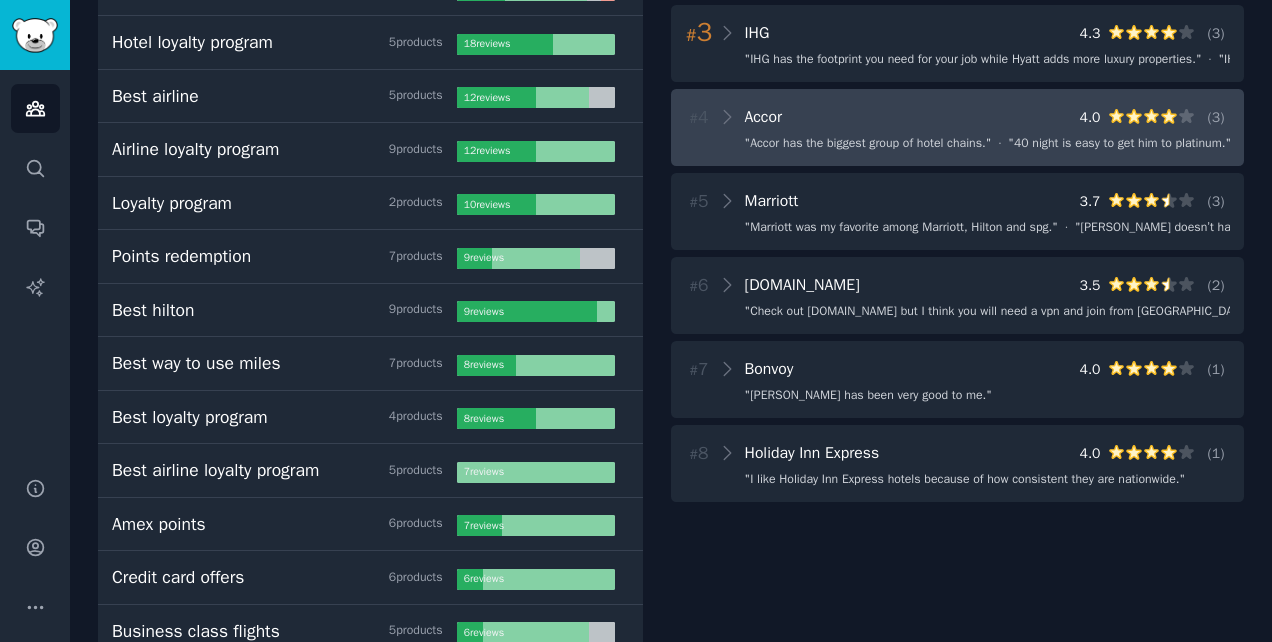 scroll, scrollTop: 0, scrollLeft: 0, axis: both 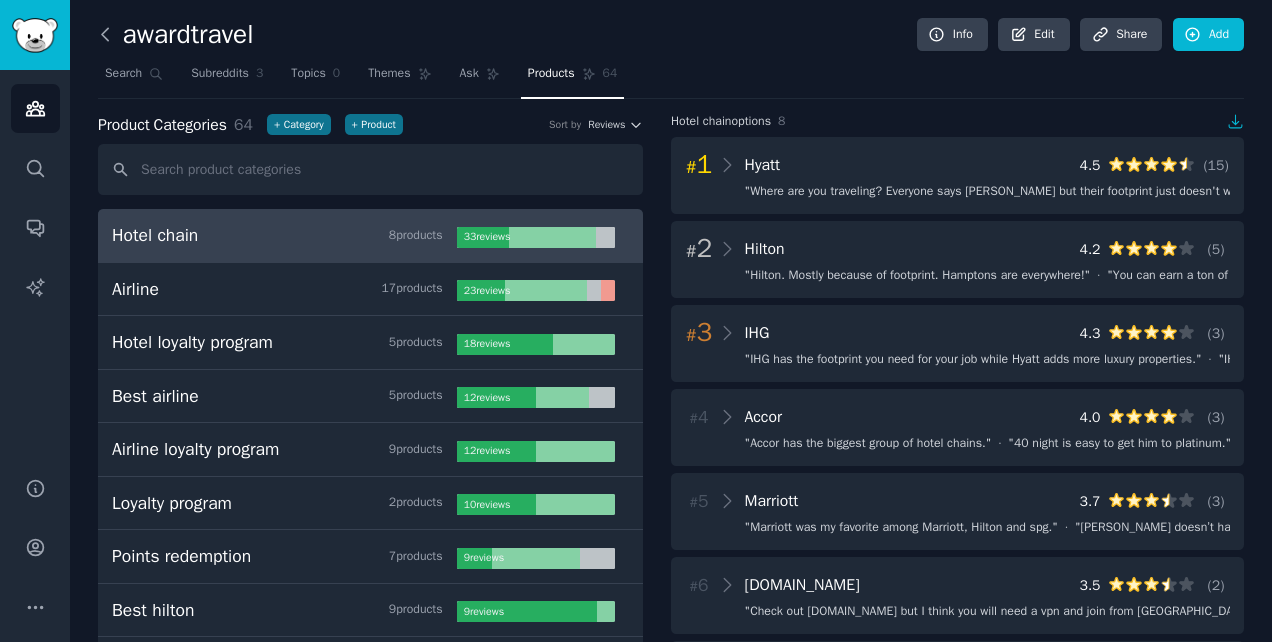 click 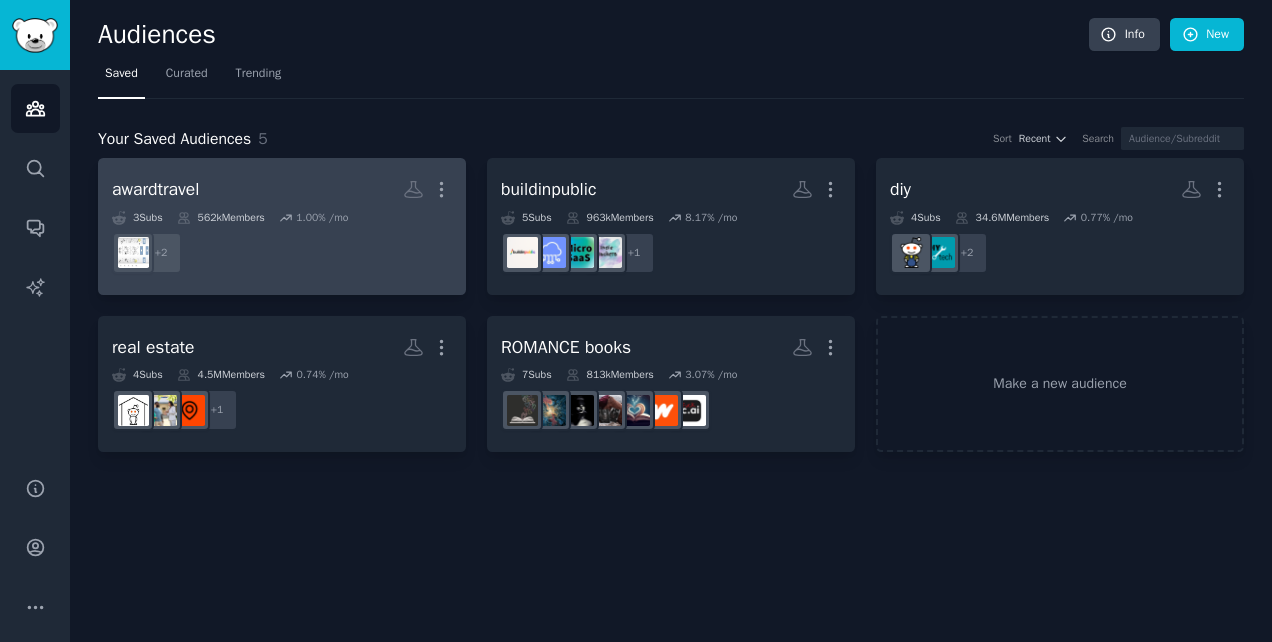 click 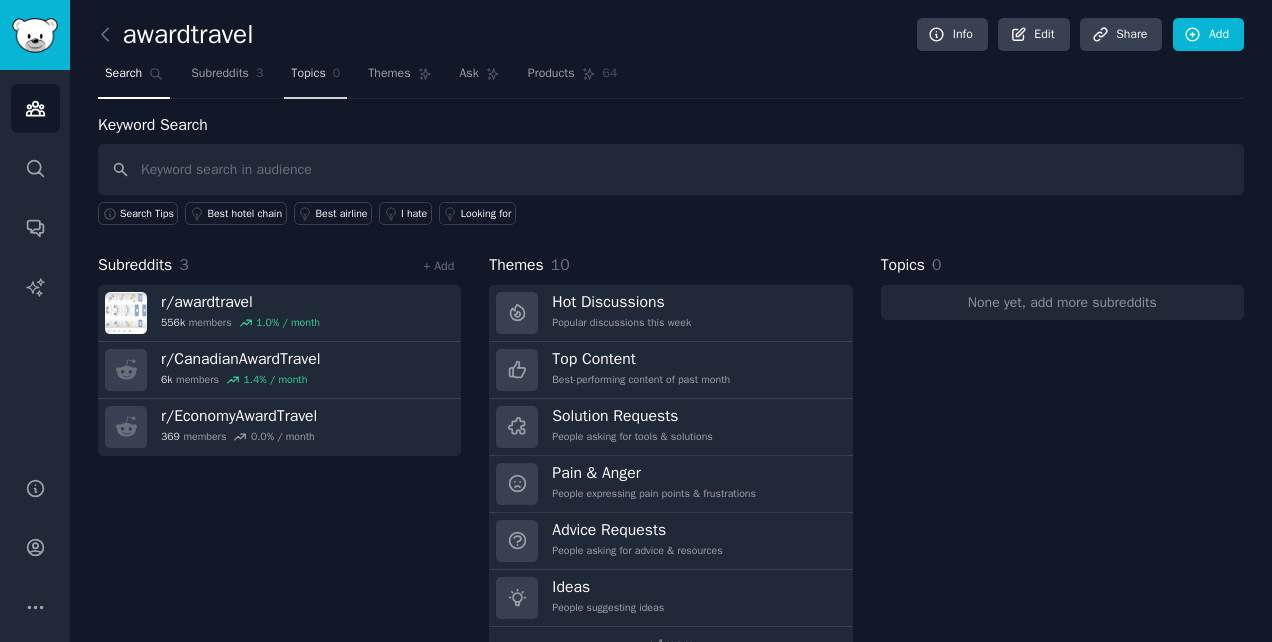 click on "Topics" at bounding box center [308, 74] 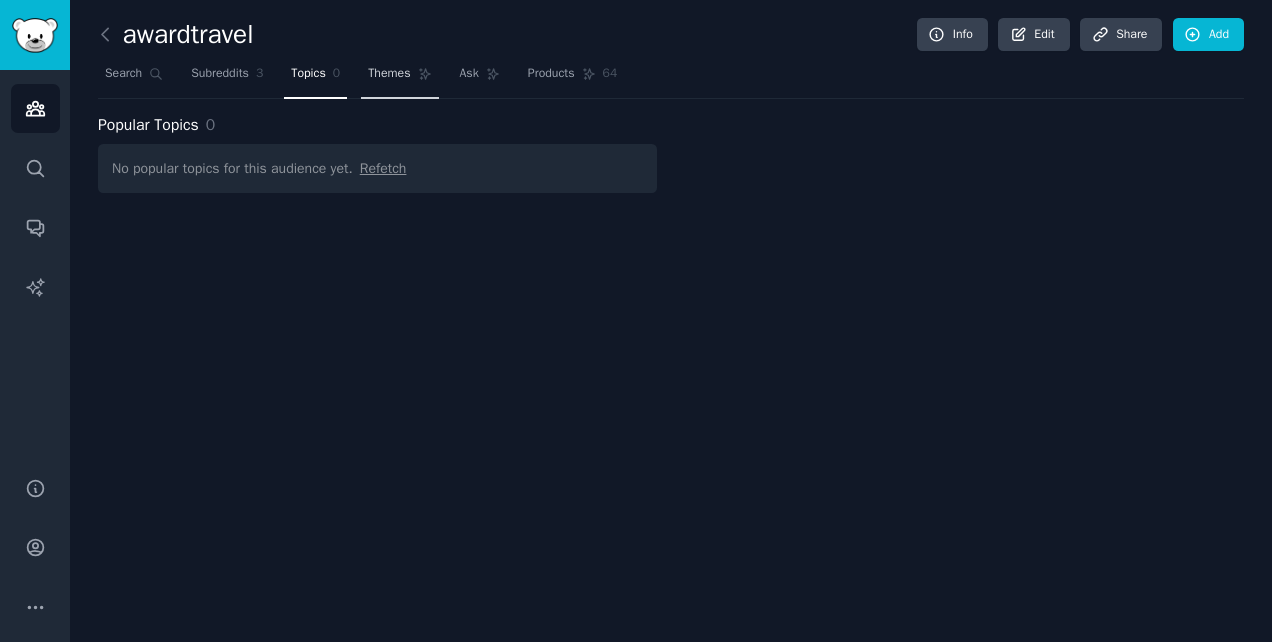 click on "Themes" at bounding box center [399, 78] 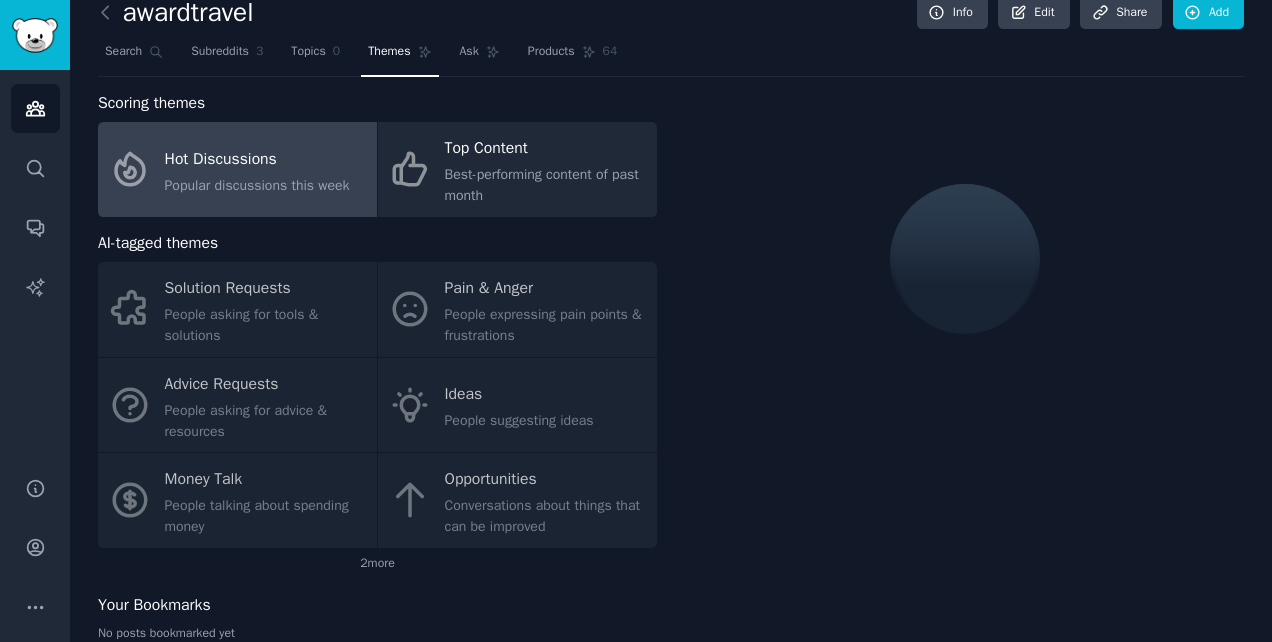 scroll, scrollTop: 0, scrollLeft: 0, axis: both 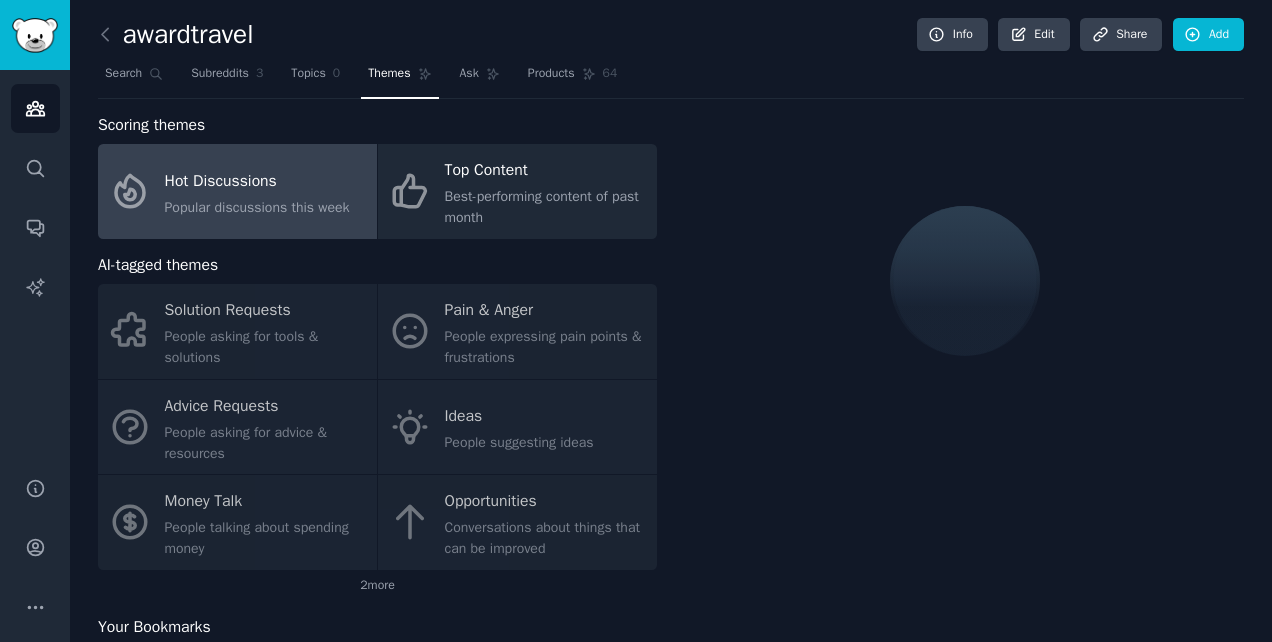 click at bounding box center [964, 281] 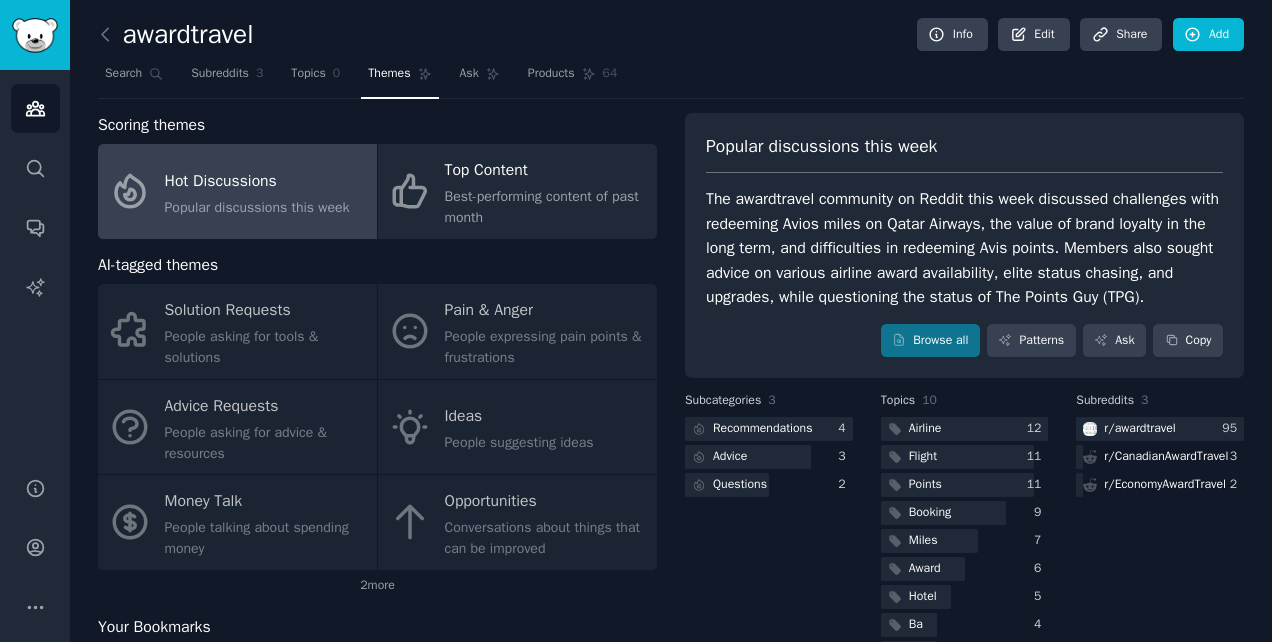 click on "Solution Requests People asking for tools & solutions Pain & Anger People expressing pain points & frustrations Advice Requests People asking for advice & resources Ideas People suggesting ideas Money Talk People talking about spending money Opportunities Conversations about things that can be improved" 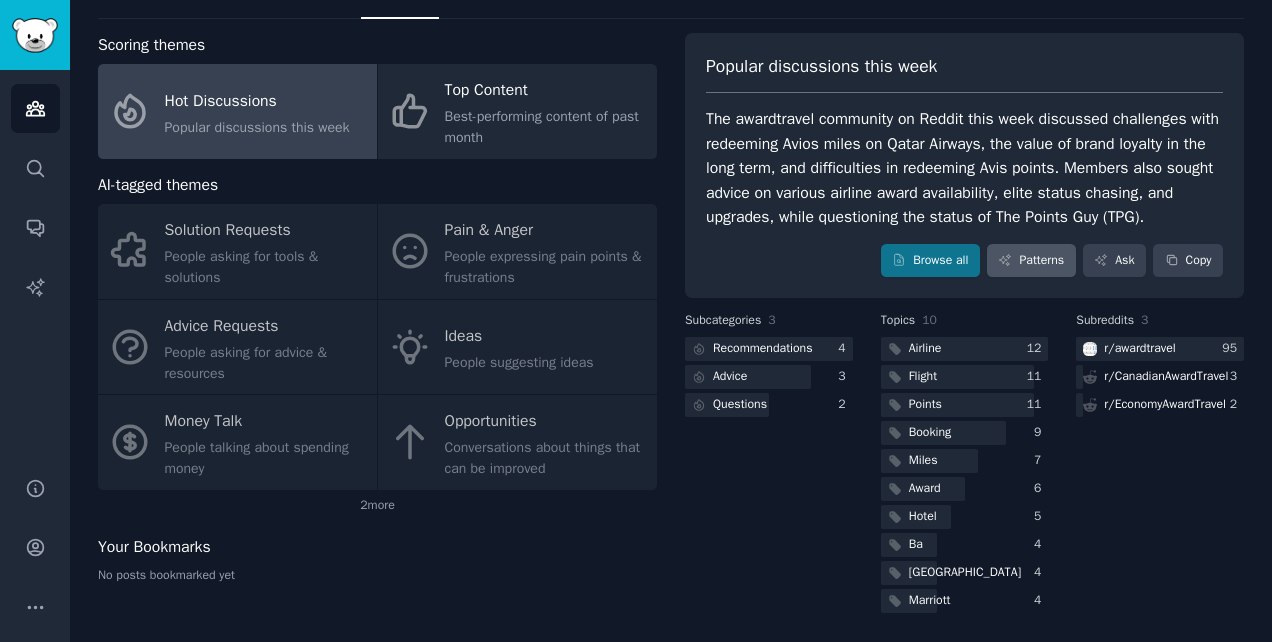 scroll, scrollTop: 0, scrollLeft: 0, axis: both 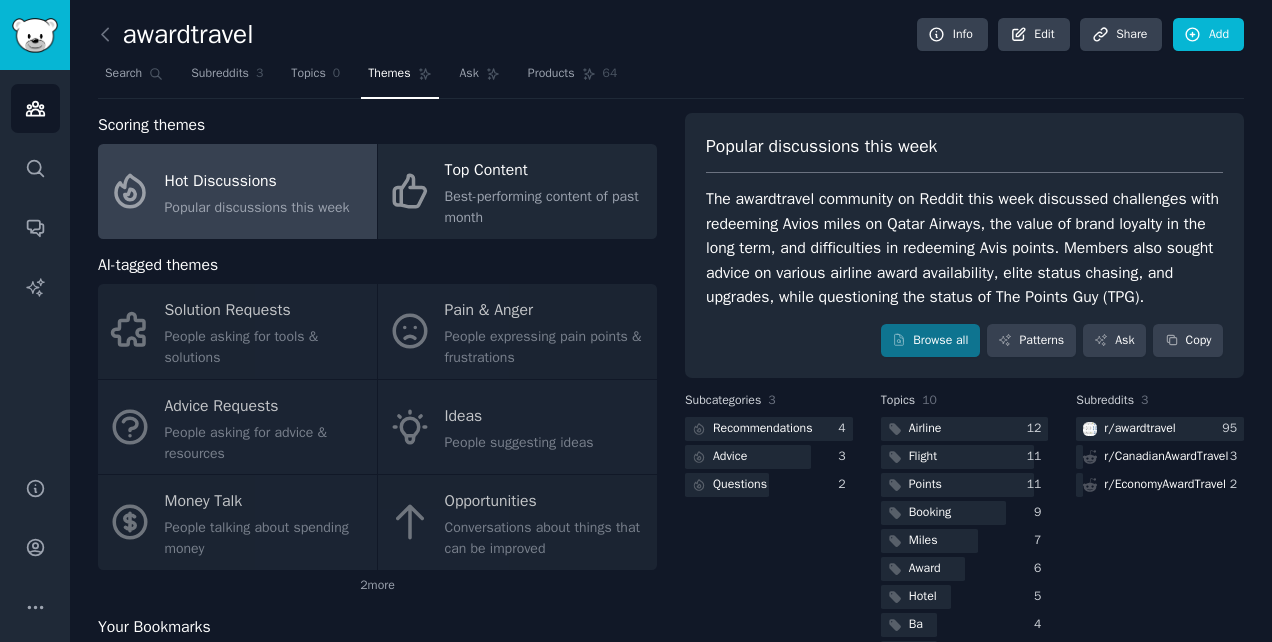click on "AI-tagged themes" at bounding box center (377, 265) 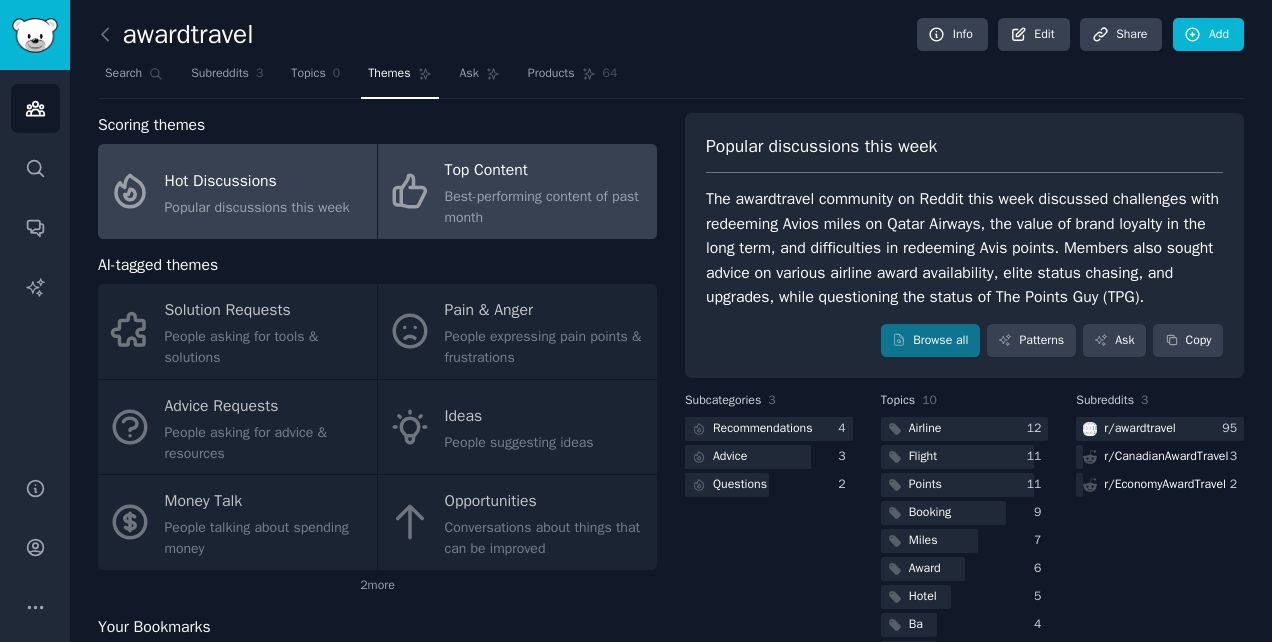 click on "Top Content" at bounding box center (546, 171) 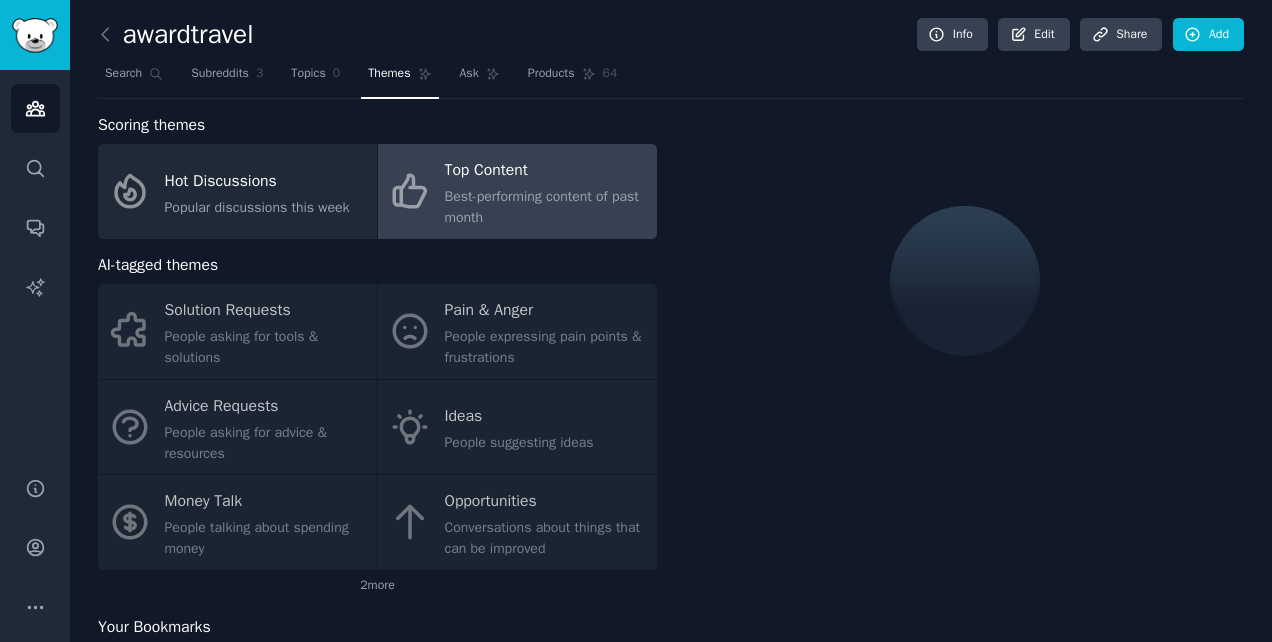 click on "Solution Requests People asking for tools & solutions Pain & Anger People expressing pain points & frustrations Advice Requests People asking for advice & resources Ideas People suggesting ideas Money Talk People talking about spending money Opportunities Conversations about things that can be improved" 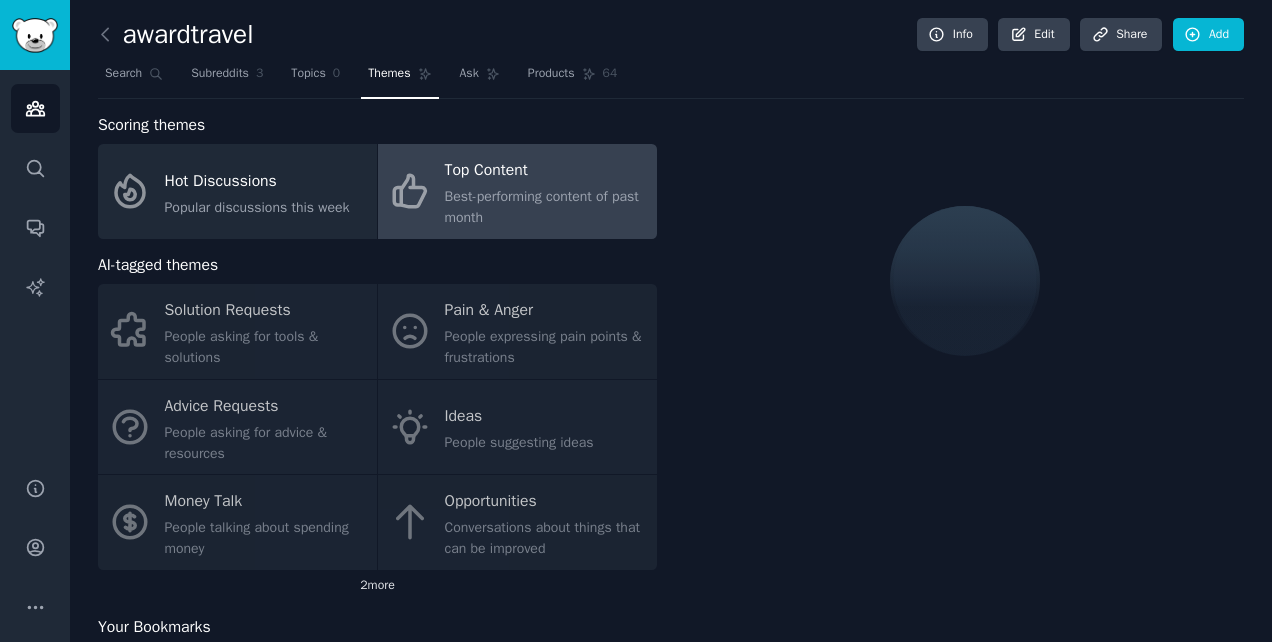 click on "2  more" 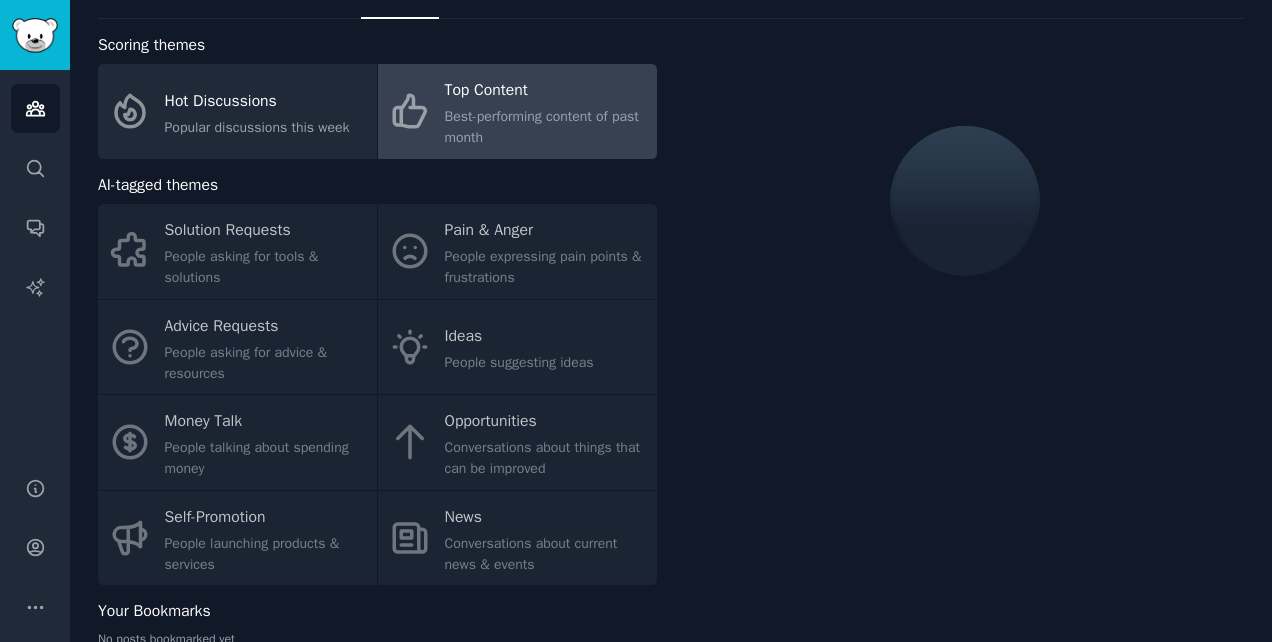 scroll, scrollTop: 127, scrollLeft: 0, axis: vertical 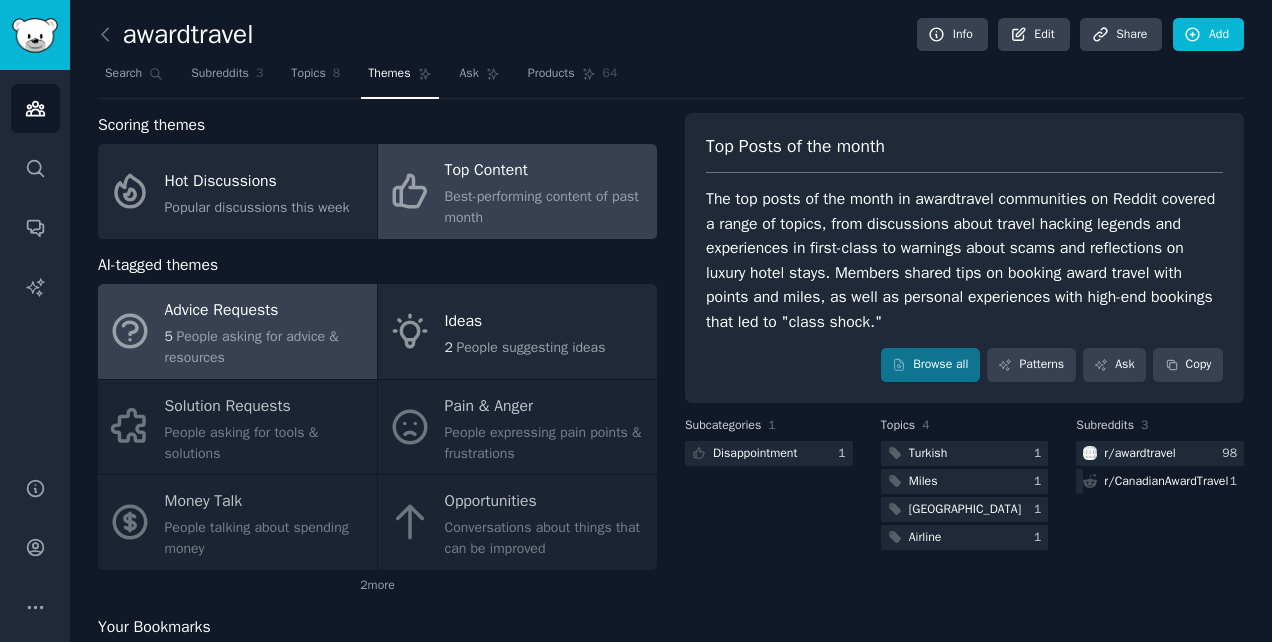 click on "People asking for advice & resources" at bounding box center [252, 347] 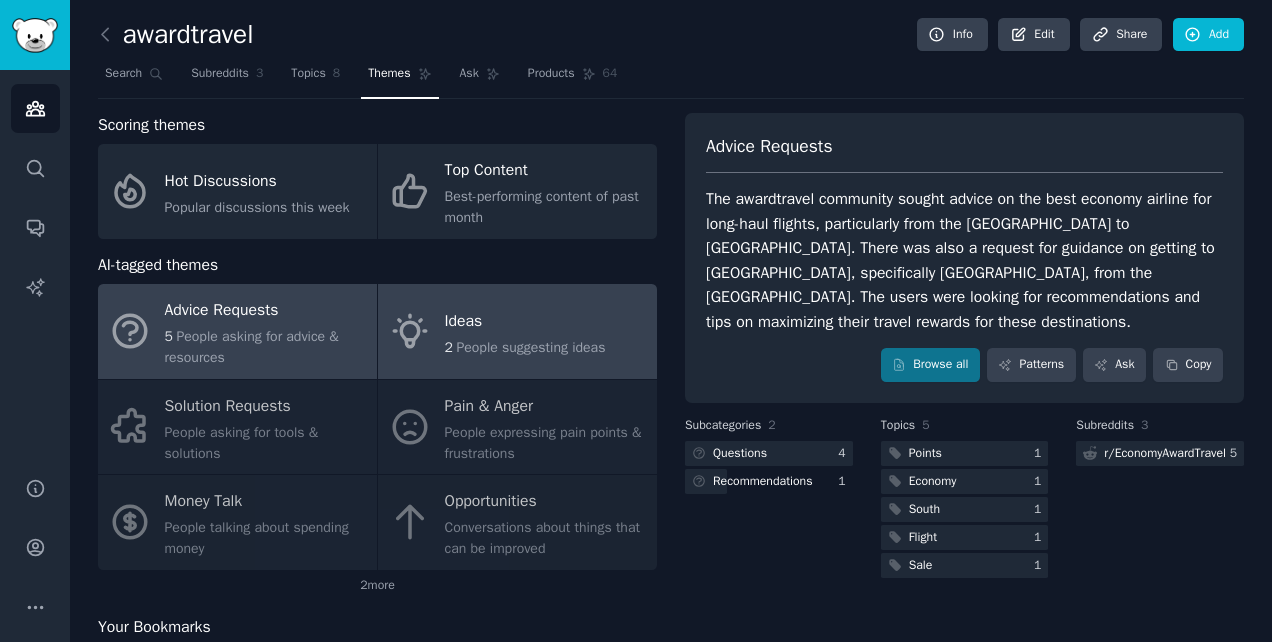 click on "People suggesting ideas" at bounding box center (530, 347) 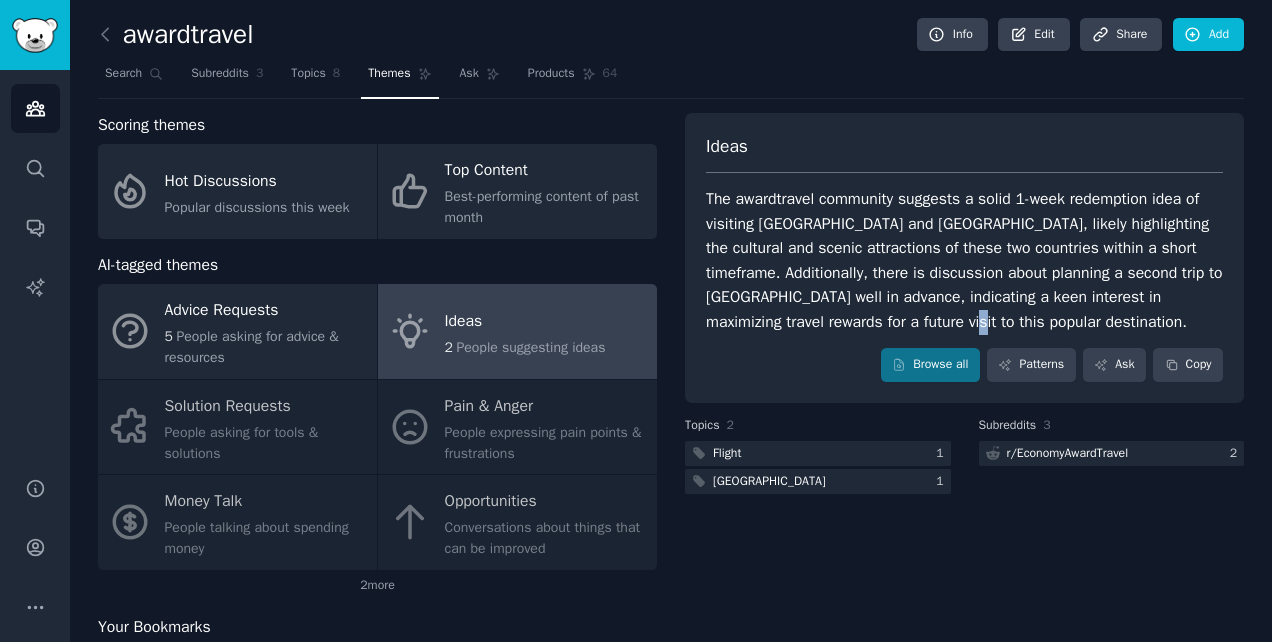 drag, startPoint x: 891, startPoint y: 314, endPoint x: 868, endPoint y: 324, distance: 25.079872 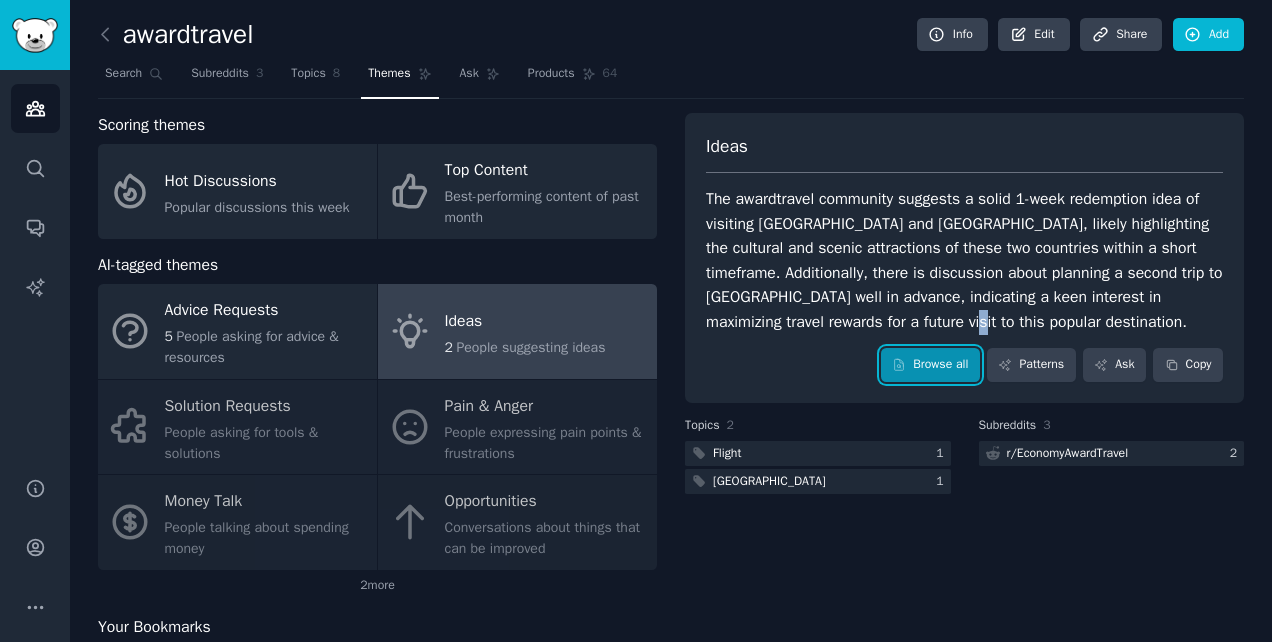 drag, startPoint x: 868, startPoint y: 324, endPoint x: 904, endPoint y: 373, distance: 60.80296 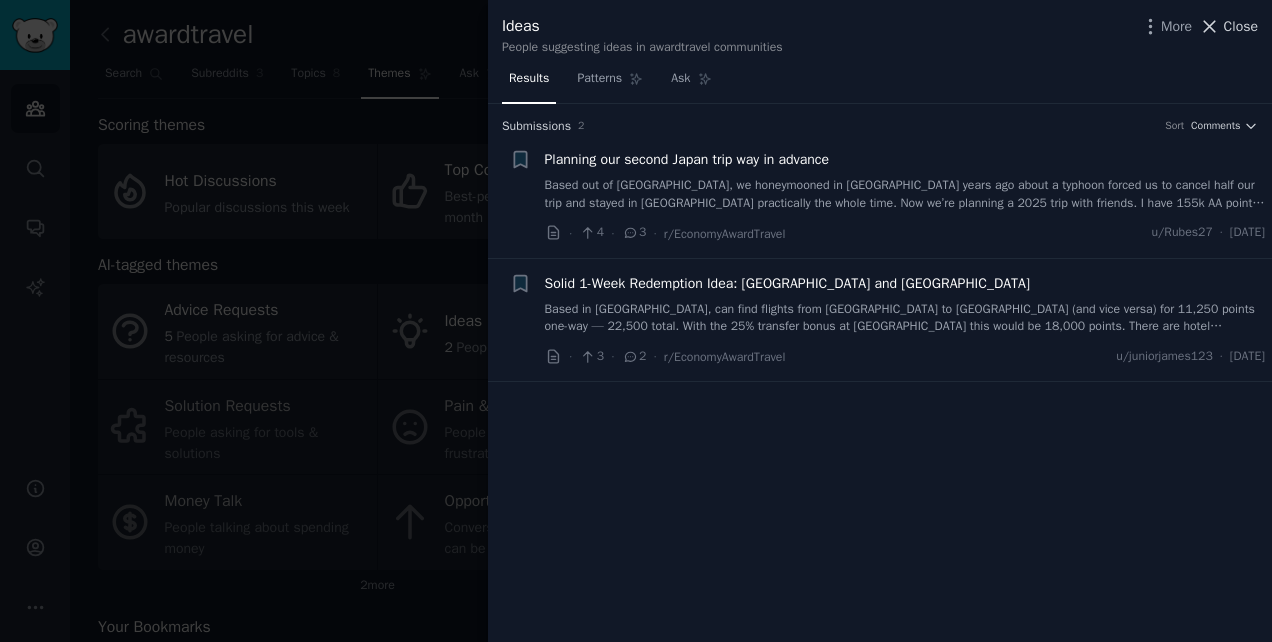 click on "Close" at bounding box center [1241, 26] 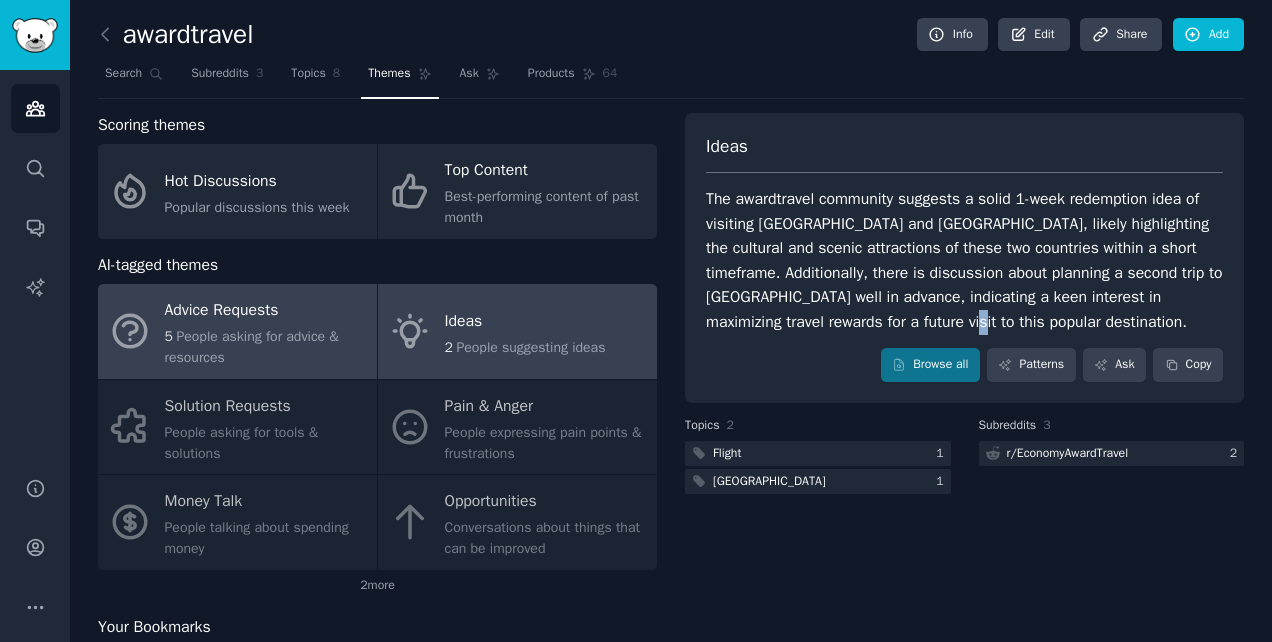 click on "5 People asking for advice & resources" at bounding box center [266, 347] 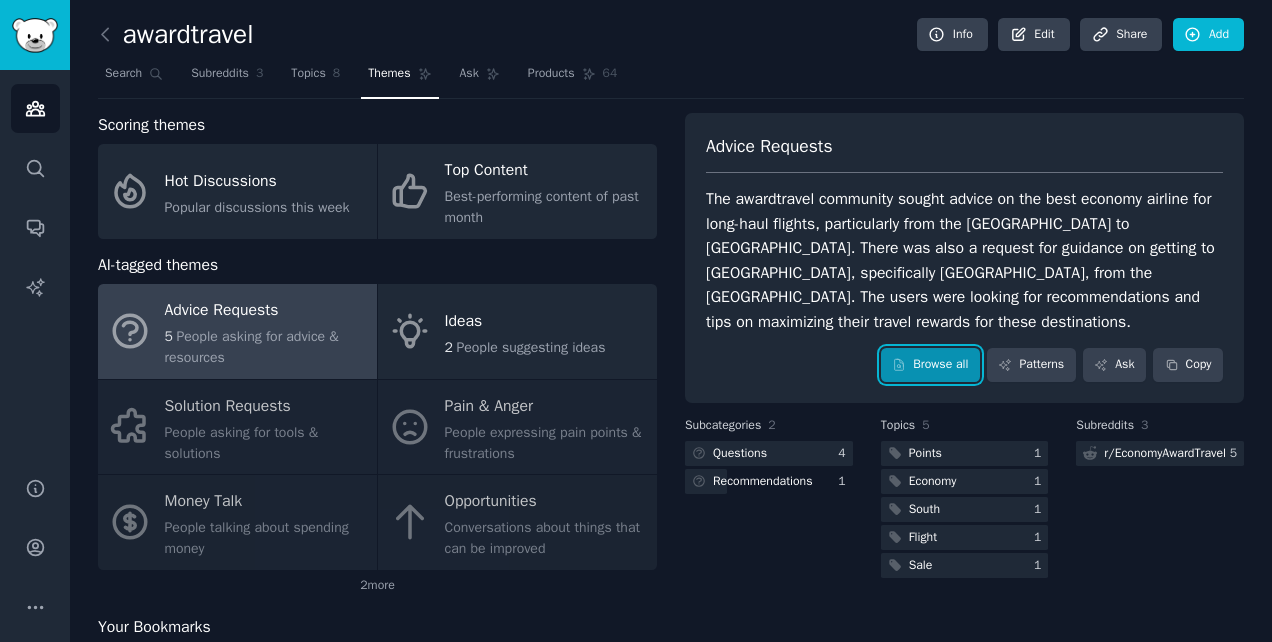 click on "Browse all" at bounding box center [930, 365] 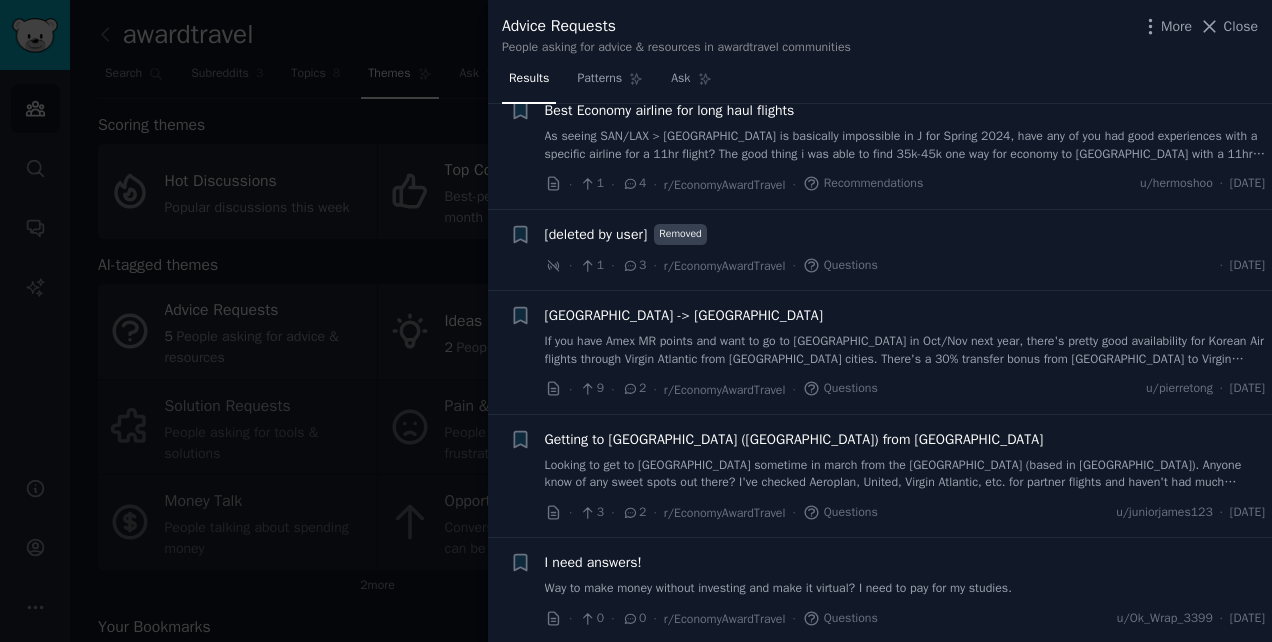 scroll, scrollTop: 0, scrollLeft: 0, axis: both 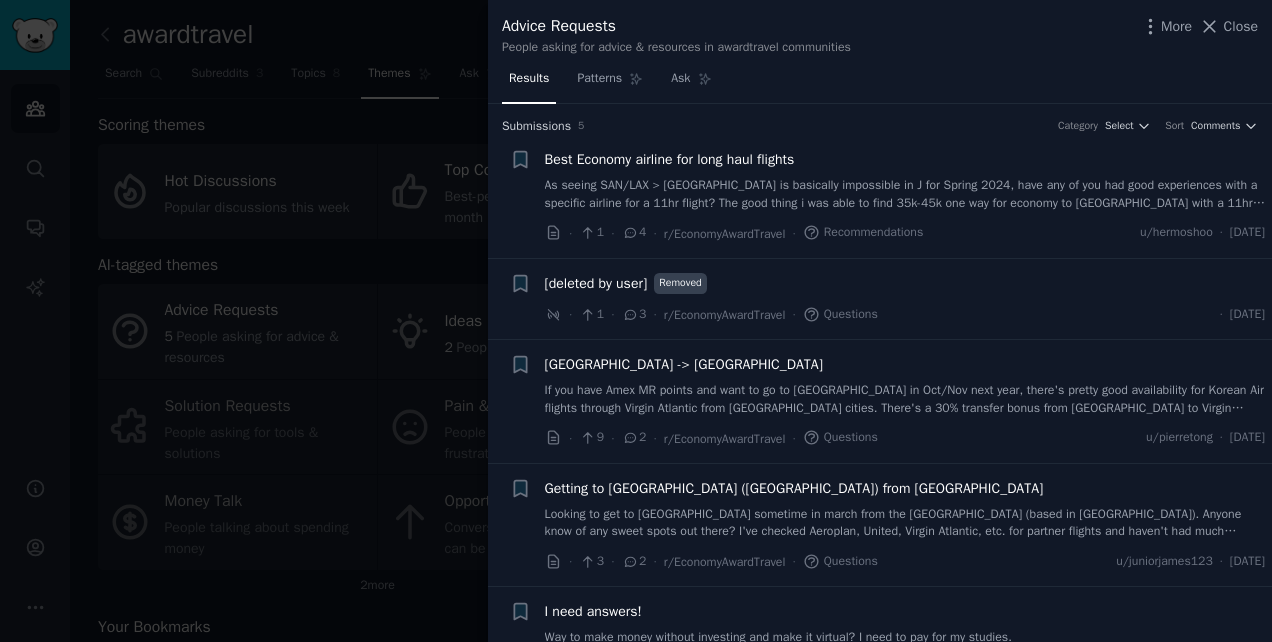 click on "Advice Requests People asking for advice & resources in awardtravel communities More Close" at bounding box center (880, 31) 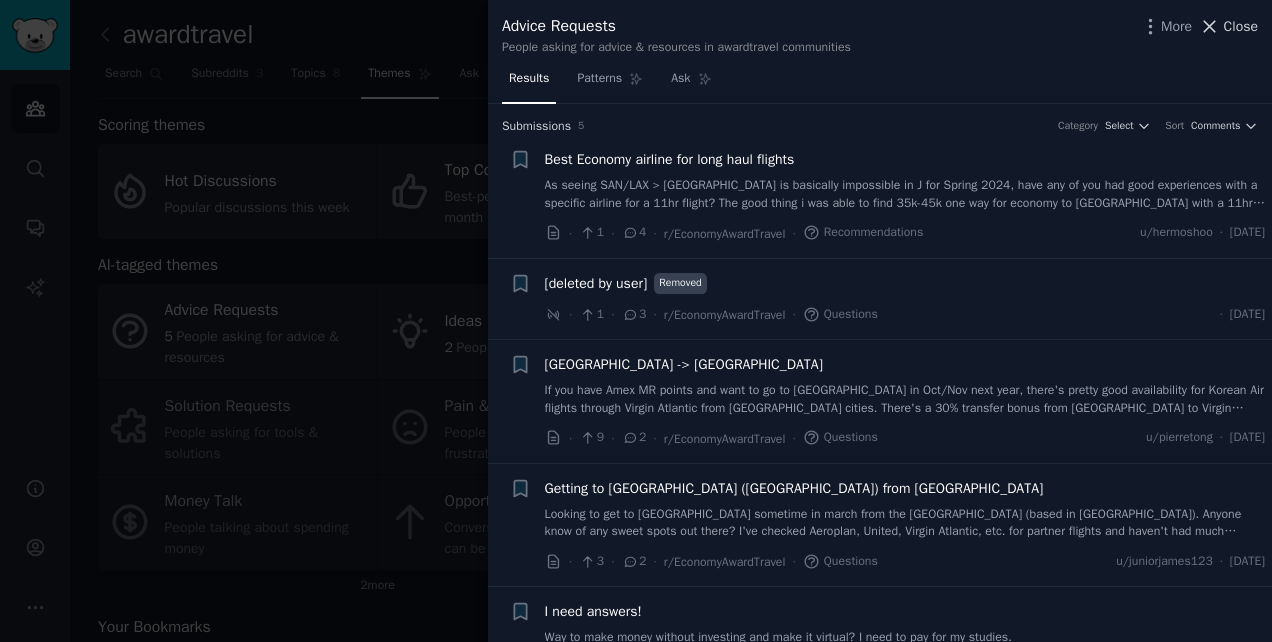 click on "Close" at bounding box center (1241, 26) 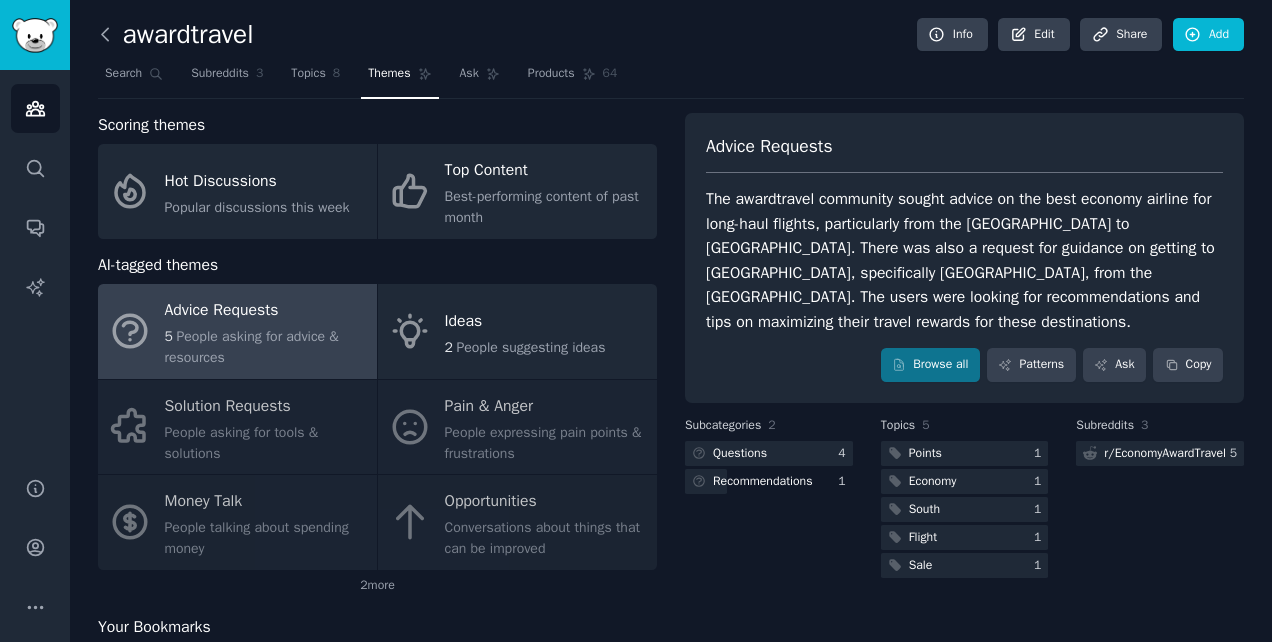 click 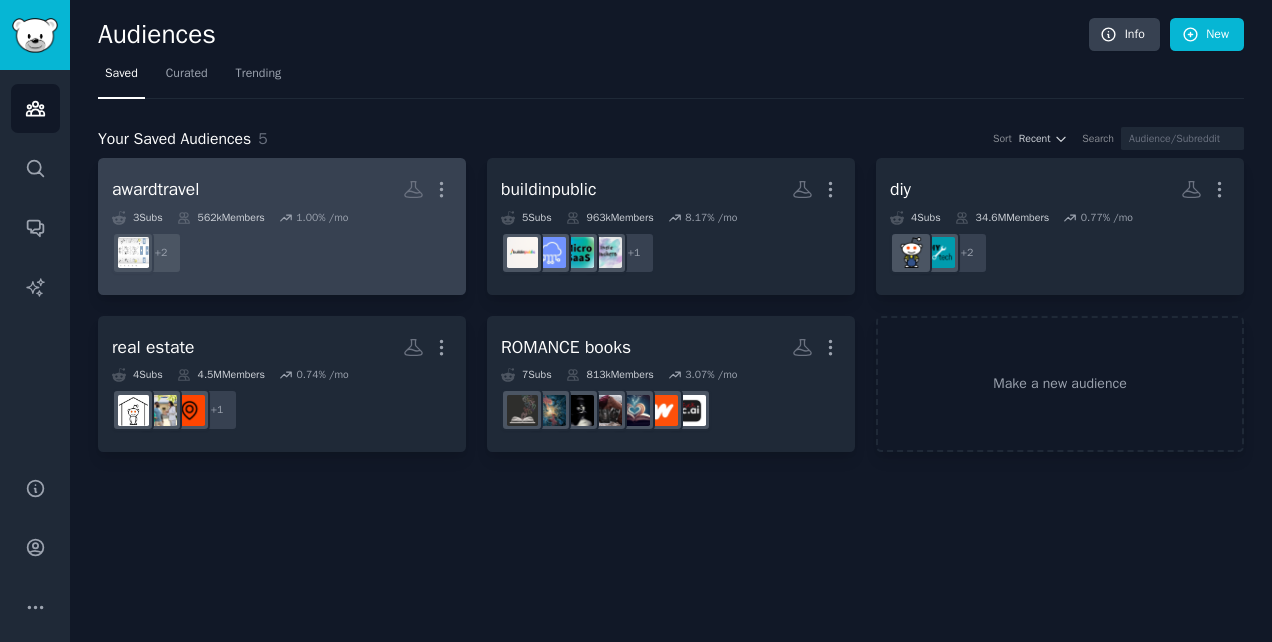 click on "awardtravel More 3  Sub s 562k  Members 1.00 % /mo + 2" at bounding box center (282, 226) 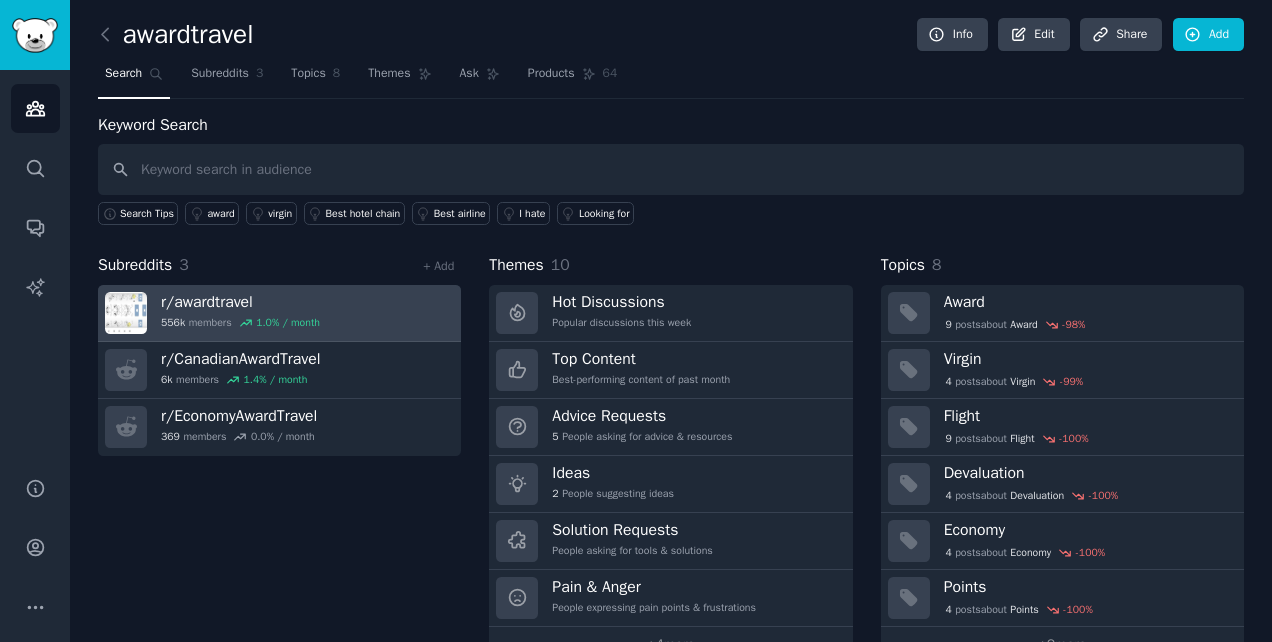 click on "556k  members 1.0 % / month" at bounding box center (240, 323) 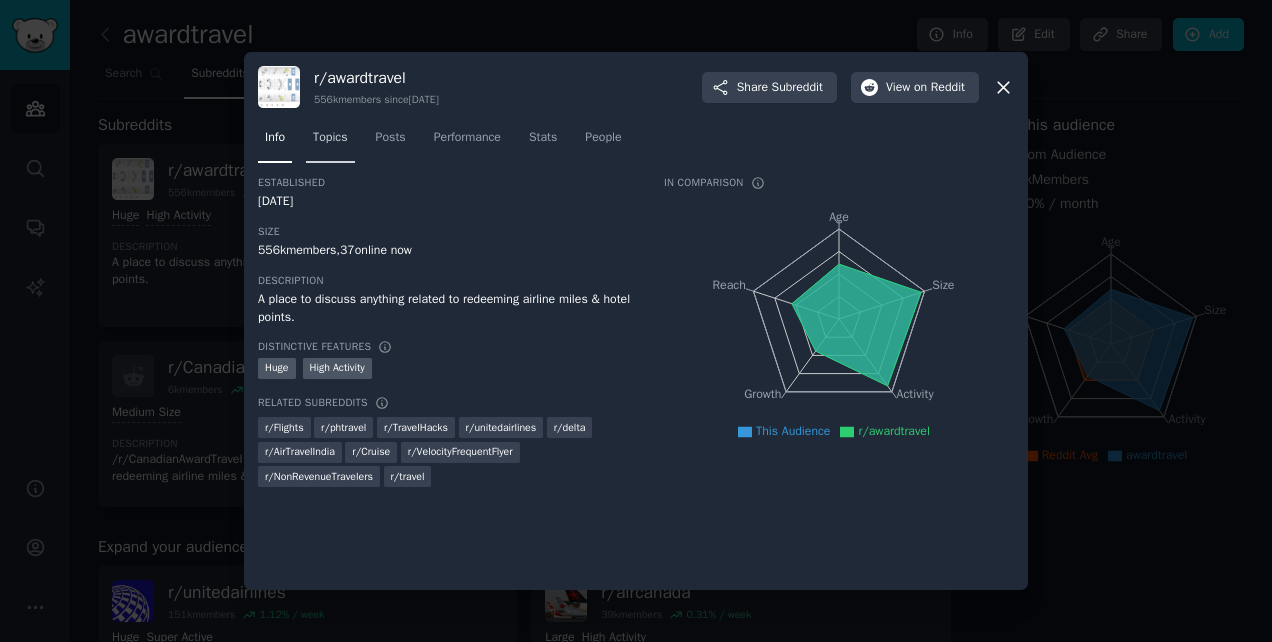click on "Topics" at bounding box center (330, 142) 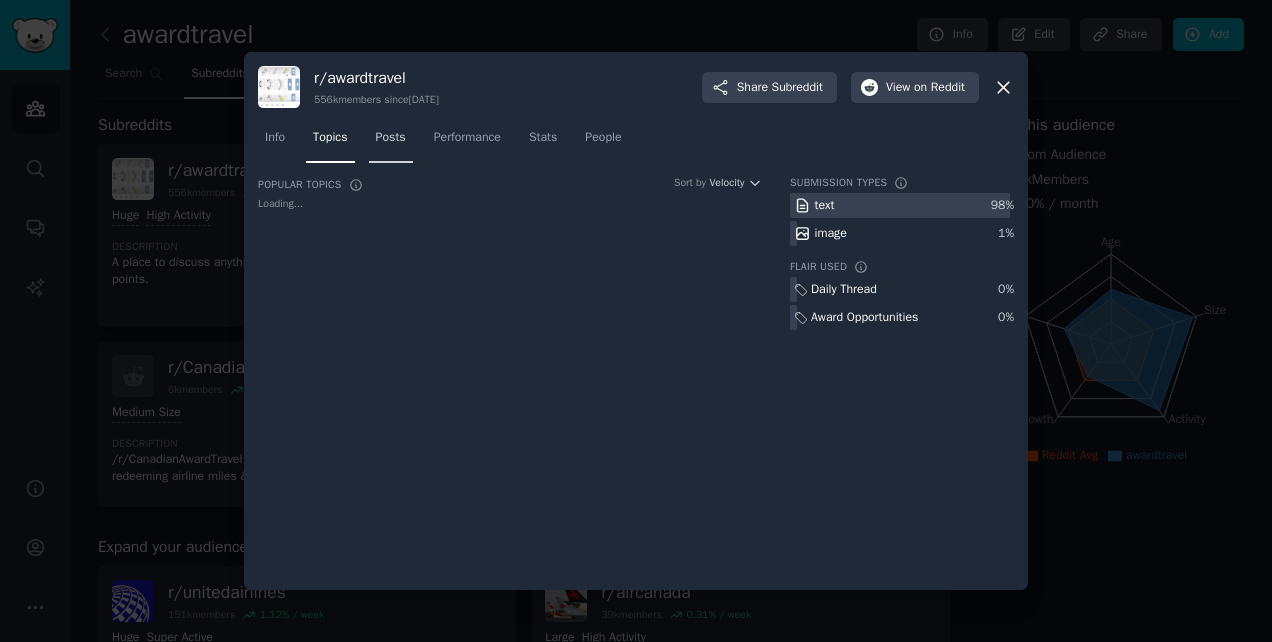 click on "Posts" at bounding box center (391, 138) 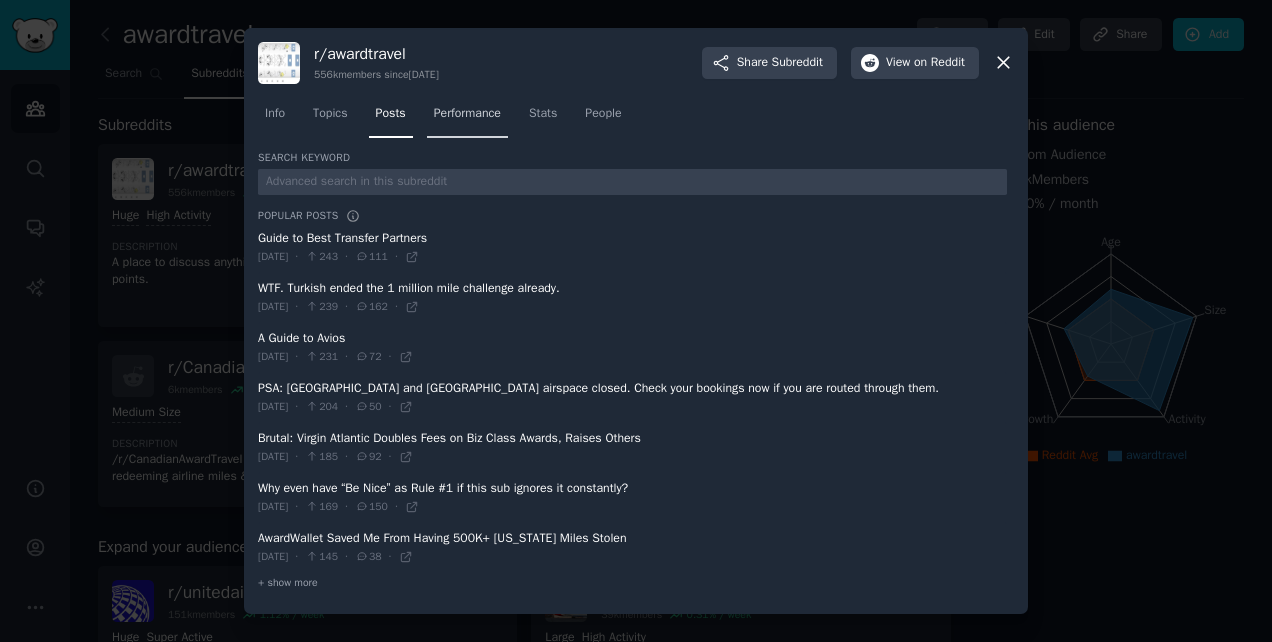 click on "Performance" at bounding box center [467, 114] 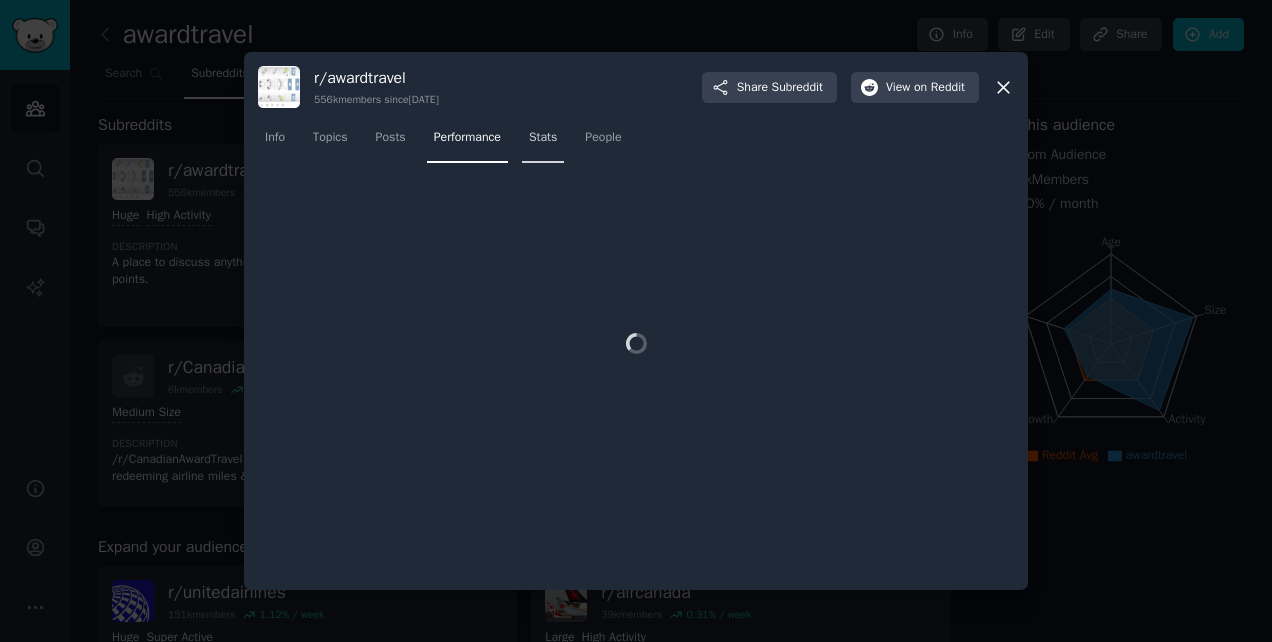 click on "Stats" at bounding box center [543, 138] 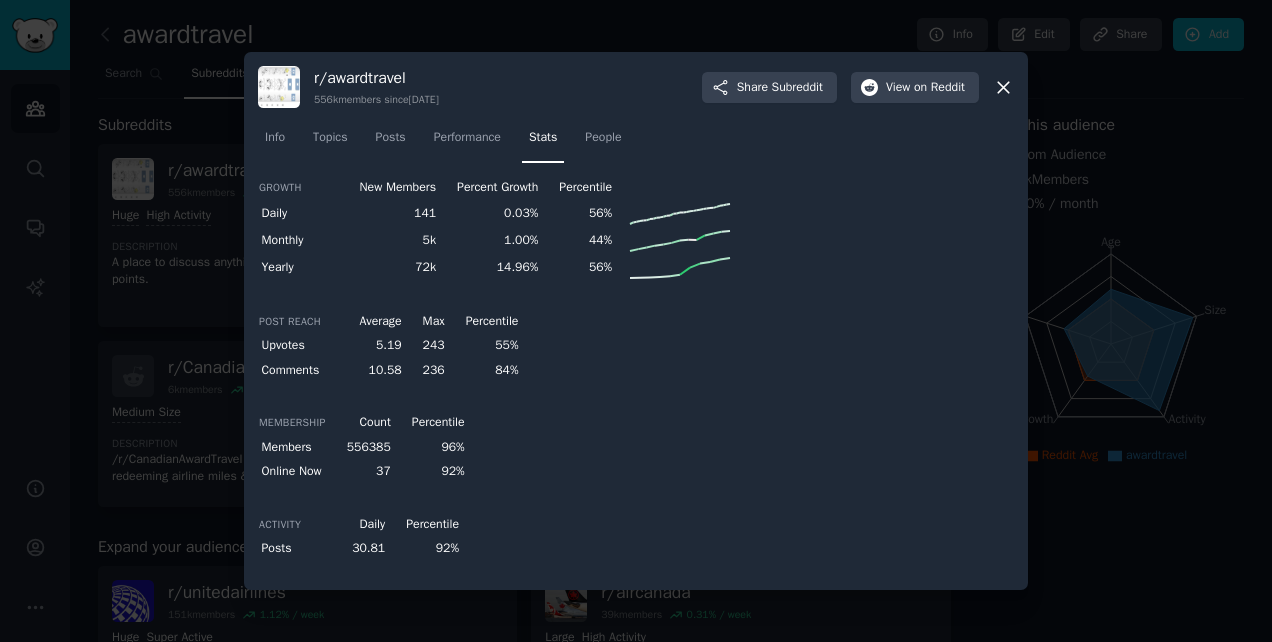 click 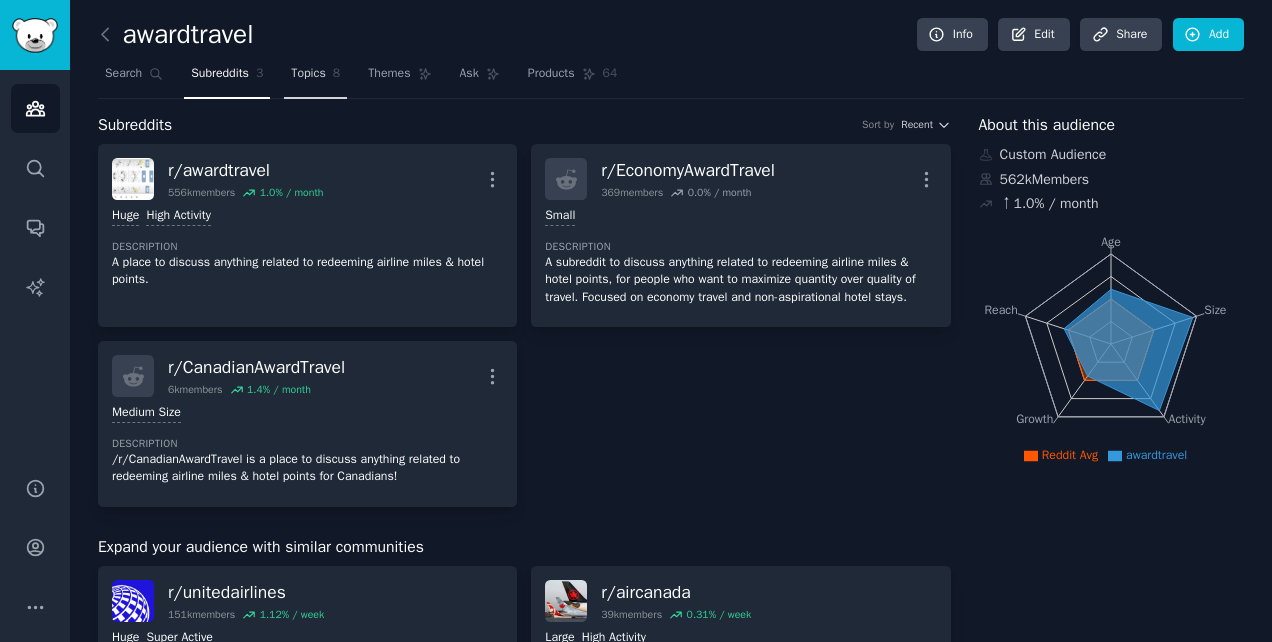 click on "Topics" at bounding box center [308, 74] 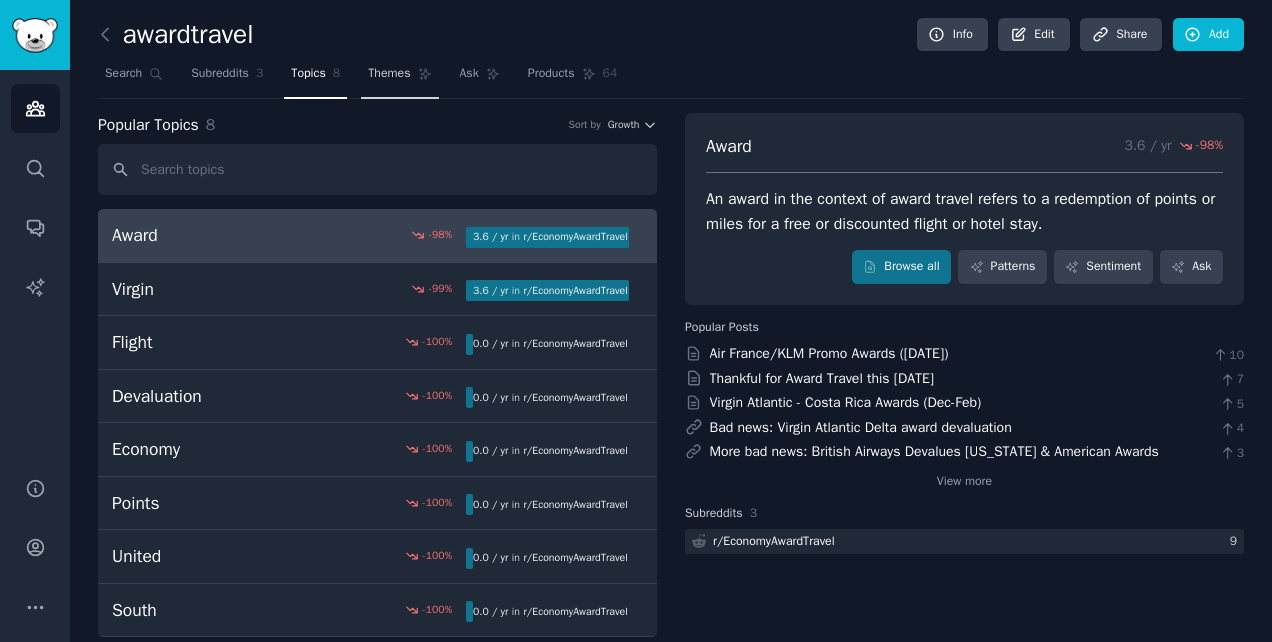 click on "Themes" at bounding box center [399, 78] 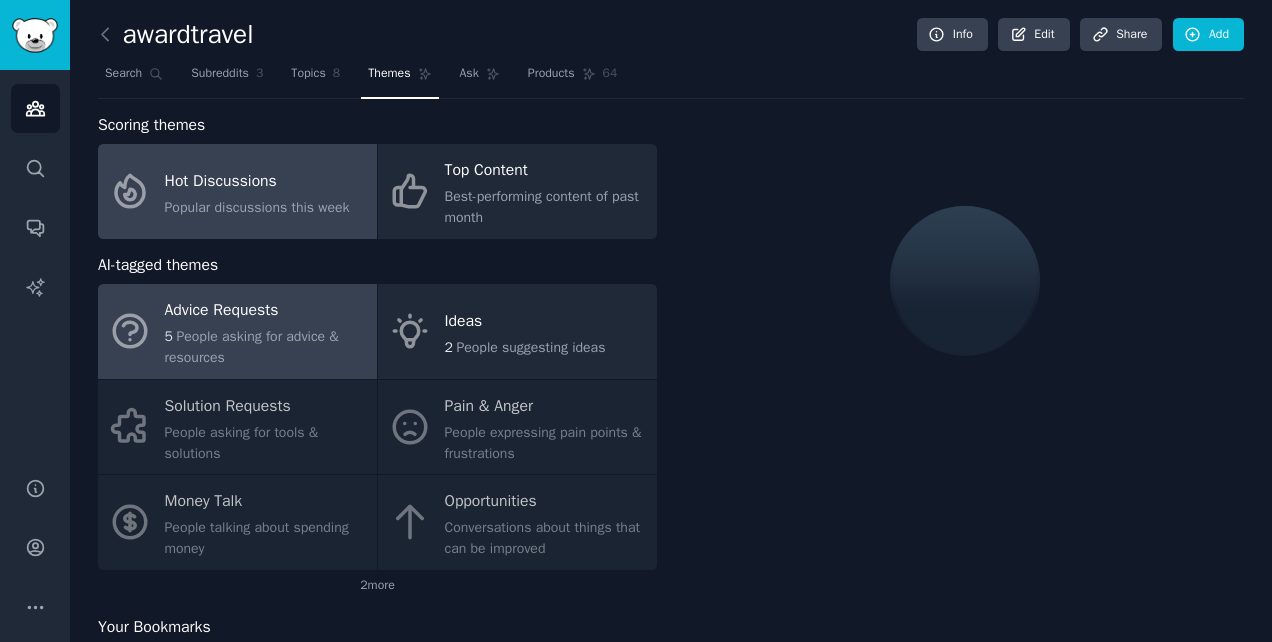 click on "5 People asking for advice & resources" at bounding box center (266, 347) 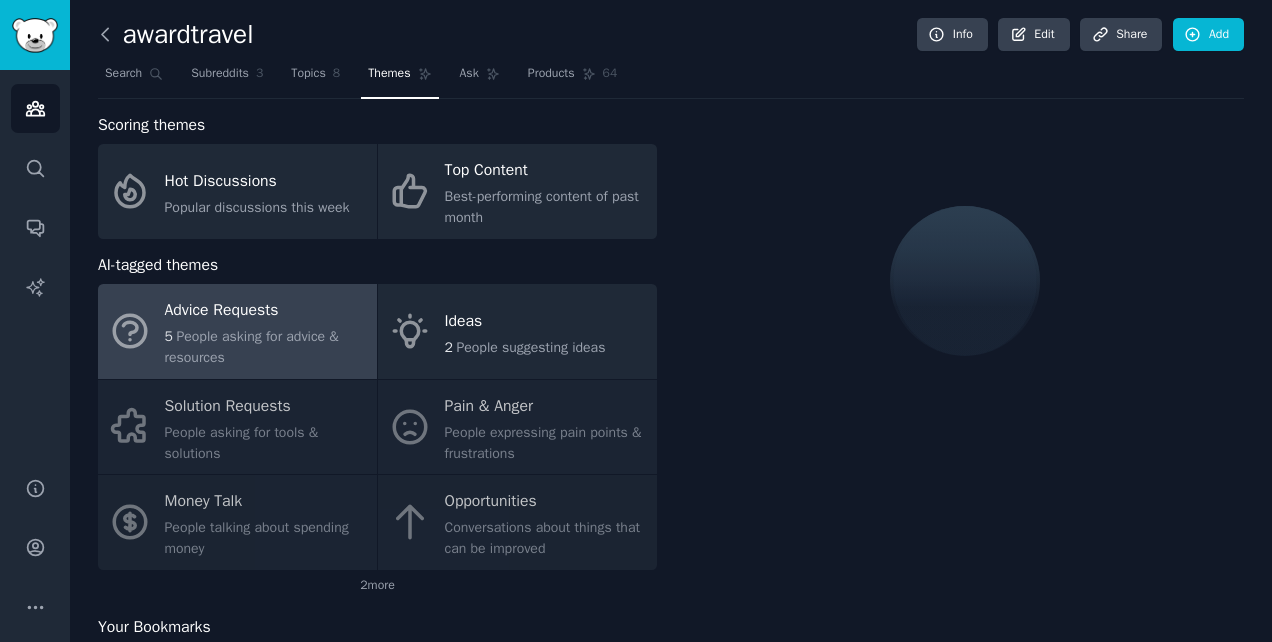 click 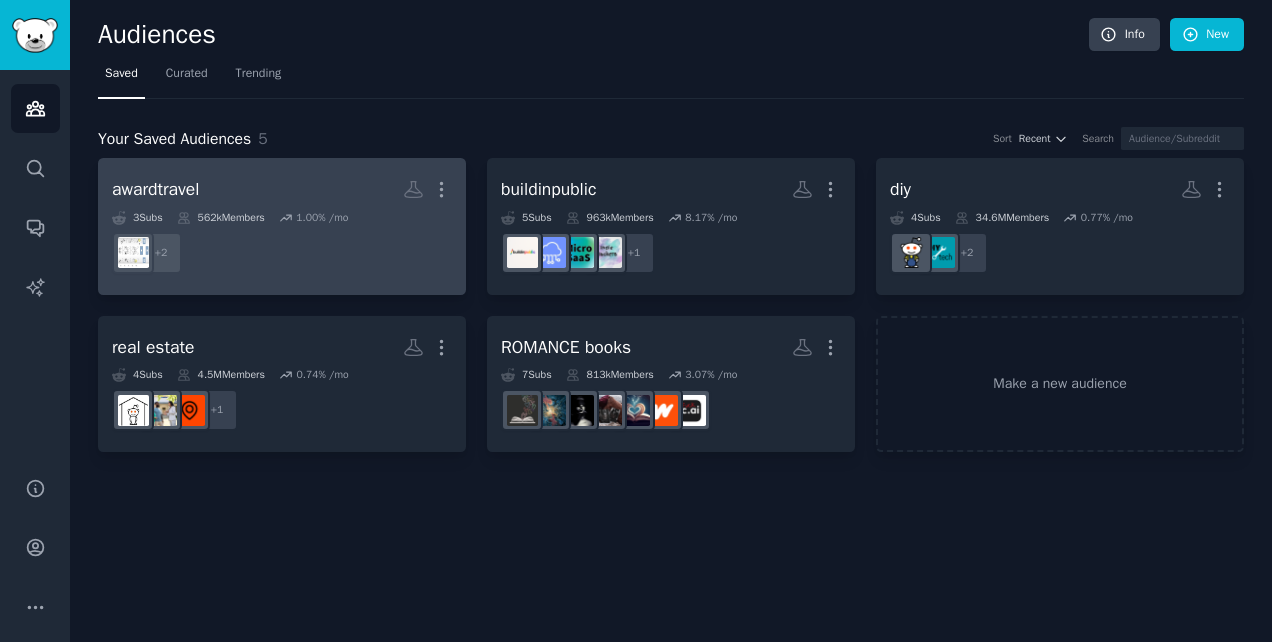 click on "awardtravel Custom Audience More" at bounding box center [282, 189] 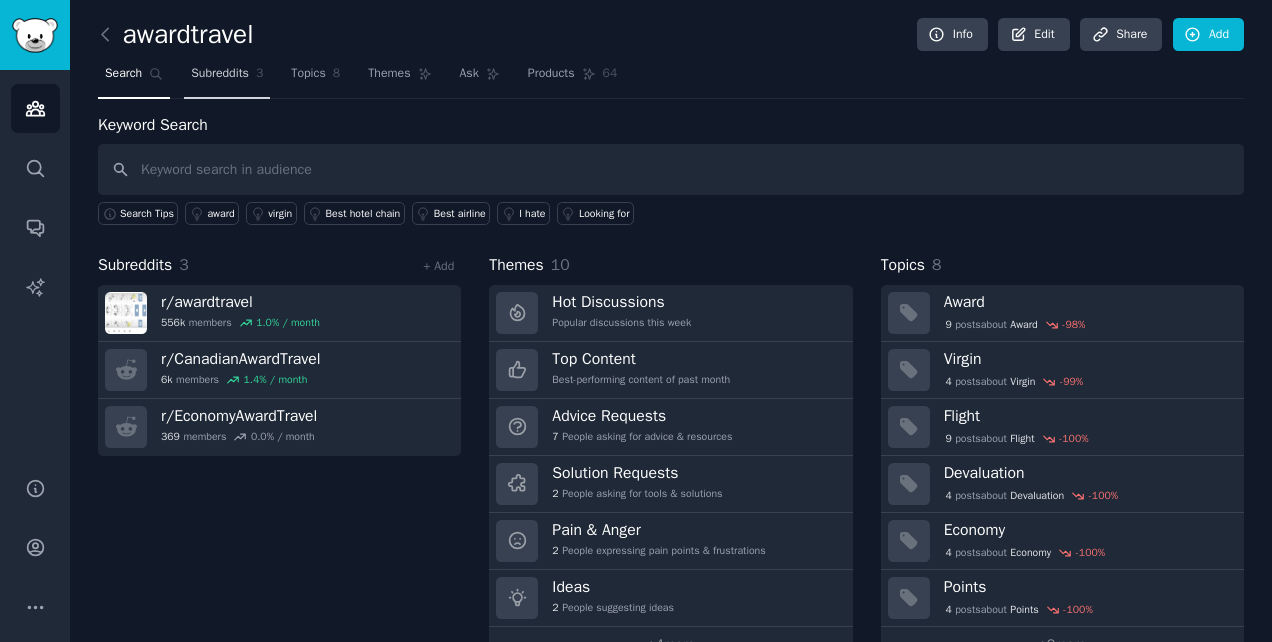 click on "Subreddits" at bounding box center [220, 74] 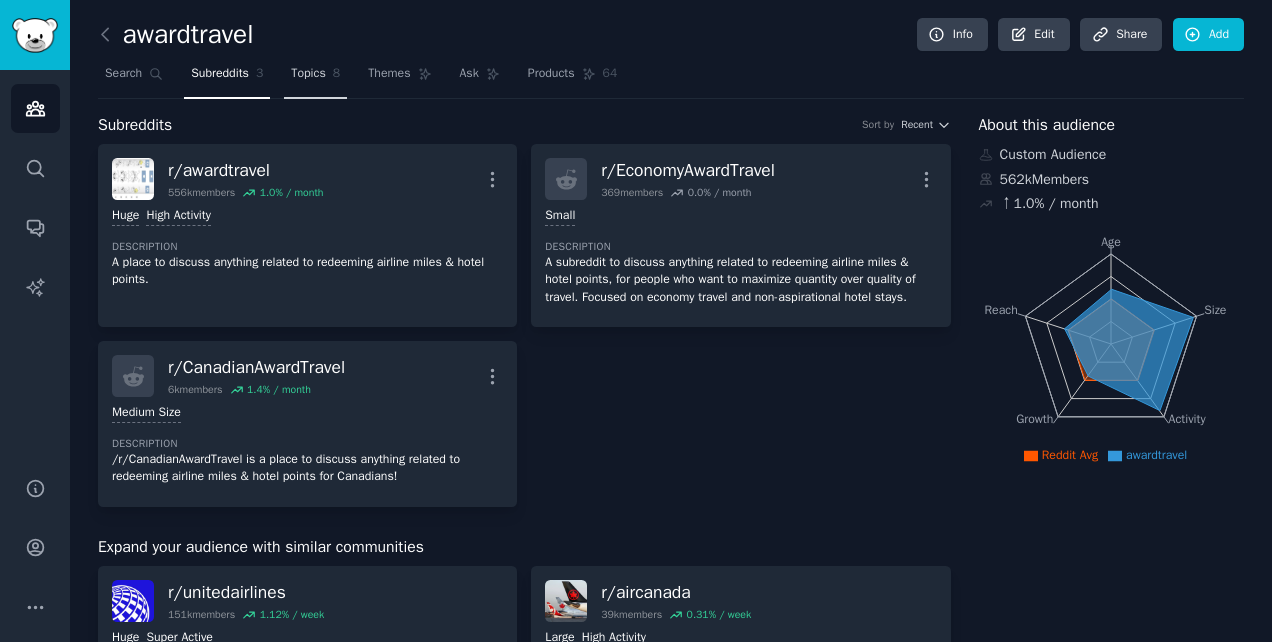 click on "Topics" at bounding box center [308, 74] 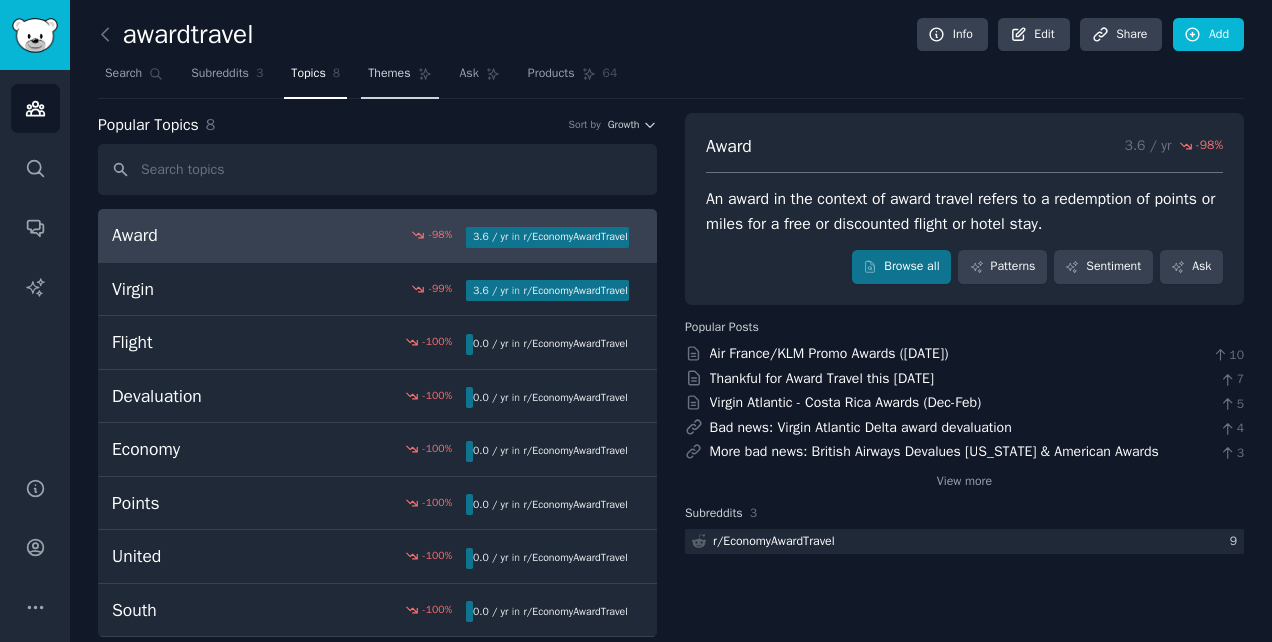 click on "Themes" at bounding box center [389, 74] 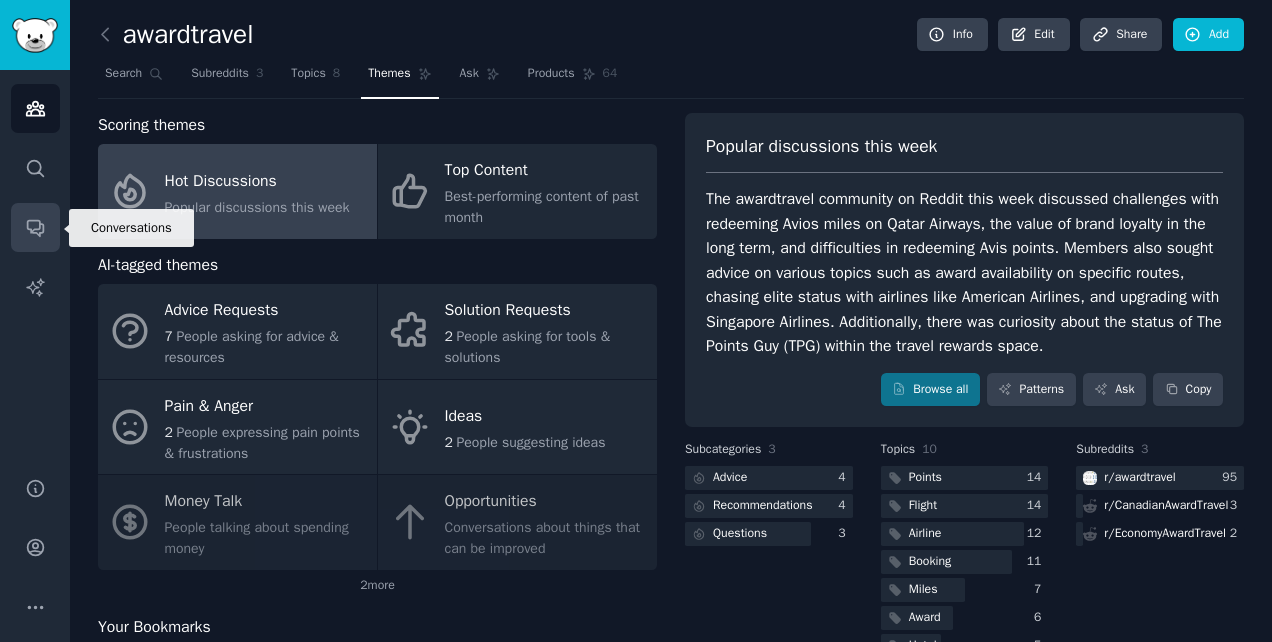click on "Conversations" at bounding box center [35, 227] 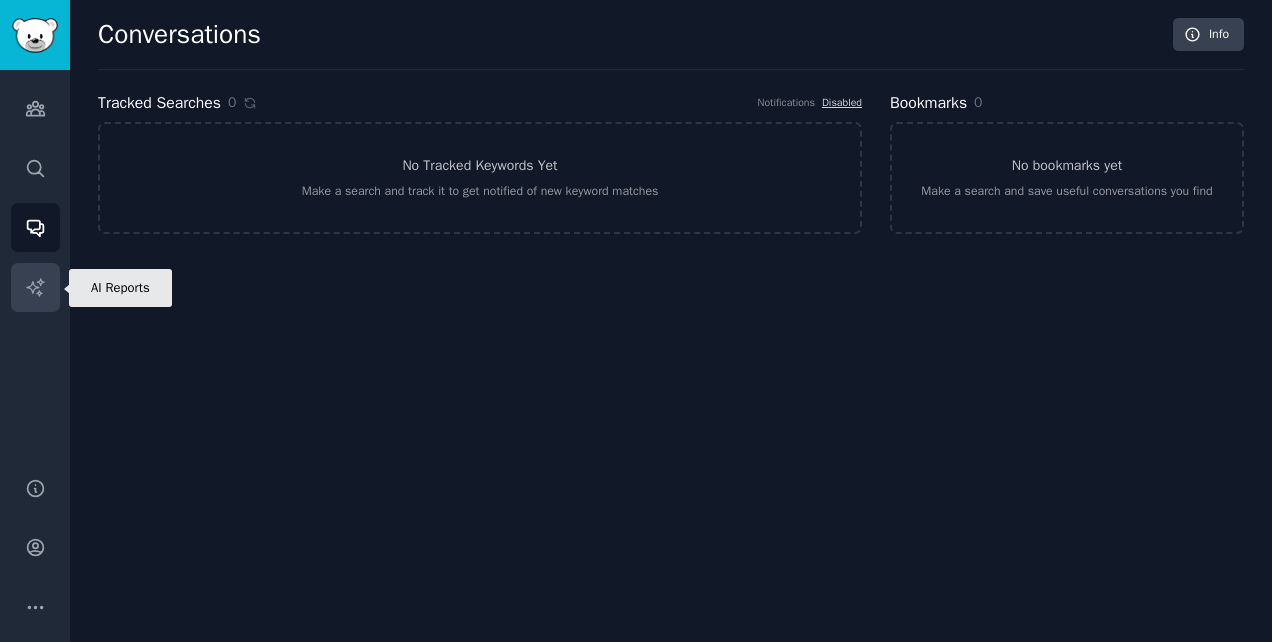 click 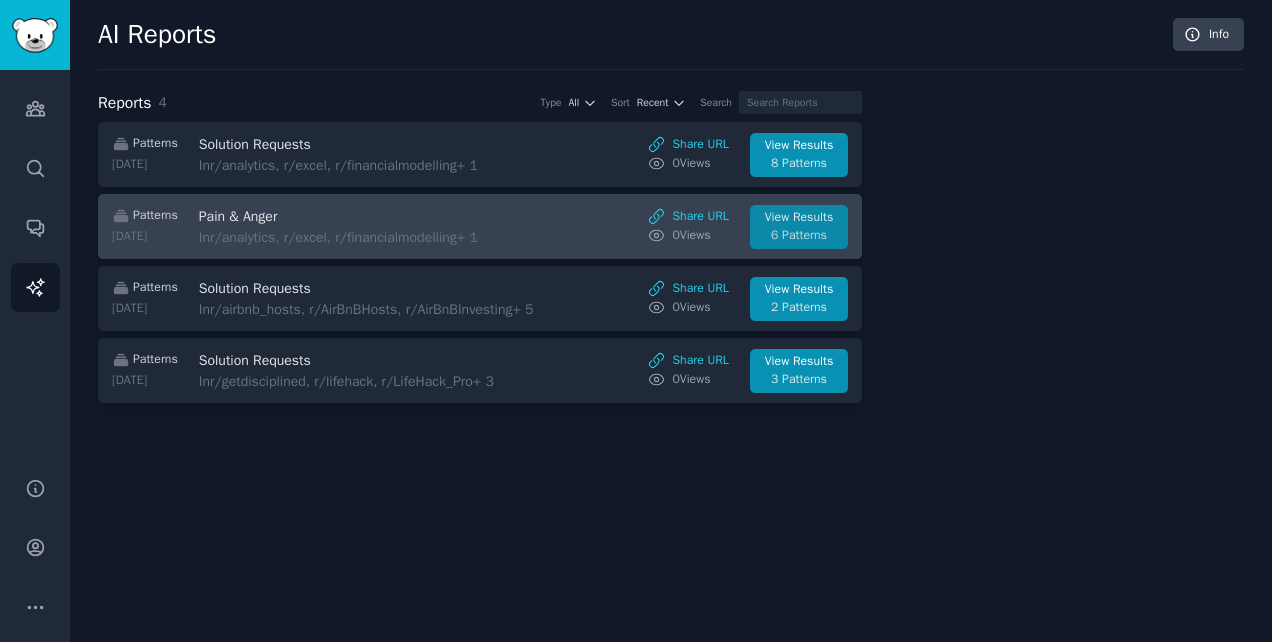 click on "View Results" at bounding box center (799, 218) 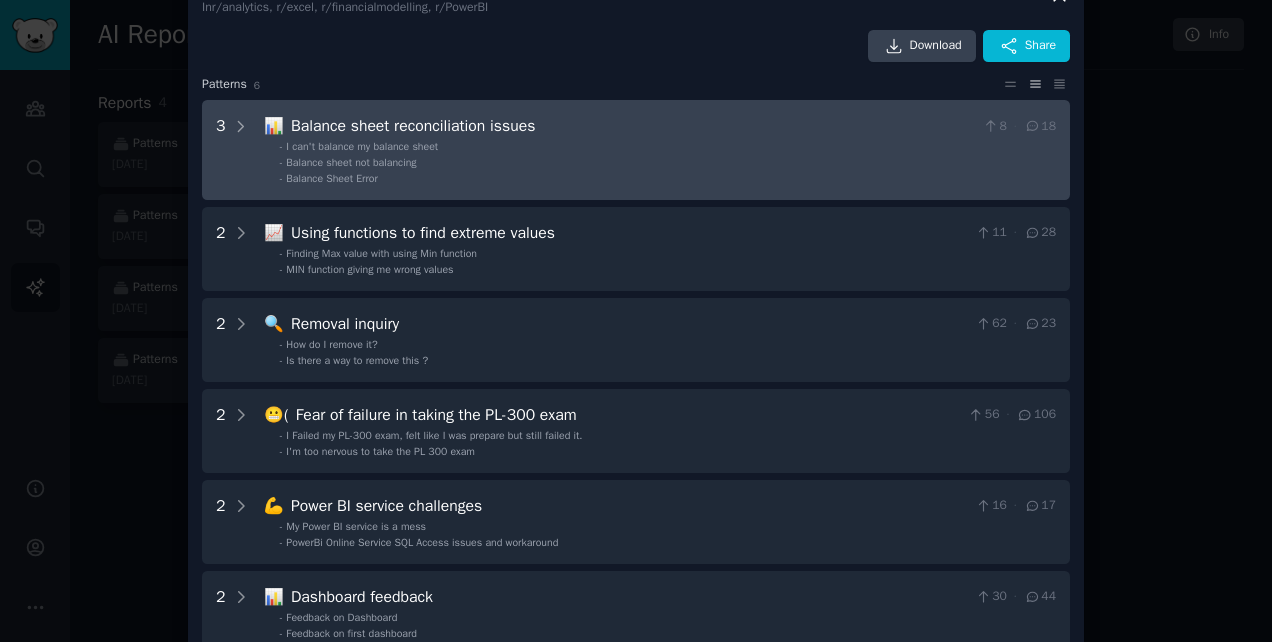 scroll, scrollTop: 0, scrollLeft: 0, axis: both 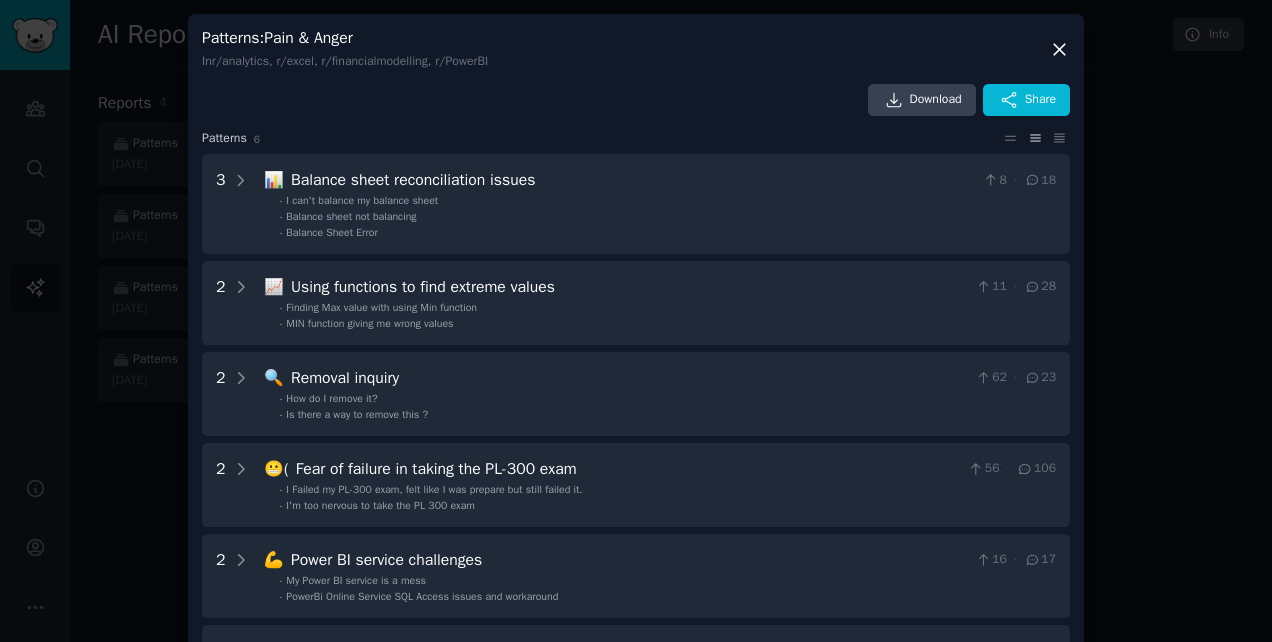 click on "Patterns :  Pain & Anger In  r/analytics, r/excel, r/financialmodelling, r/PowerBI" at bounding box center (636, 49) 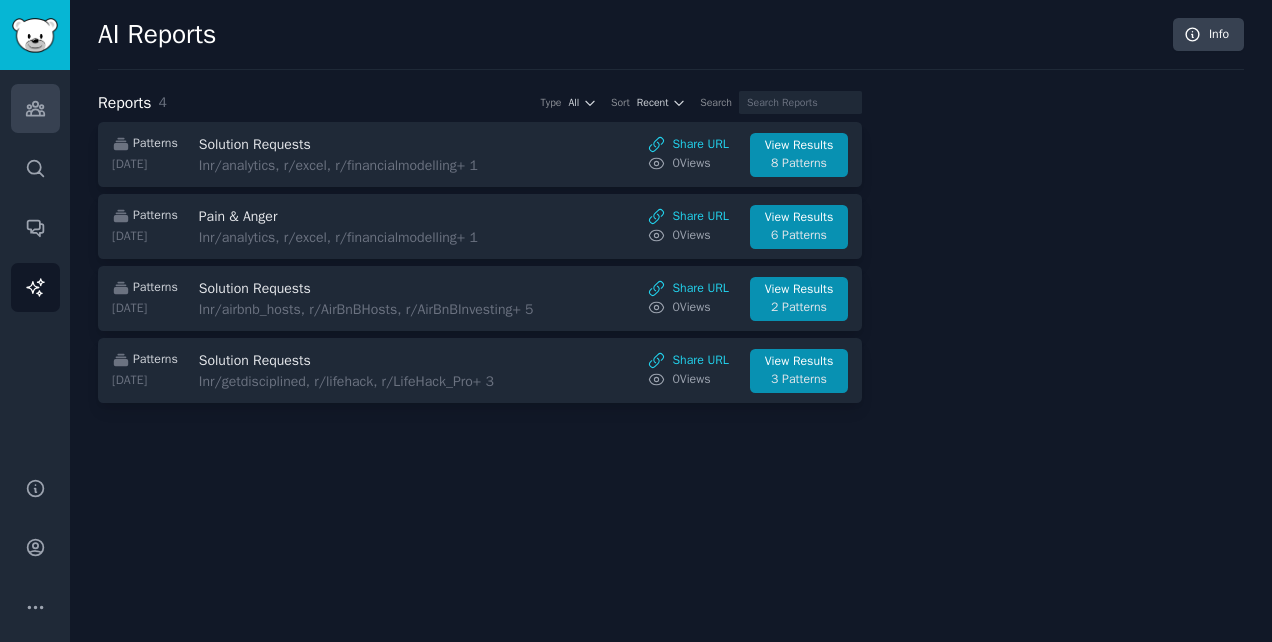 click on "Audiences" at bounding box center (35, 108) 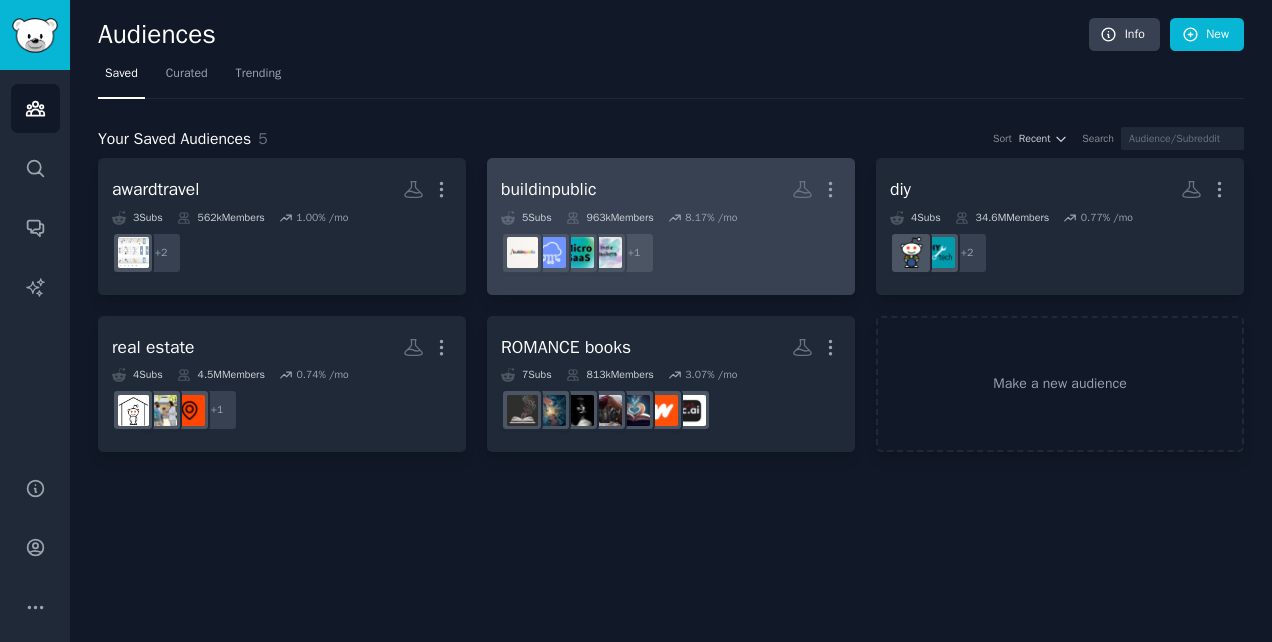 click on "buildinpublic More" at bounding box center [671, 189] 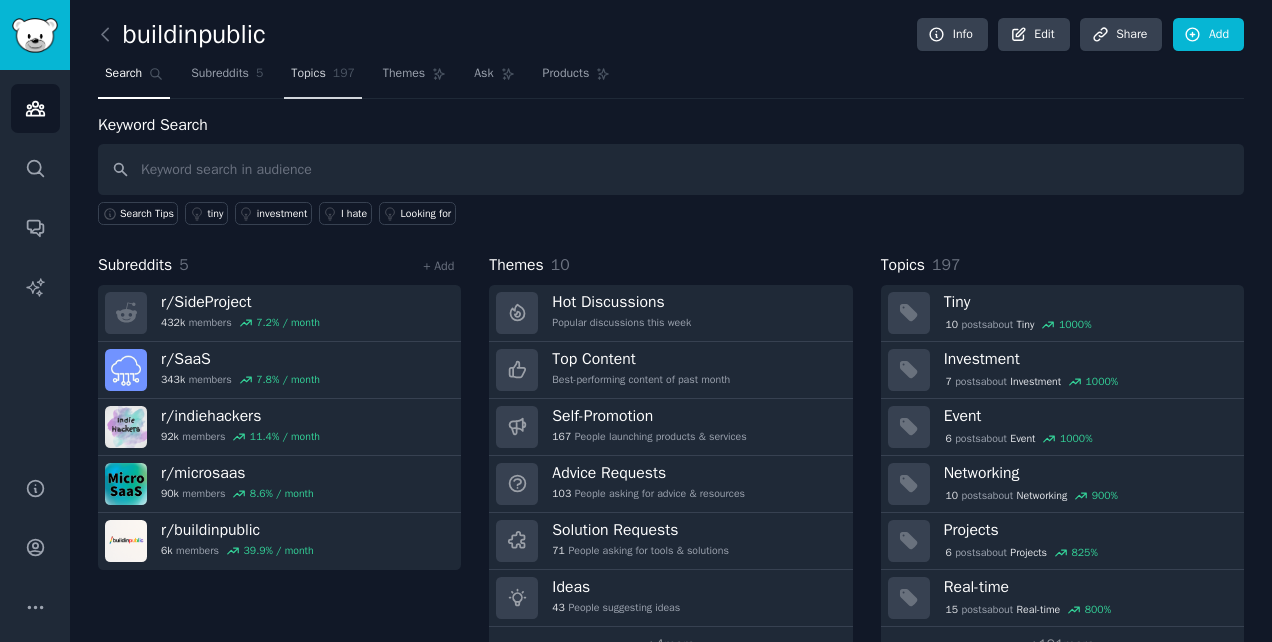 click on "Topics 197" at bounding box center (323, 78) 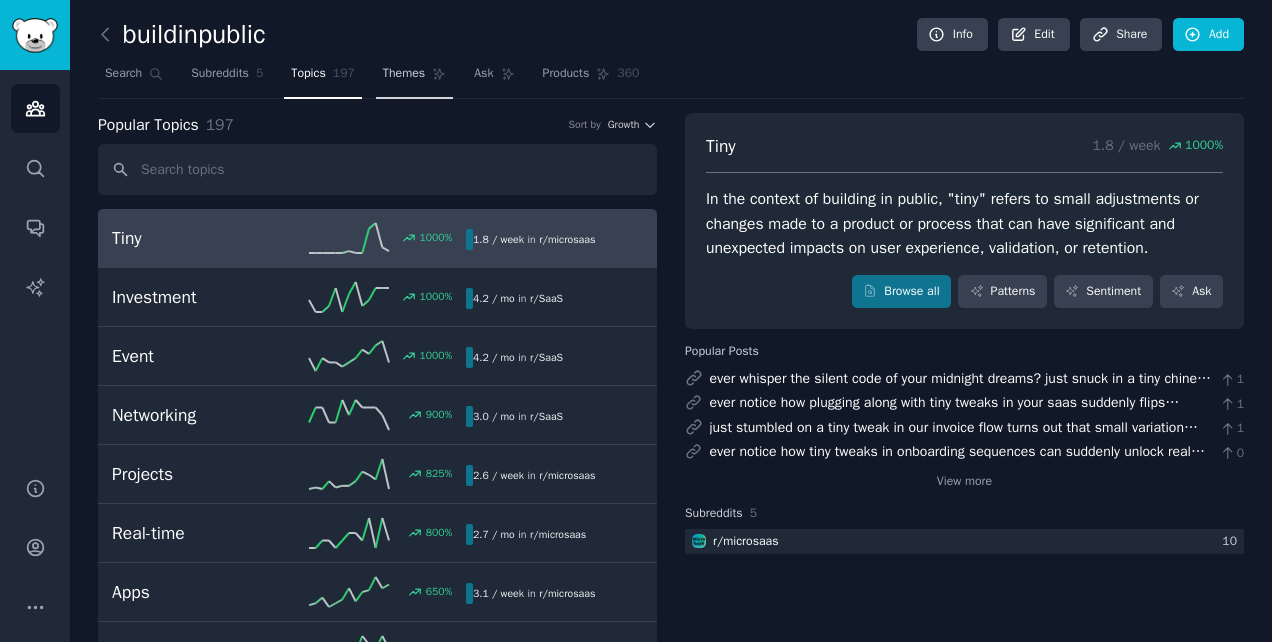 click on "Themes" at bounding box center (404, 74) 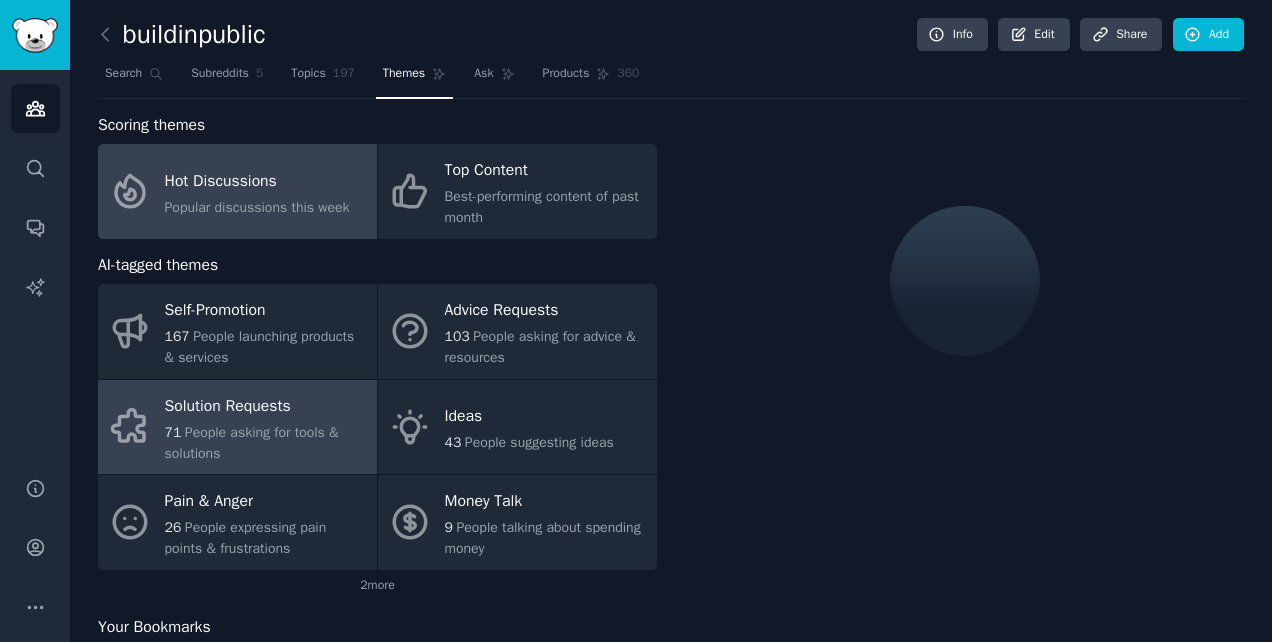 click on "71 People asking for tools & solutions" at bounding box center (266, 443) 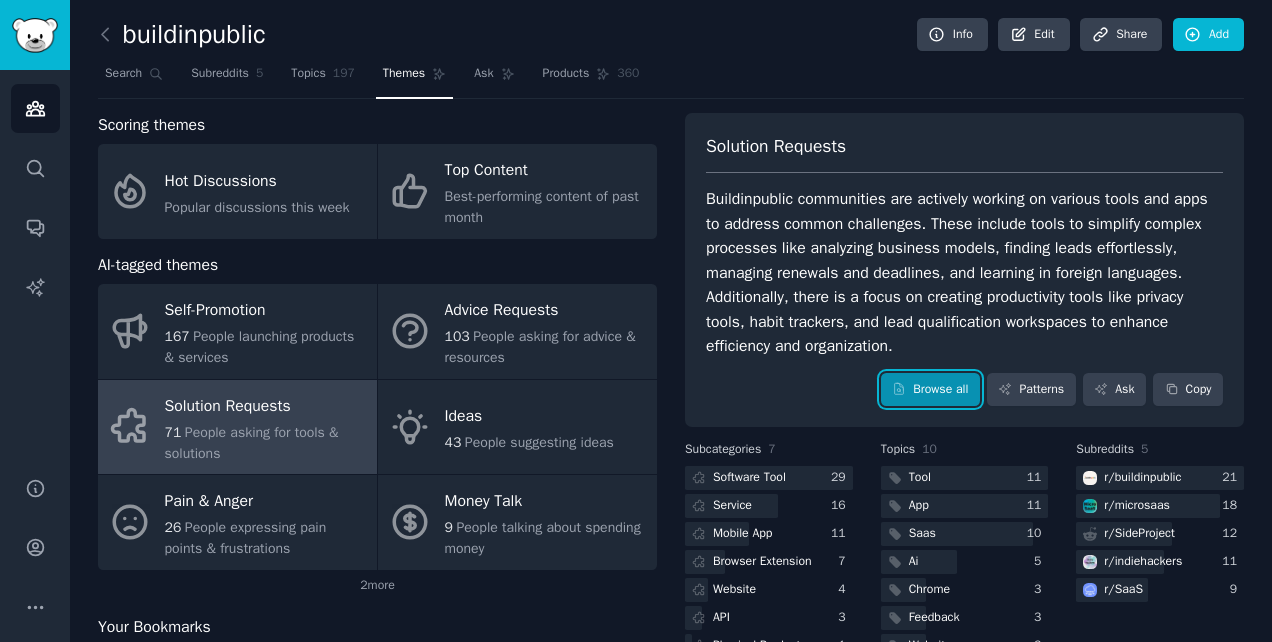 click on "Browse all" at bounding box center (930, 390) 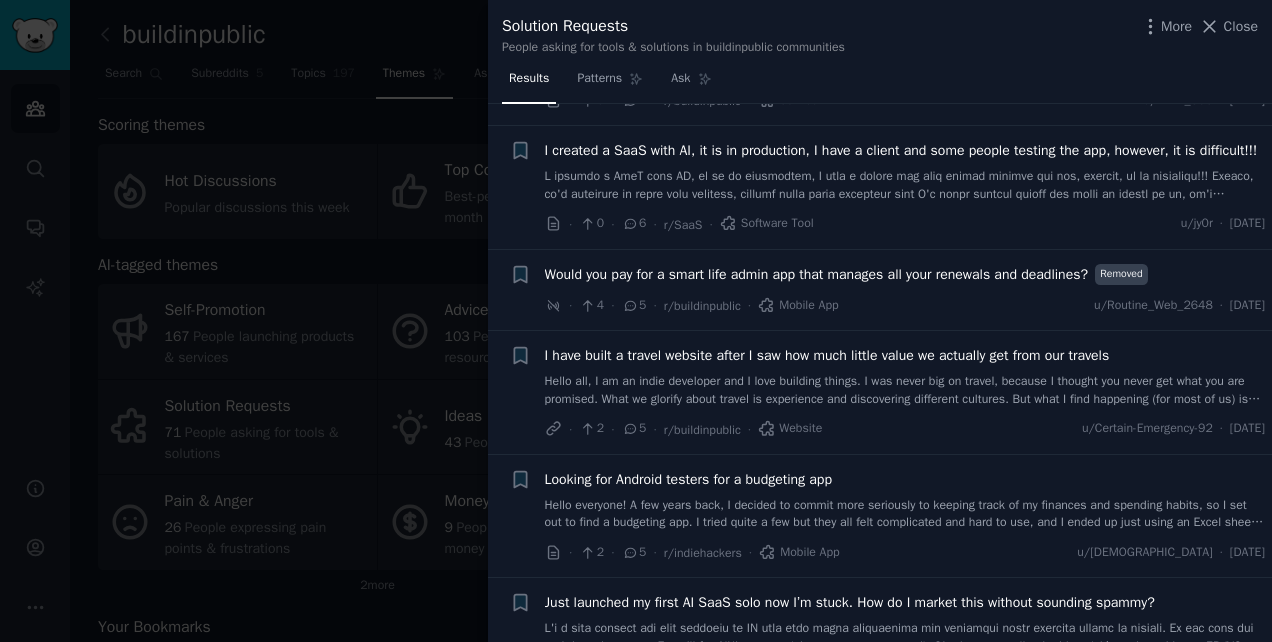 scroll, scrollTop: 1100, scrollLeft: 0, axis: vertical 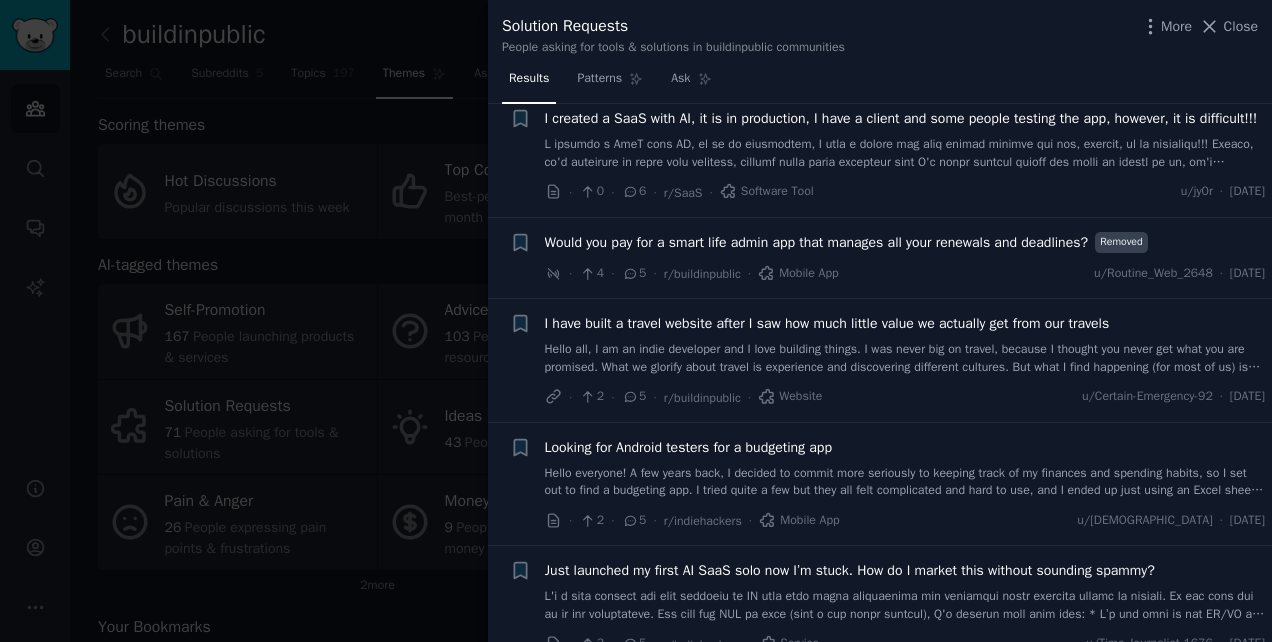 click on "I have built a travel website after I saw how much little value we actually get from our travels" at bounding box center (827, 323) 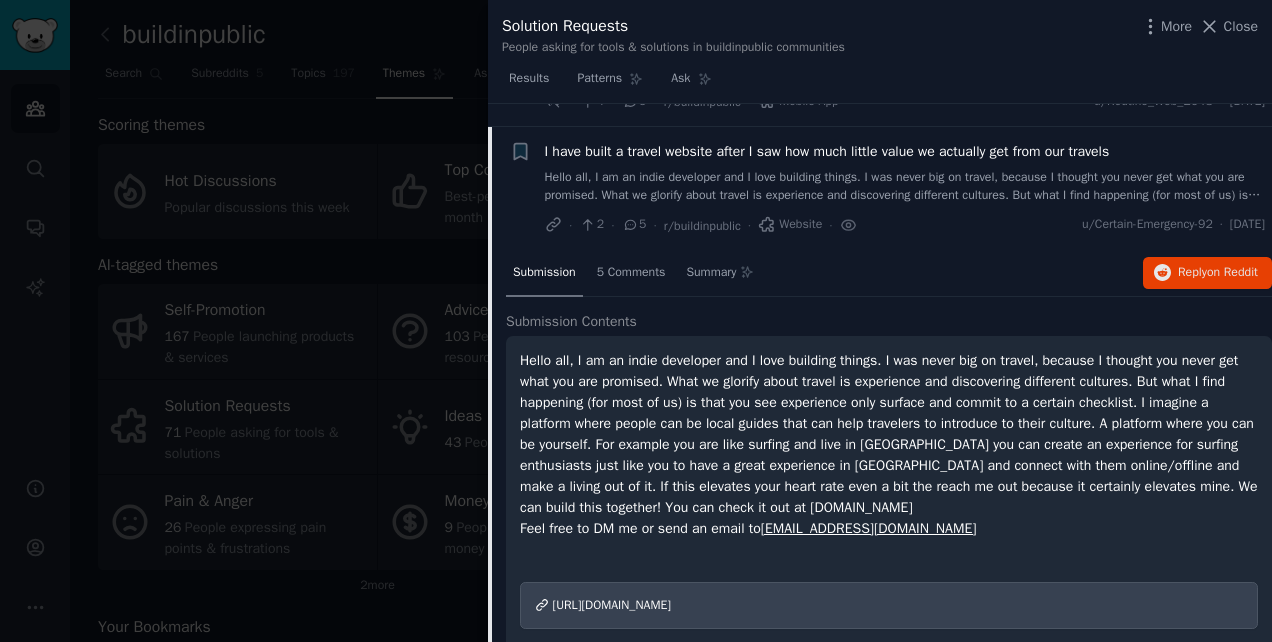 scroll, scrollTop: 1295, scrollLeft: 0, axis: vertical 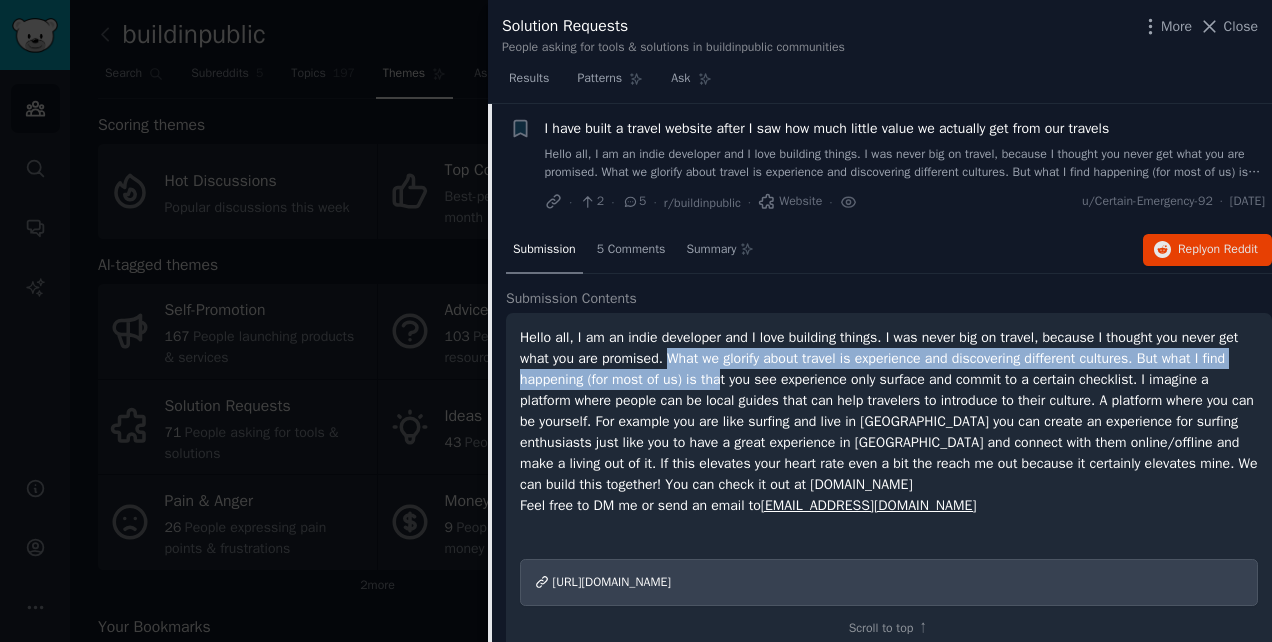 drag, startPoint x: 669, startPoint y: 355, endPoint x: 724, endPoint y: 370, distance: 57.00877 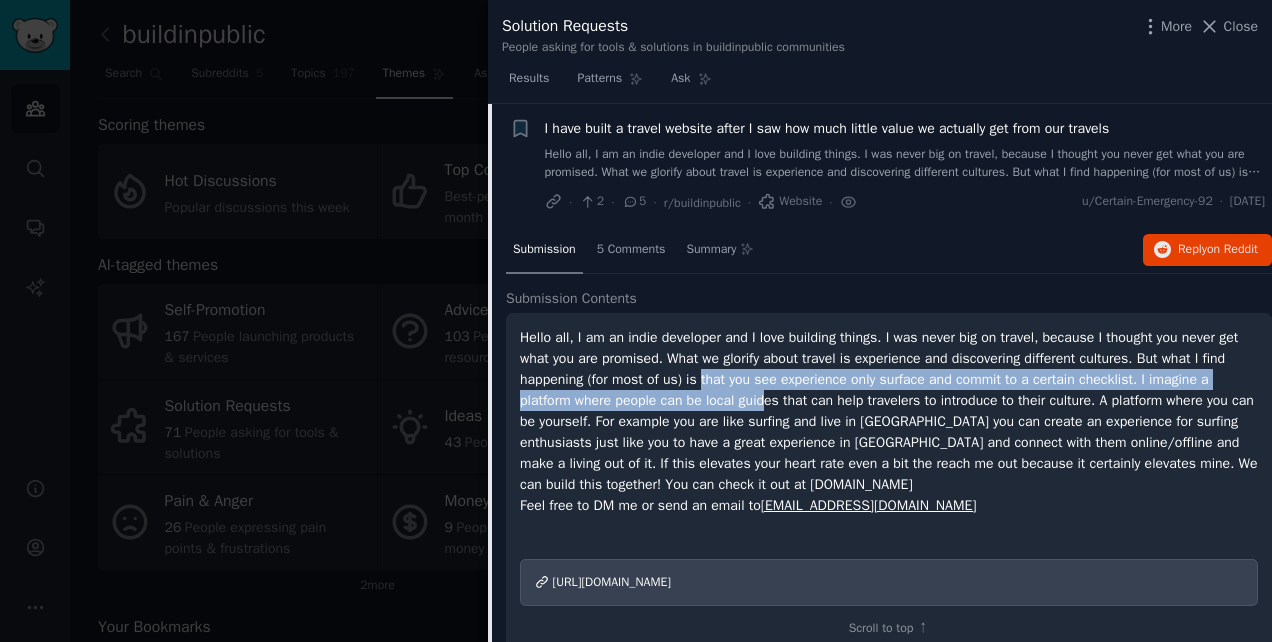 drag, startPoint x: 704, startPoint y: 386, endPoint x: 766, endPoint y: 398, distance: 63.15061 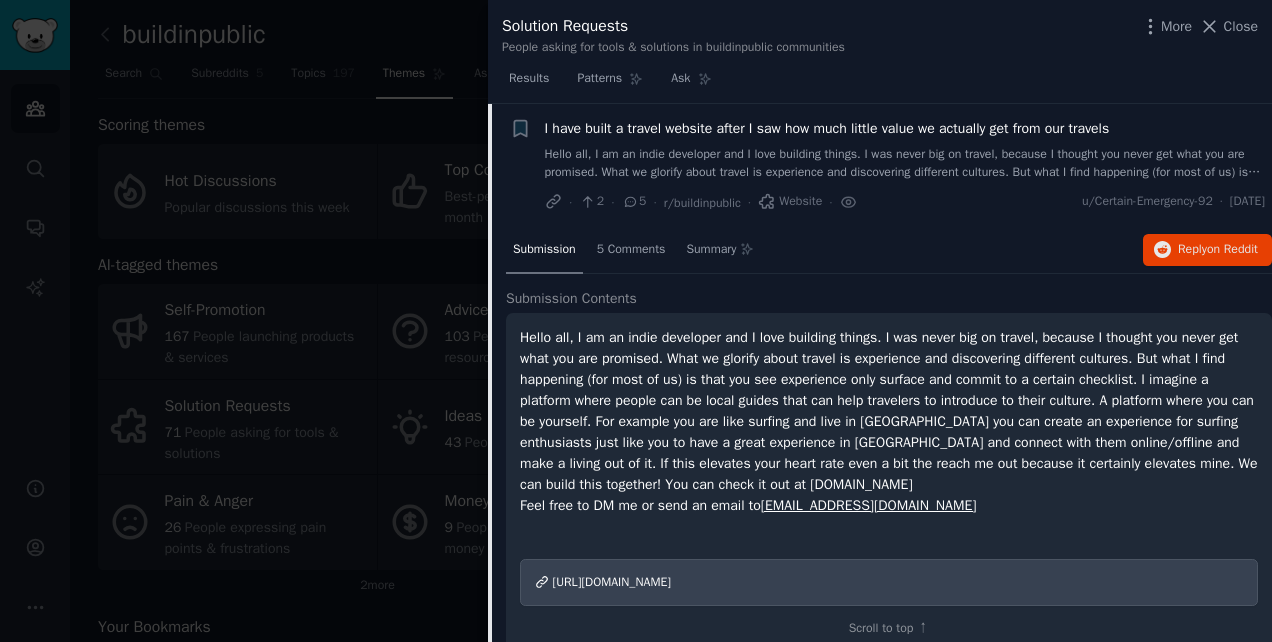 click on "Hello all, I am an indie developer and I love building things. I was never big on travel,
because I thought you never get what you are promised. What we glorify about travel is experience and discovering different cultures. But what I find happening (for most of us) is that you see experience only surface and commit to a certain checklist. I imagine a platform where people can be local guides that can help travelers to introduce to their culture. A platform where you can be yourself. For example you are like surfing and live in Portugal you can create an experience for surfing enthusiasts just like you to have a great experience in Portugal and connect with them online/offline and make a living out of it.
If this elevates your heart rate even a bit the  reach me out because it certainly elevates mine.
We can build this together!
You can check it out at travilis.com
Feel free to DM me or send an email to  support@travilis.com" at bounding box center [889, 421] 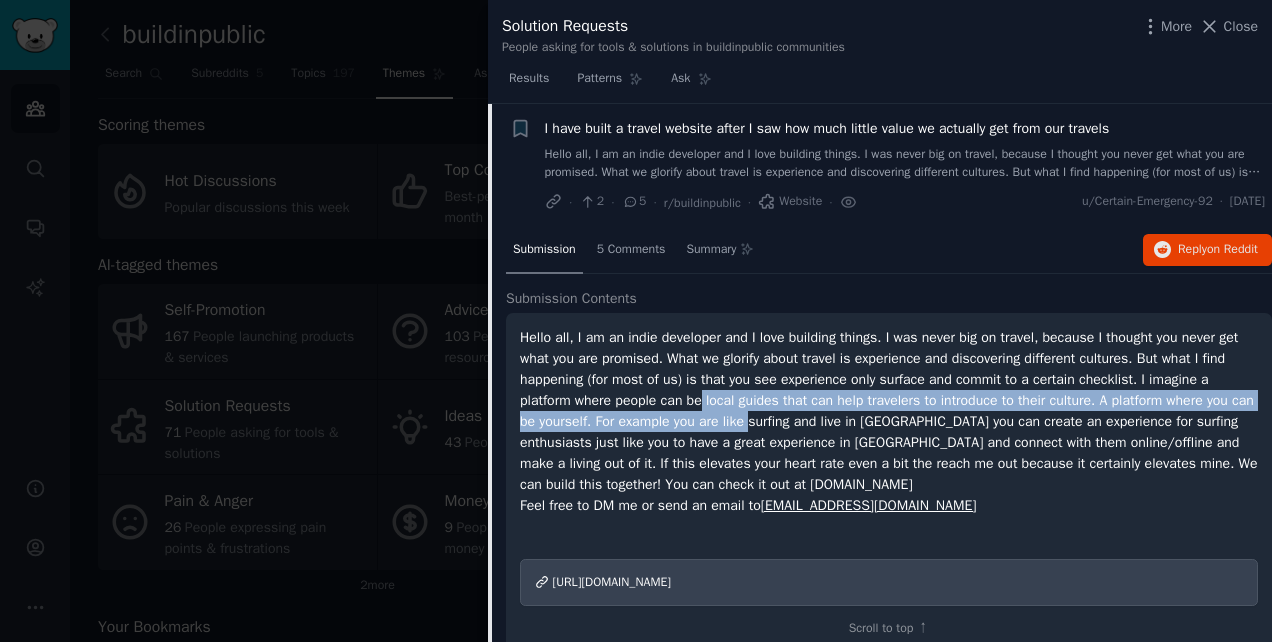 drag, startPoint x: 767, startPoint y: 414, endPoint x: 706, endPoint y: 394, distance: 64.195015 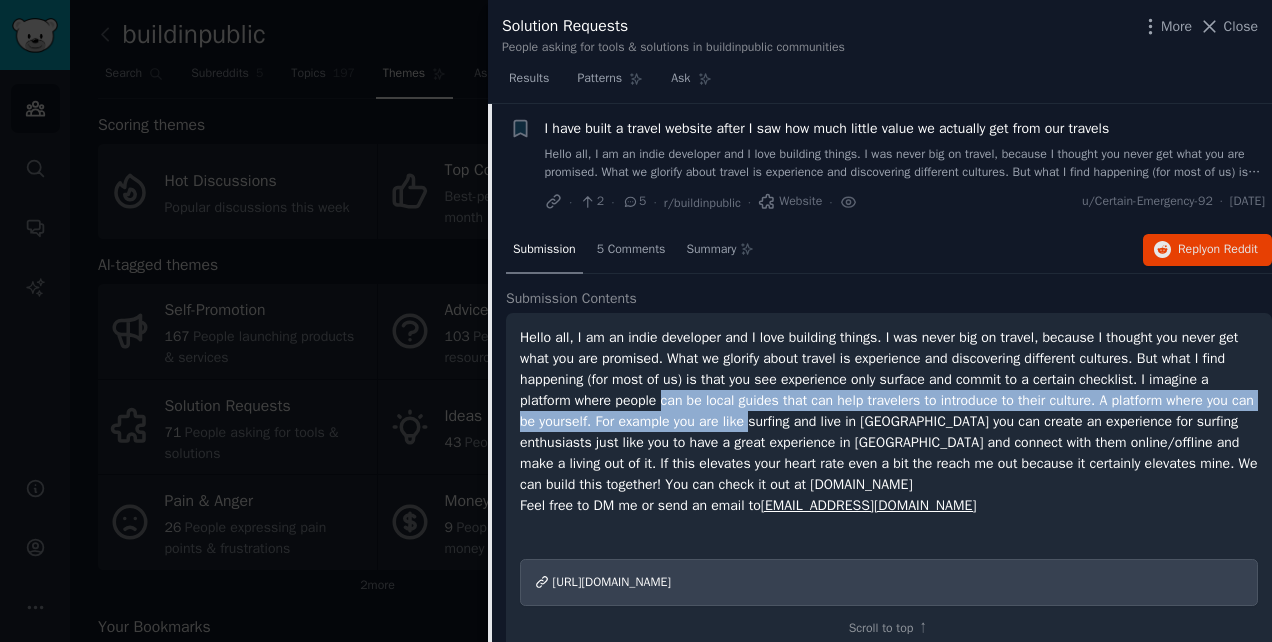 drag, startPoint x: 672, startPoint y: 394, endPoint x: 772, endPoint y: 410, distance: 101.27191 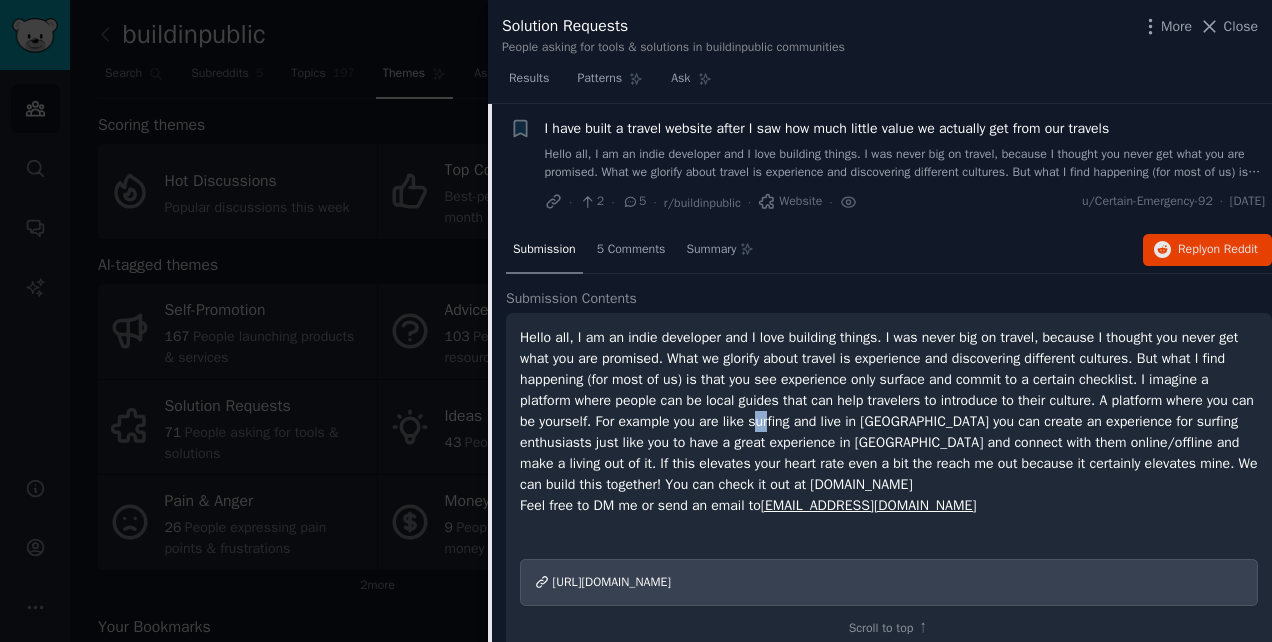 drag, startPoint x: 791, startPoint y: 417, endPoint x: 781, endPoint y: 413, distance: 10.770329 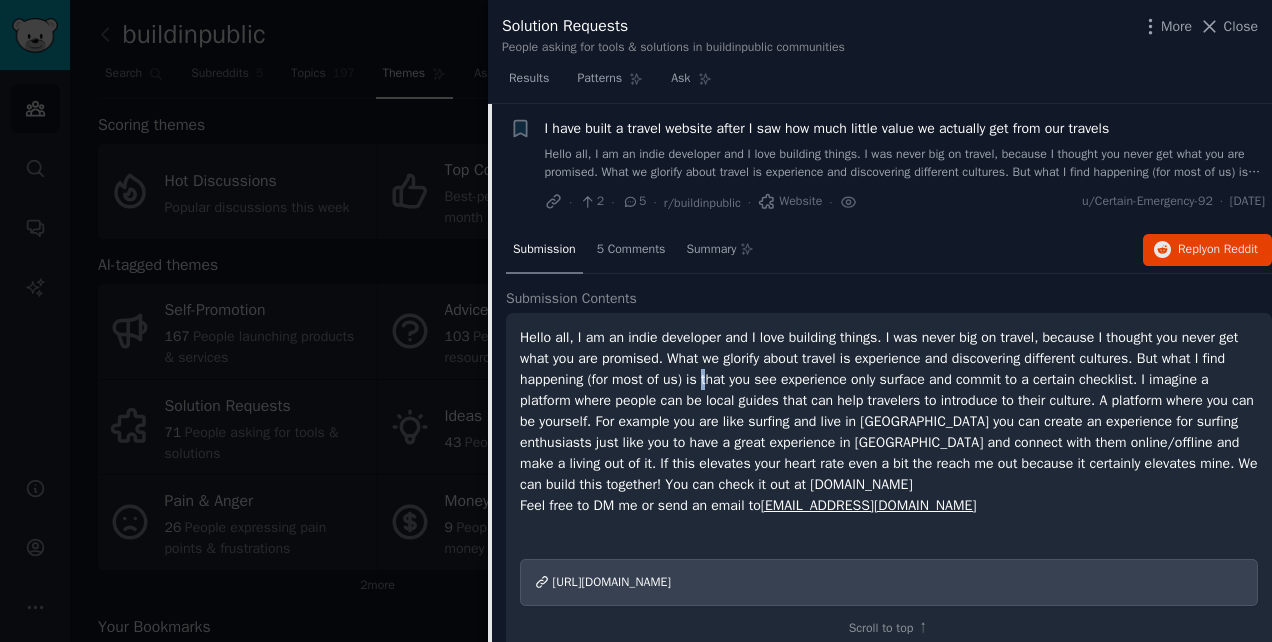 drag, startPoint x: 781, startPoint y: 413, endPoint x: 704, endPoint y: 385, distance: 81.9329 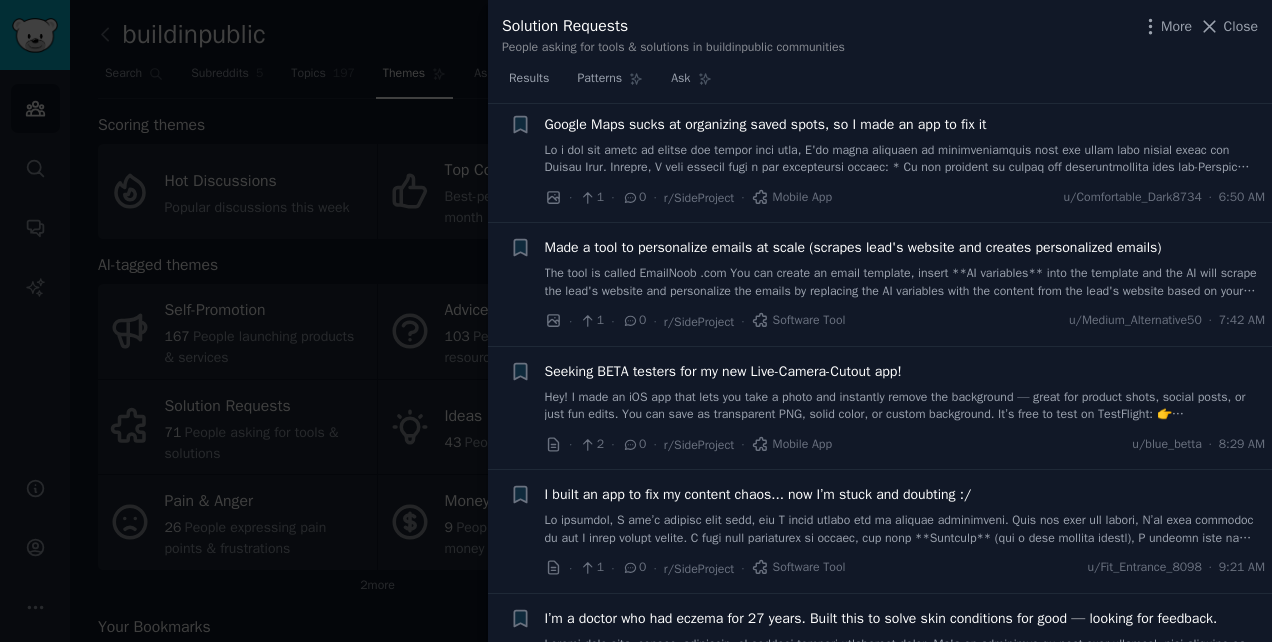 scroll, scrollTop: 7795, scrollLeft: 0, axis: vertical 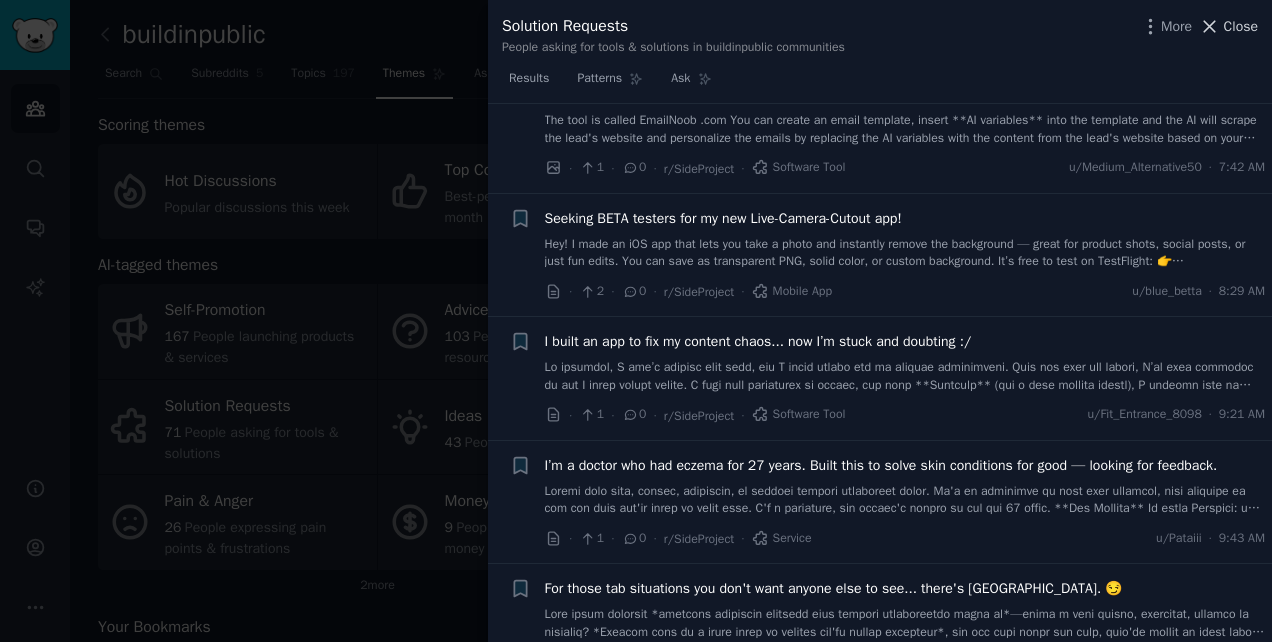 click on "Close" at bounding box center (1241, 26) 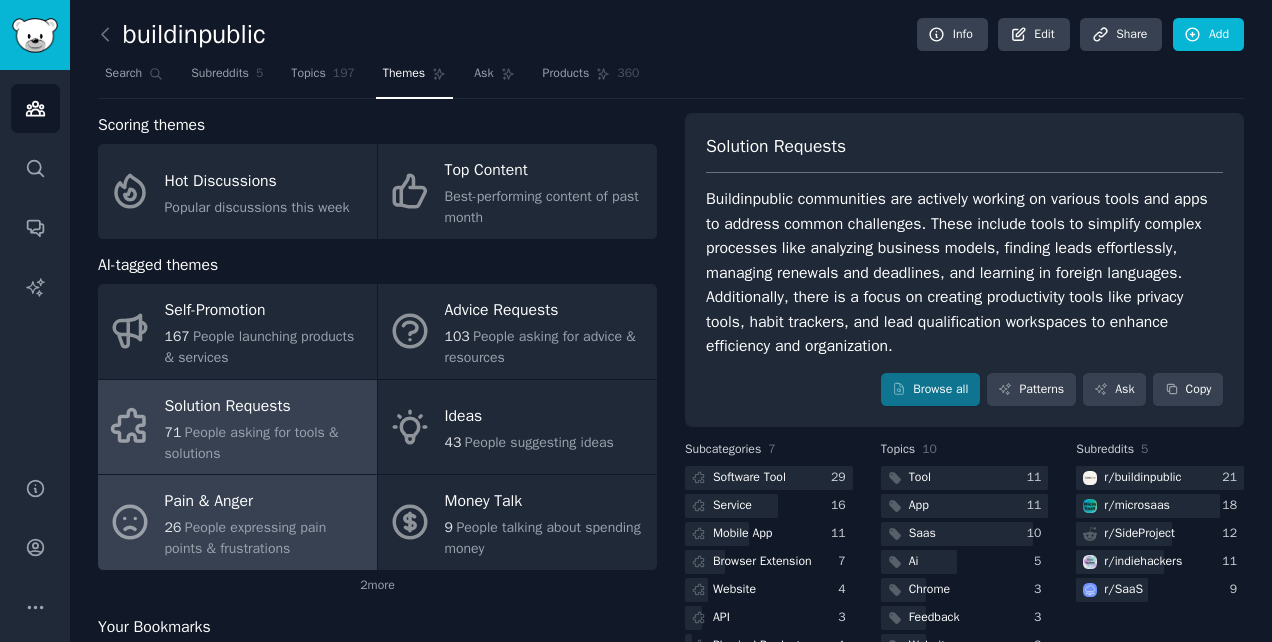 click on "Pain & Anger" at bounding box center (266, 502) 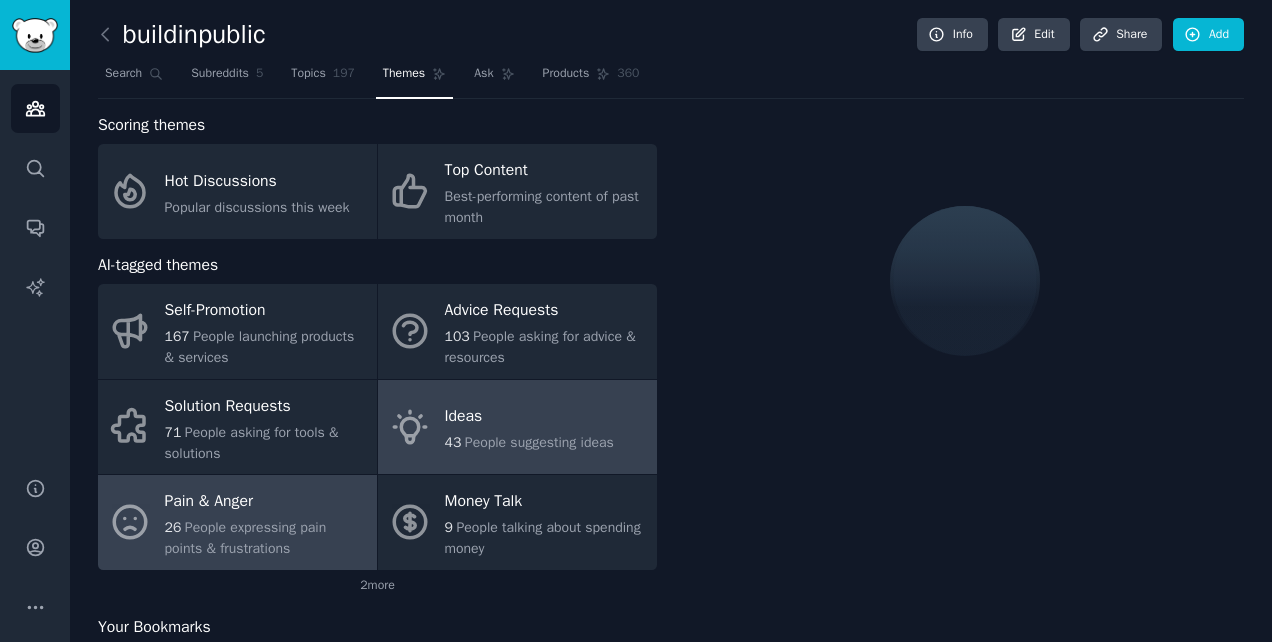 click on "Ideas" at bounding box center [529, 417] 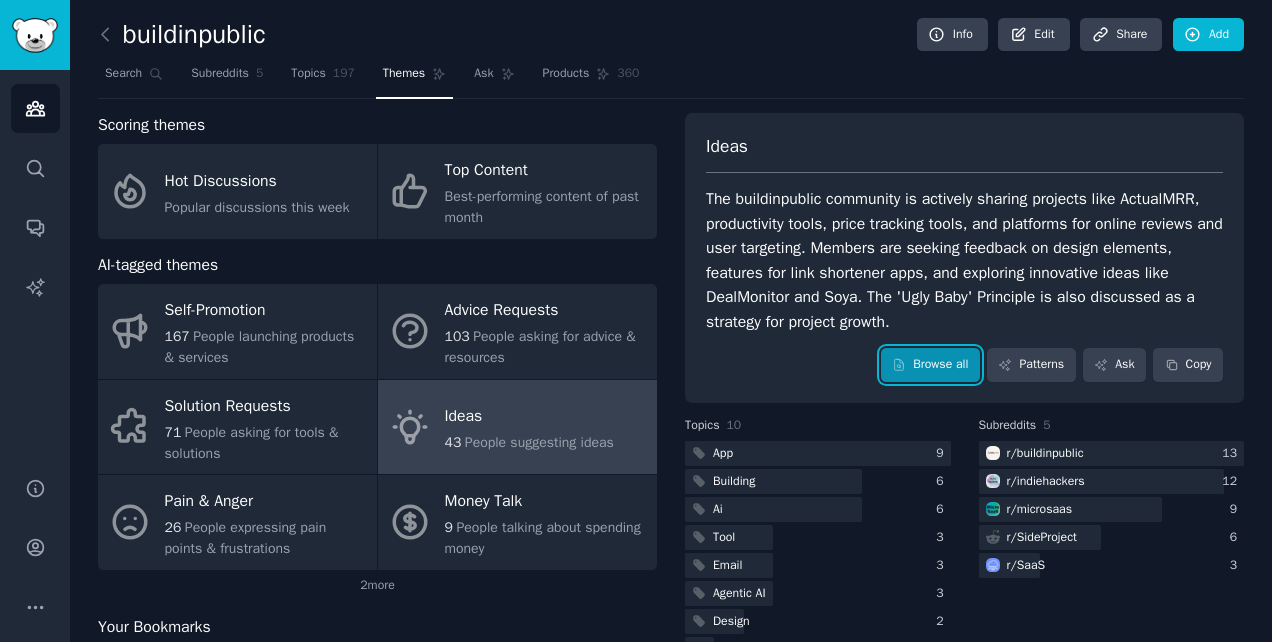 click on "Browse all" at bounding box center [930, 365] 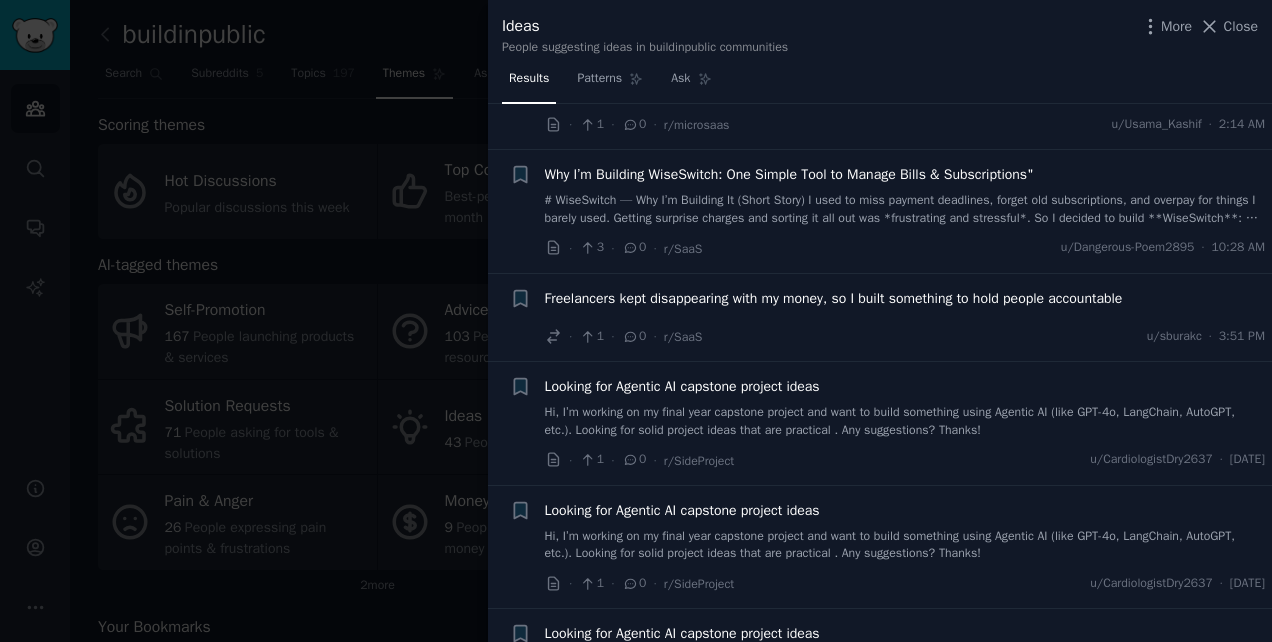 scroll, scrollTop: 4488, scrollLeft: 0, axis: vertical 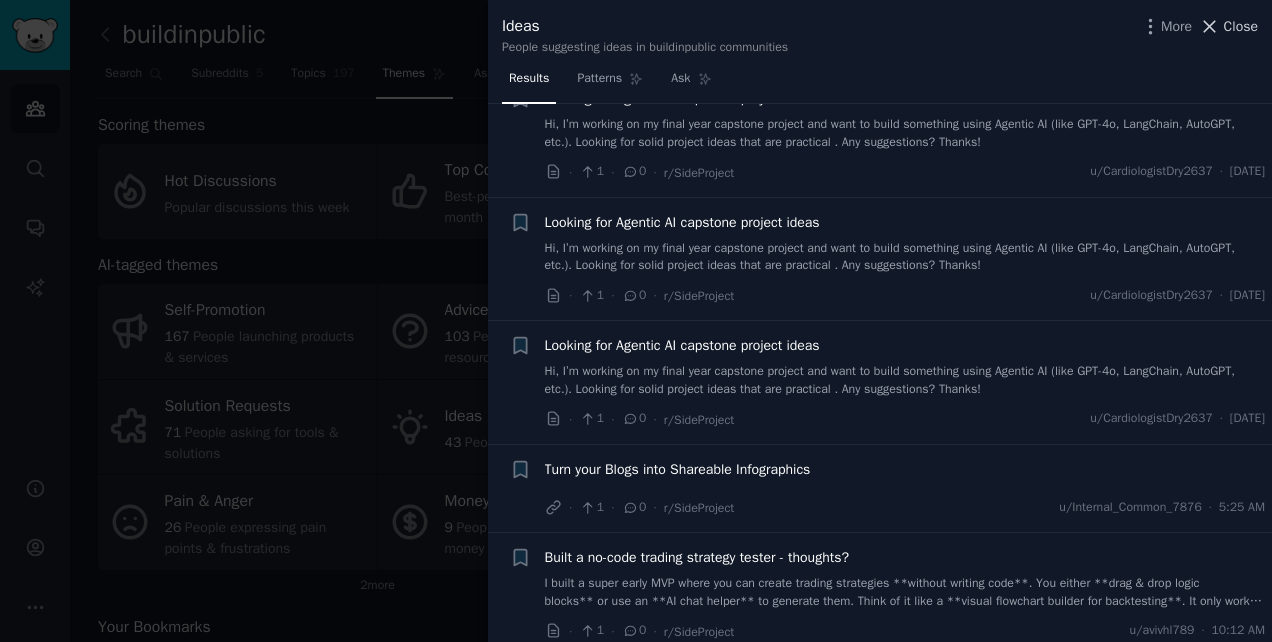 click on "Close" at bounding box center [1241, 26] 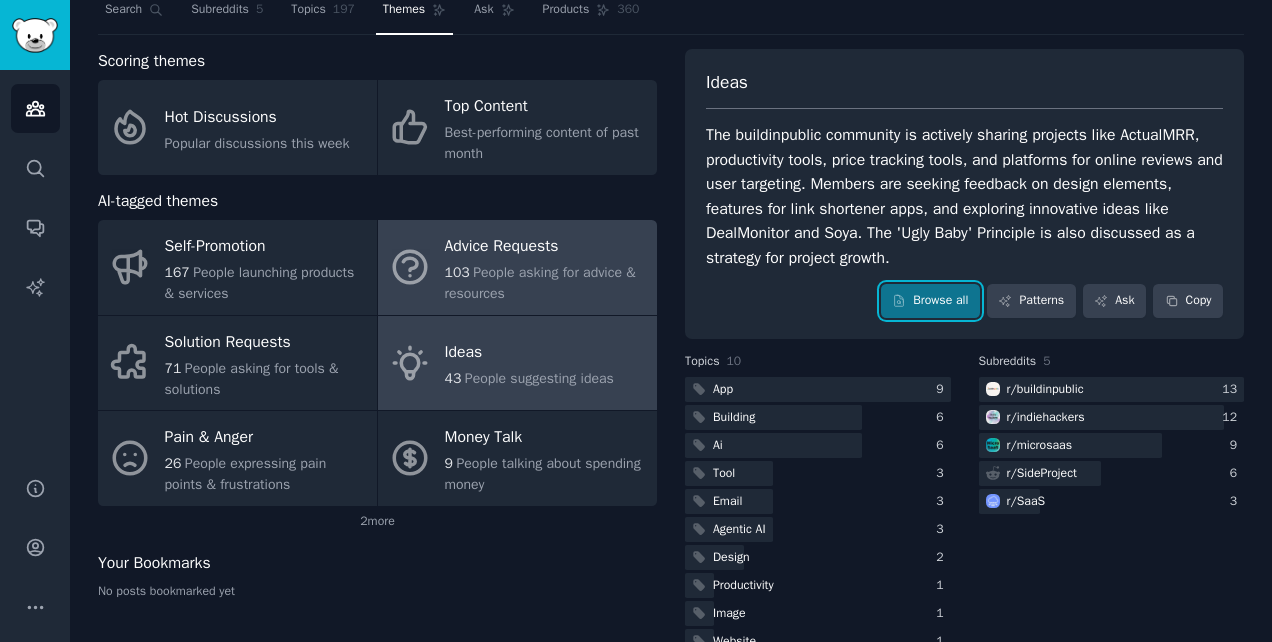 scroll, scrollTop: 105, scrollLeft: 0, axis: vertical 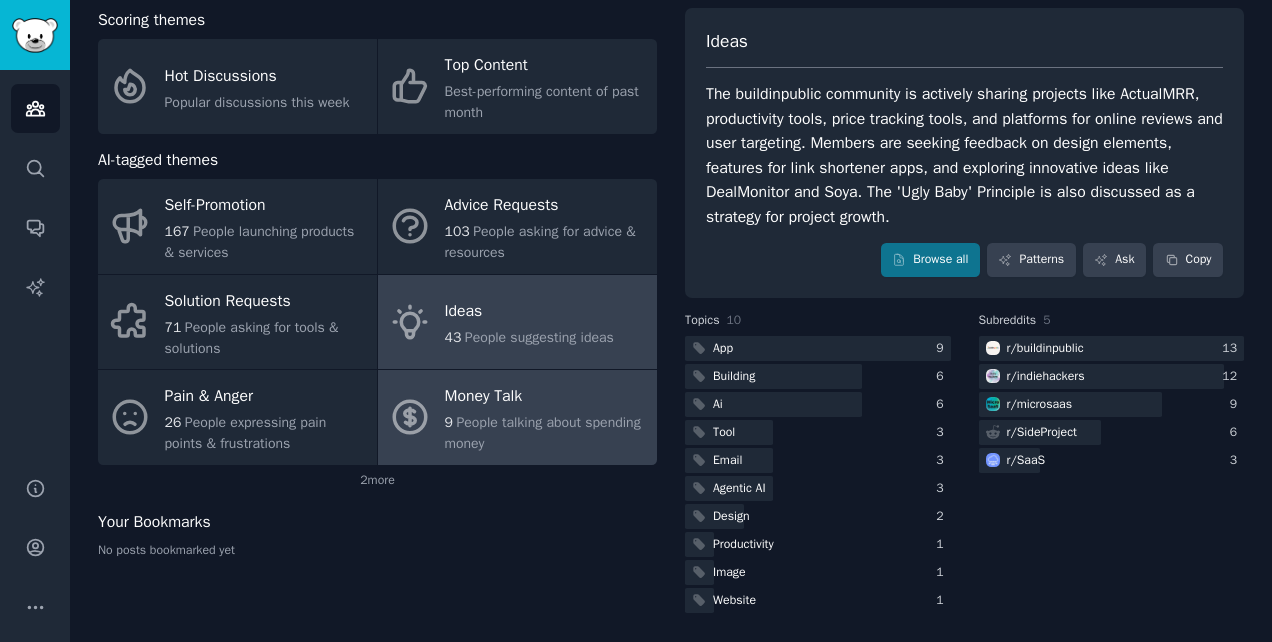 click on "People talking about spending money" at bounding box center [543, 433] 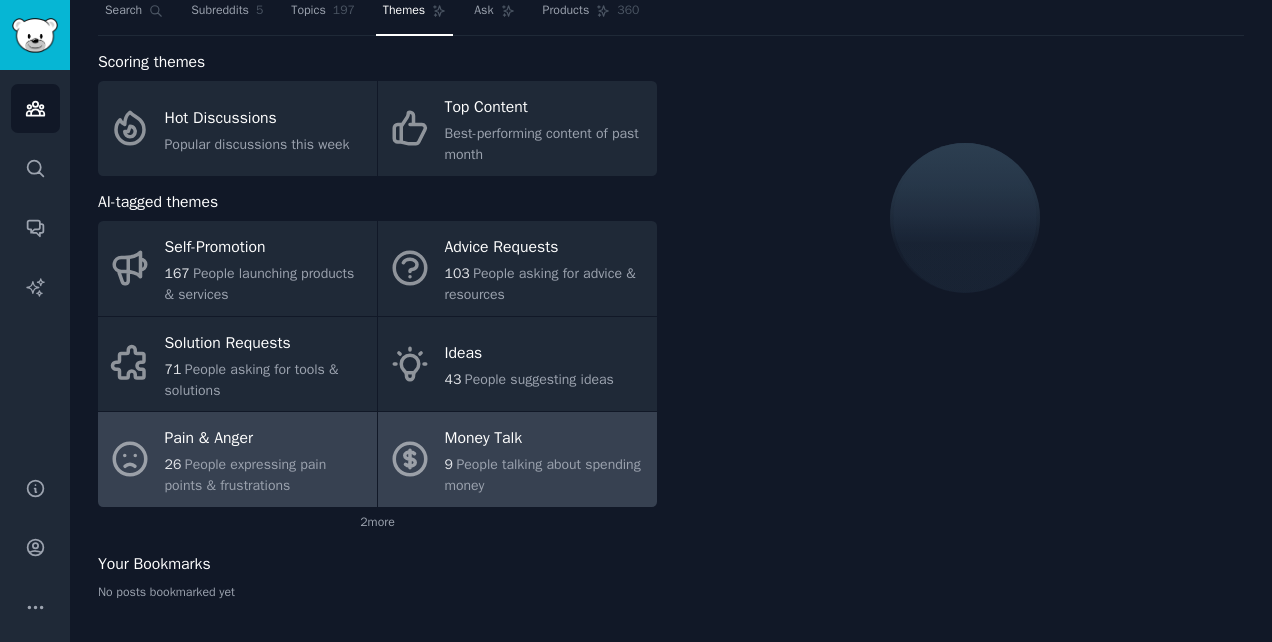 click on "Pain & Anger 26 People expressing pain points & frustrations" at bounding box center (237, 459) 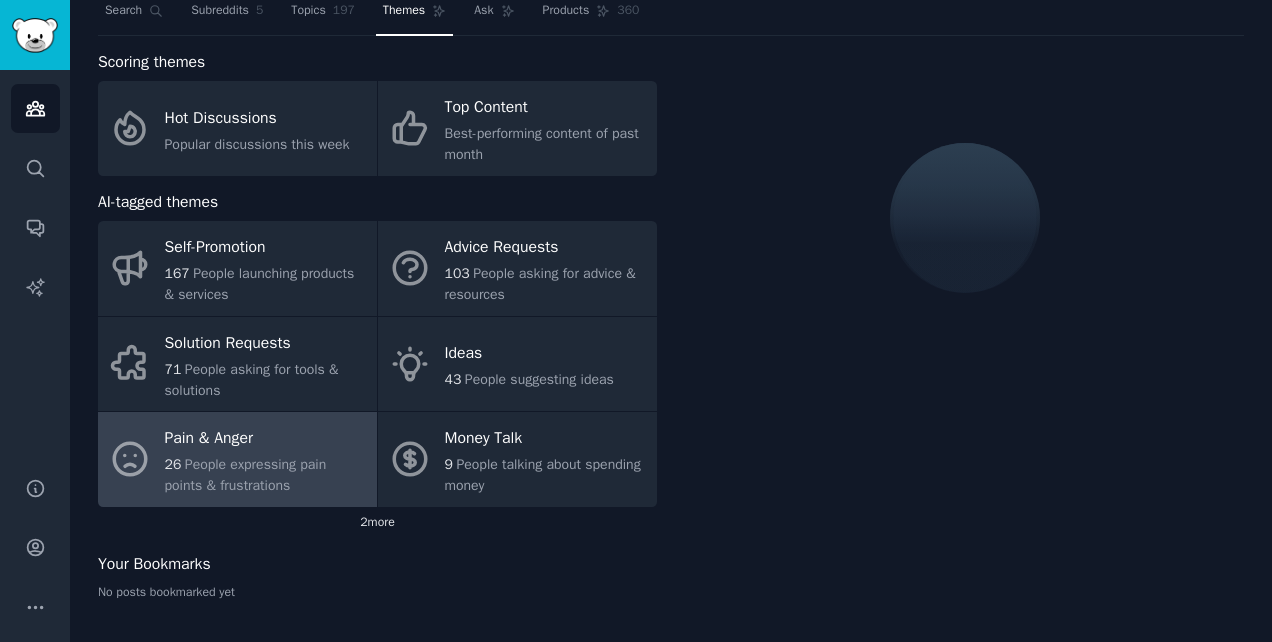 click on "2  more" 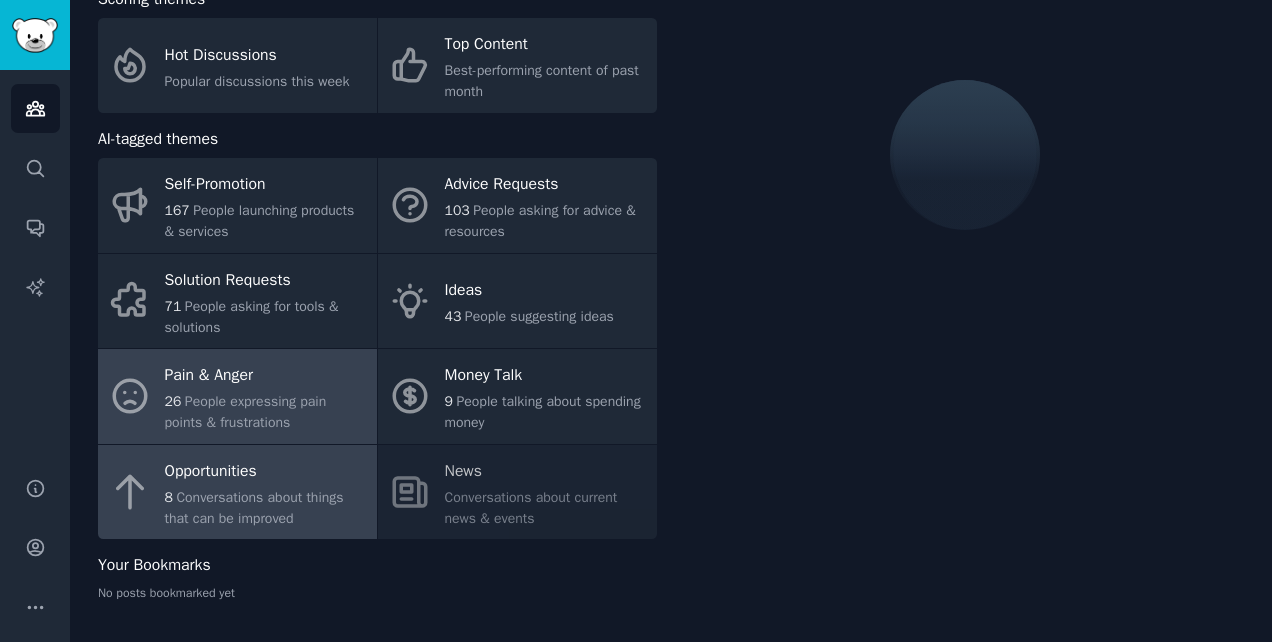 scroll, scrollTop: 127, scrollLeft: 0, axis: vertical 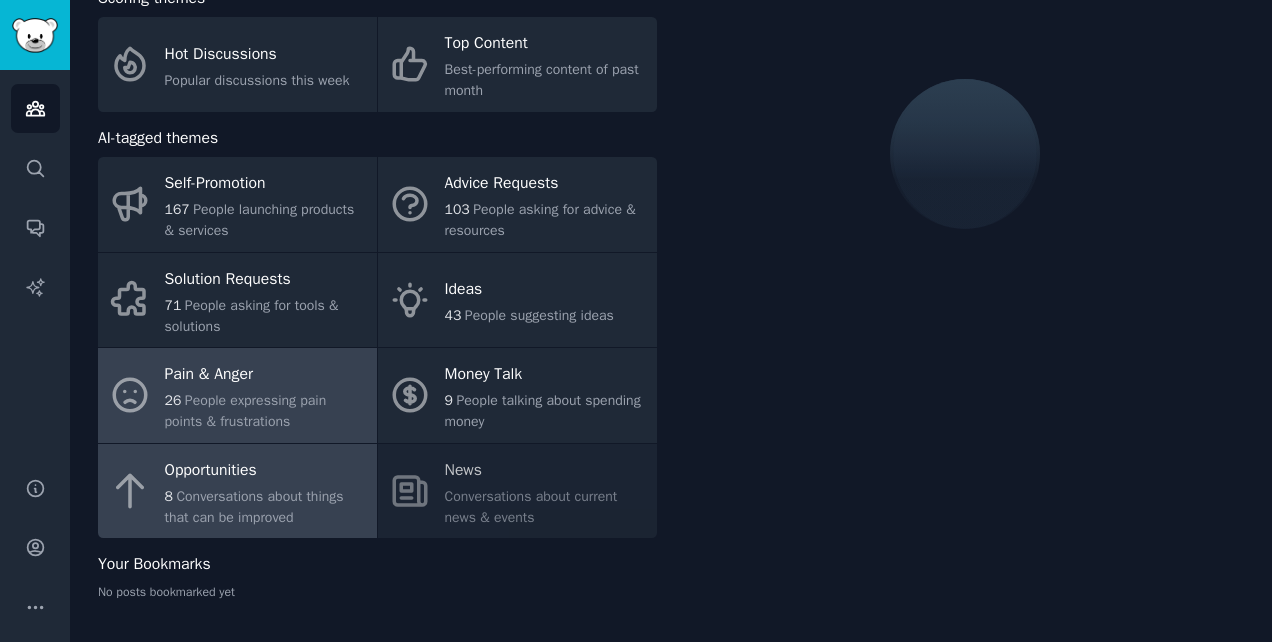 click on "Conversations about things that can be improved" at bounding box center (254, 507) 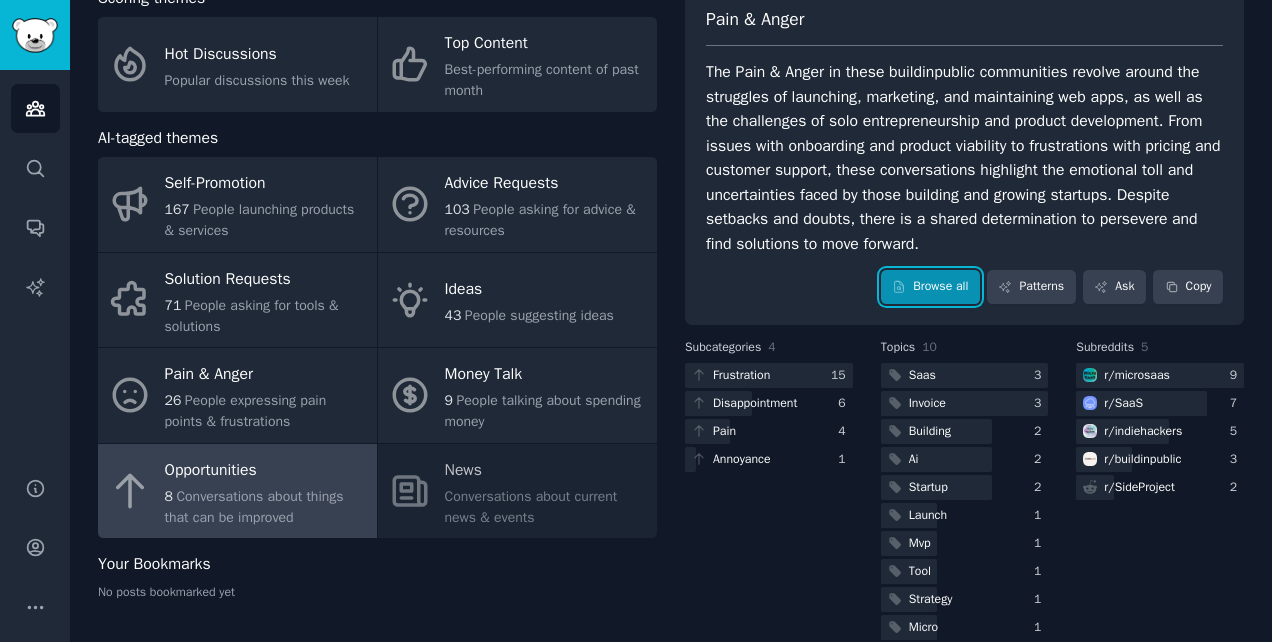 click on "Browse all" at bounding box center (930, 287) 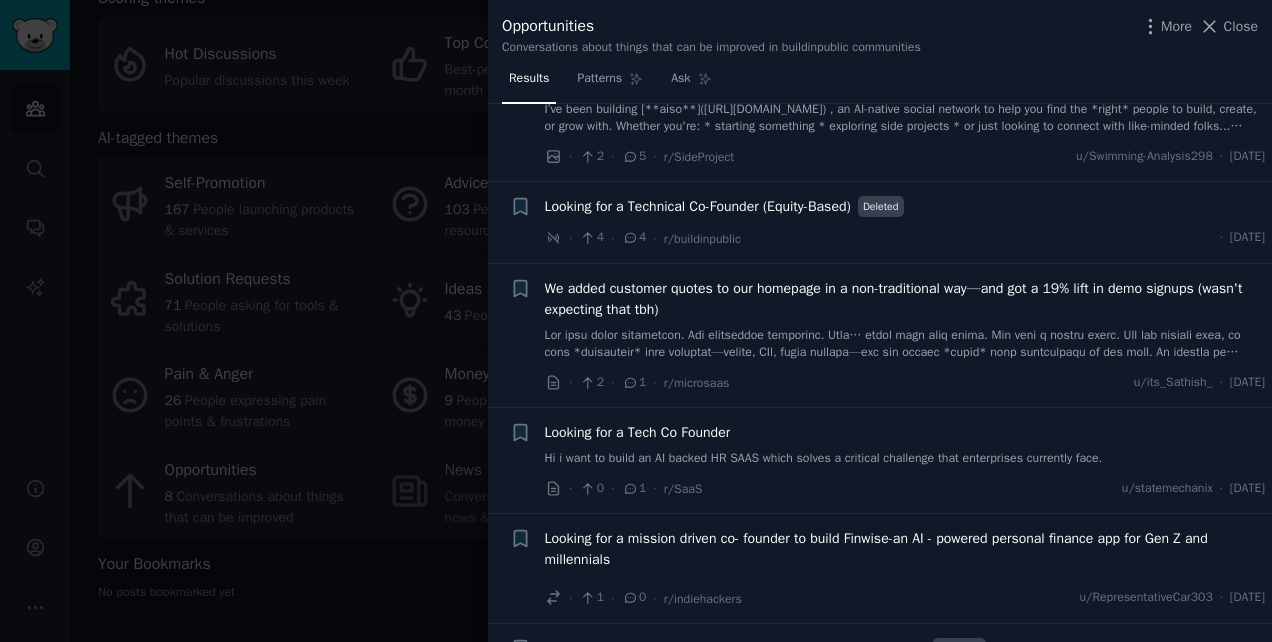 scroll, scrollTop: 362, scrollLeft: 0, axis: vertical 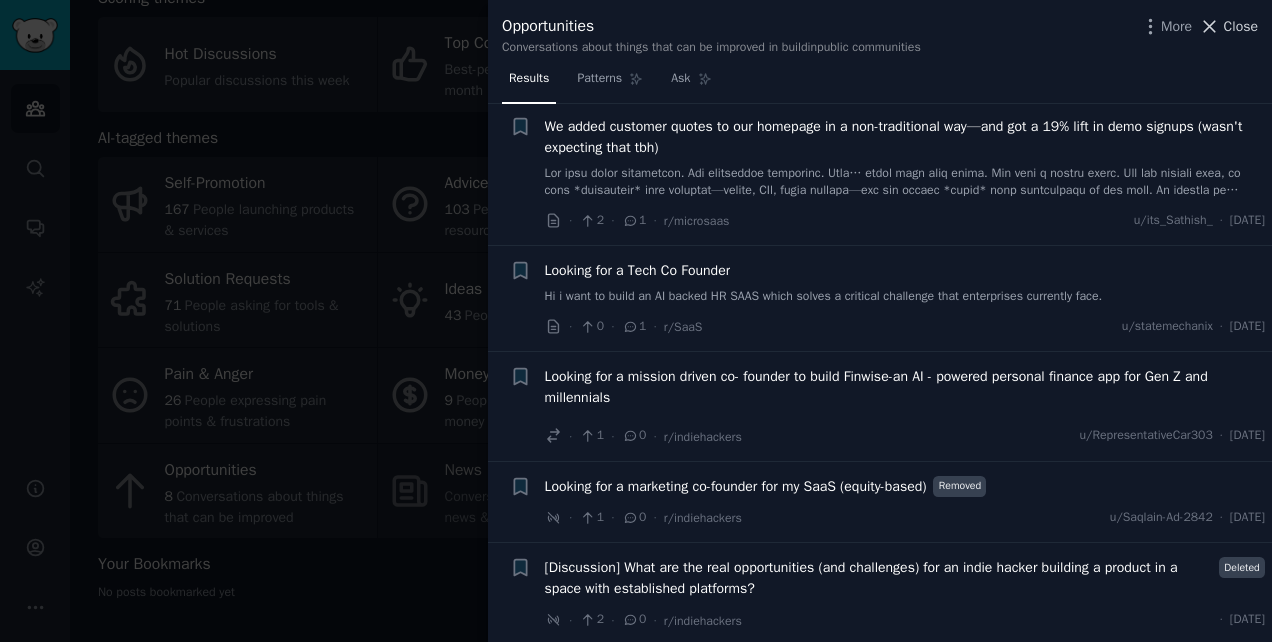 click on "Close" at bounding box center (1228, 26) 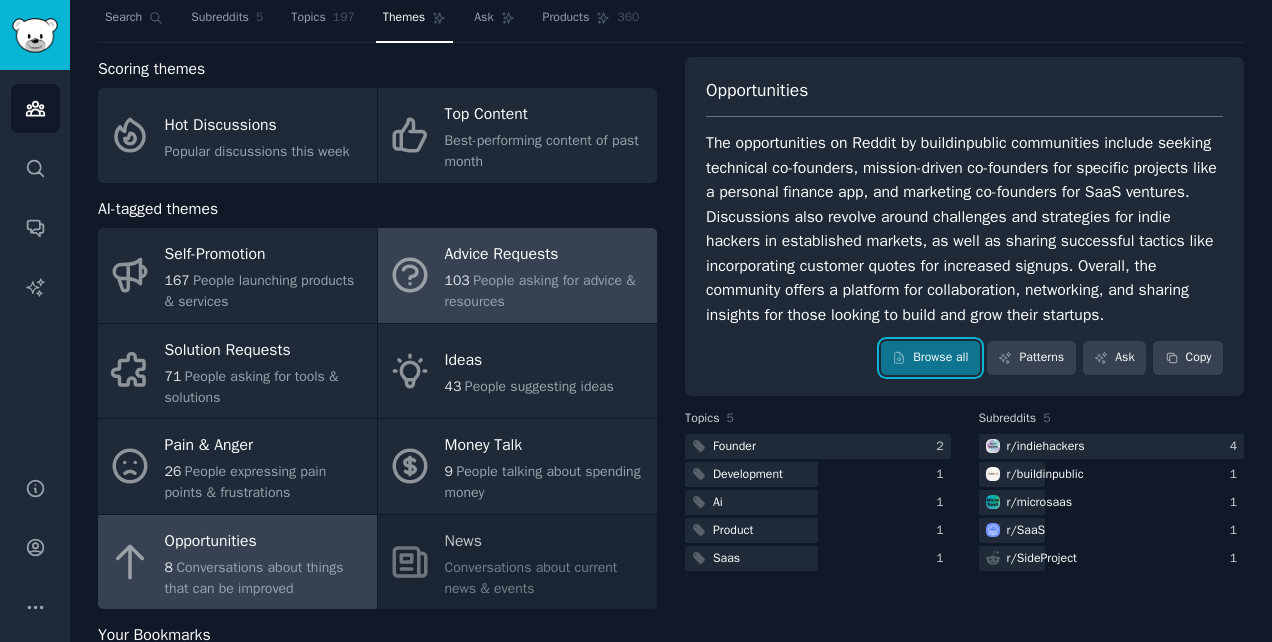 scroll, scrollTop: 0, scrollLeft: 0, axis: both 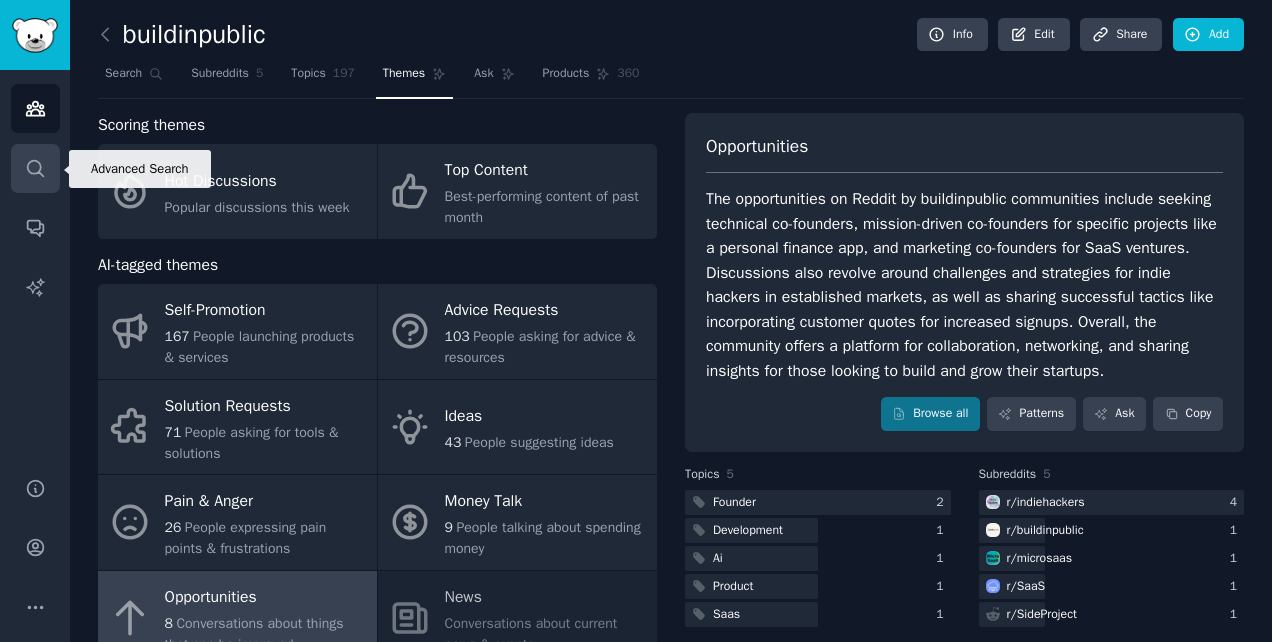 click on "Search" at bounding box center [35, 168] 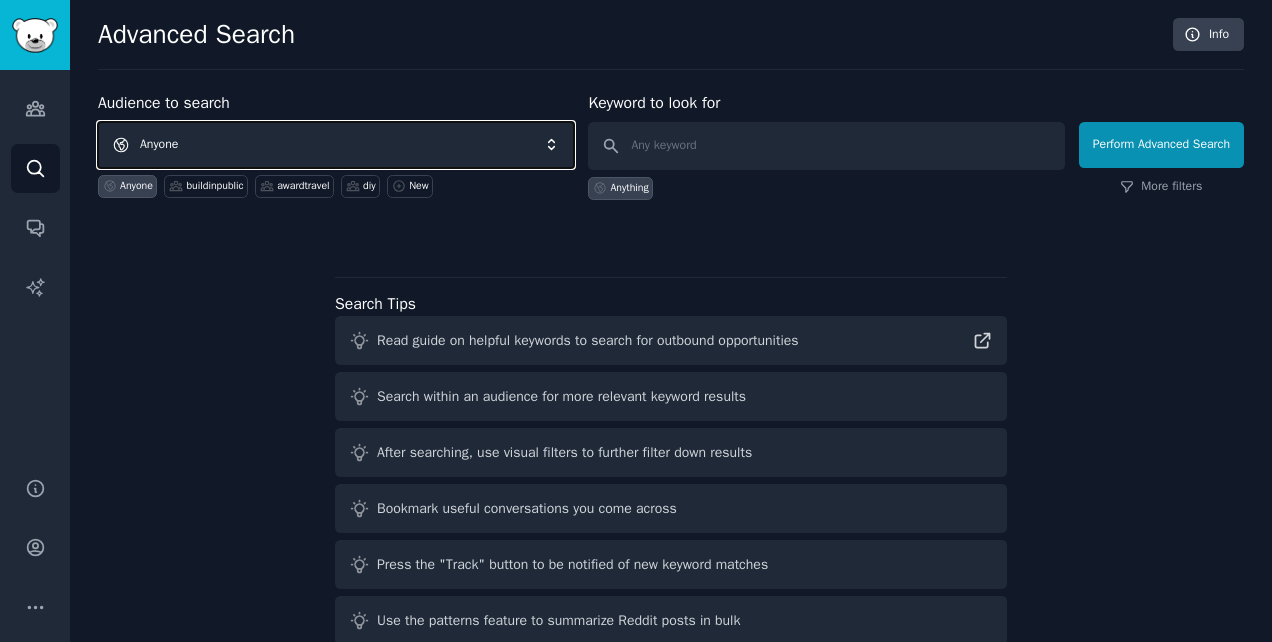click on "Anyone" at bounding box center (336, 145) 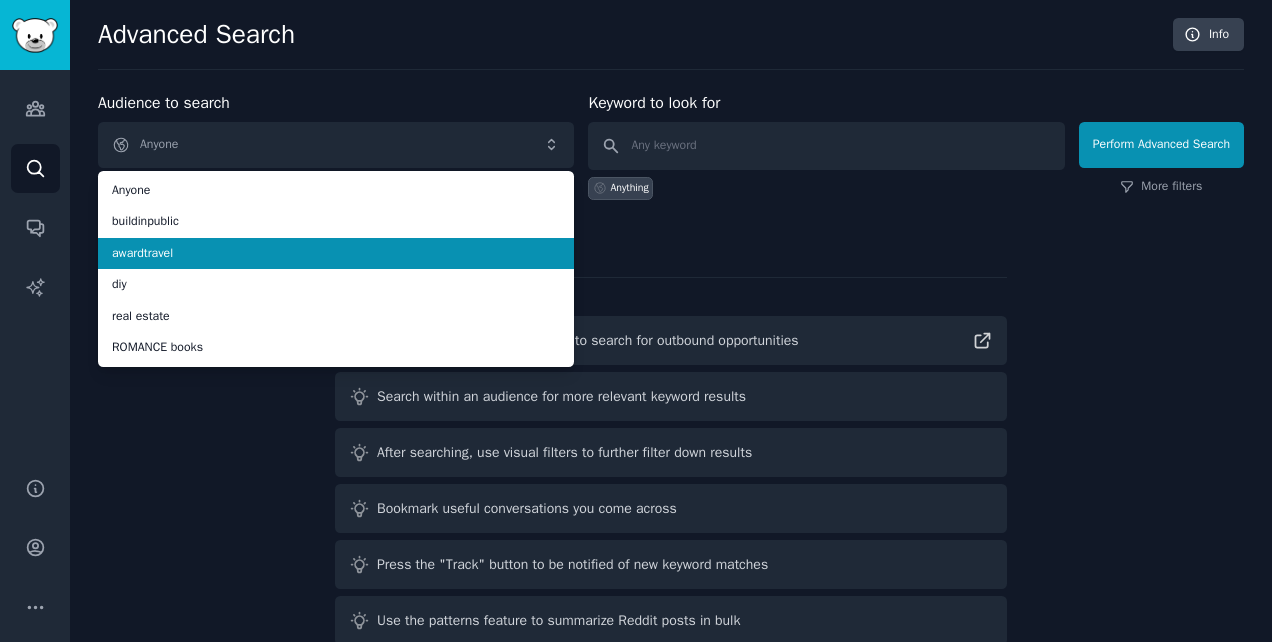 click on "awardtravel" at bounding box center (336, 254) 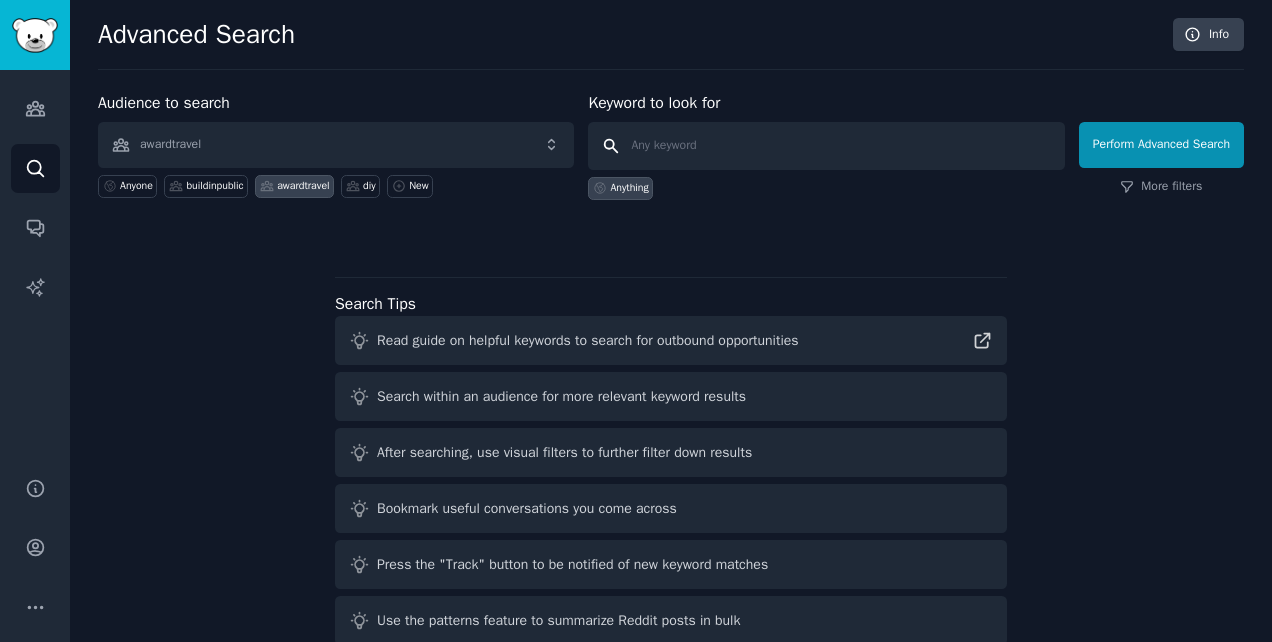 click at bounding box center (826, 146) 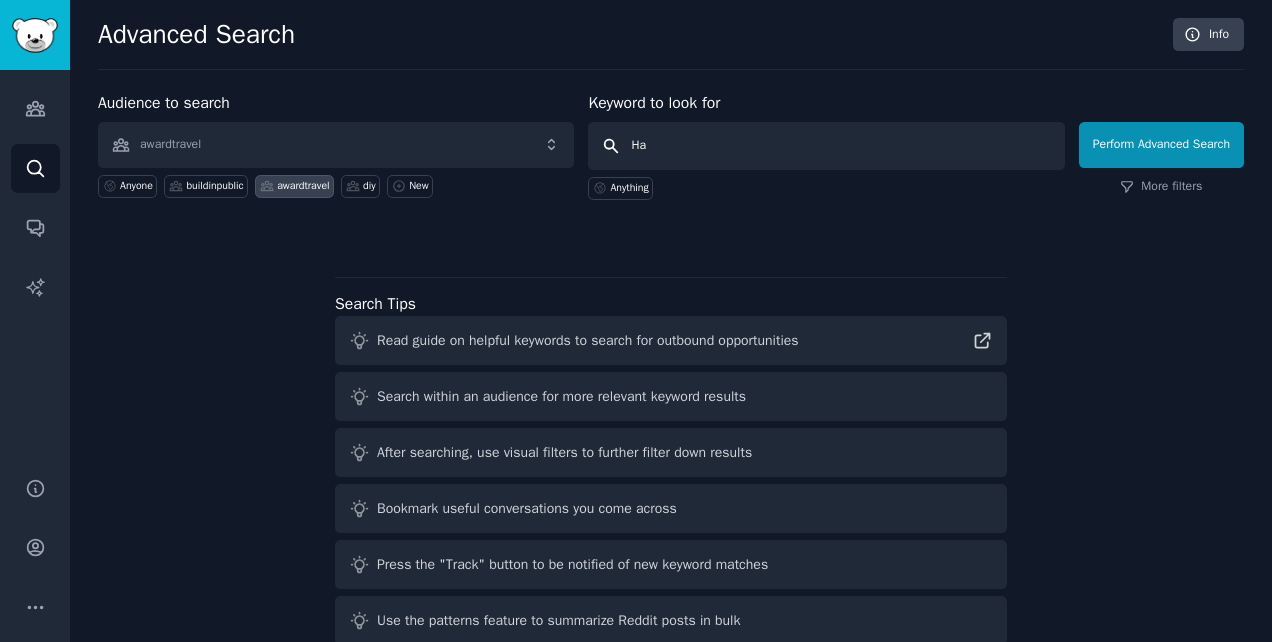 type on "H" 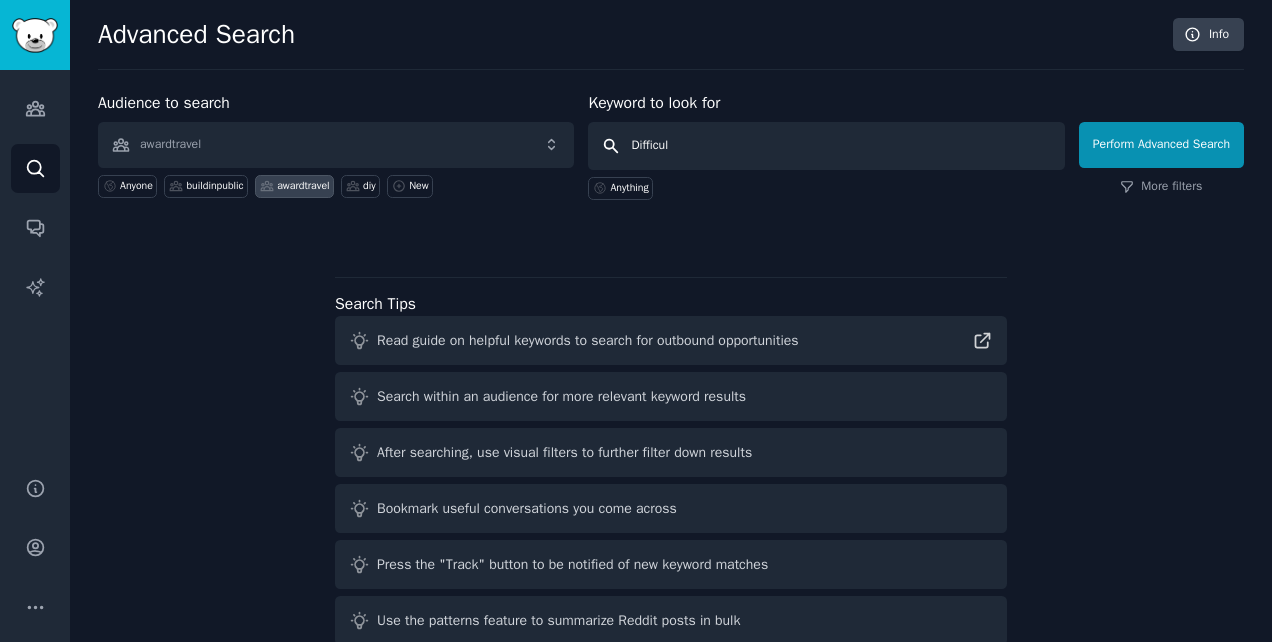 type on "Difficult" 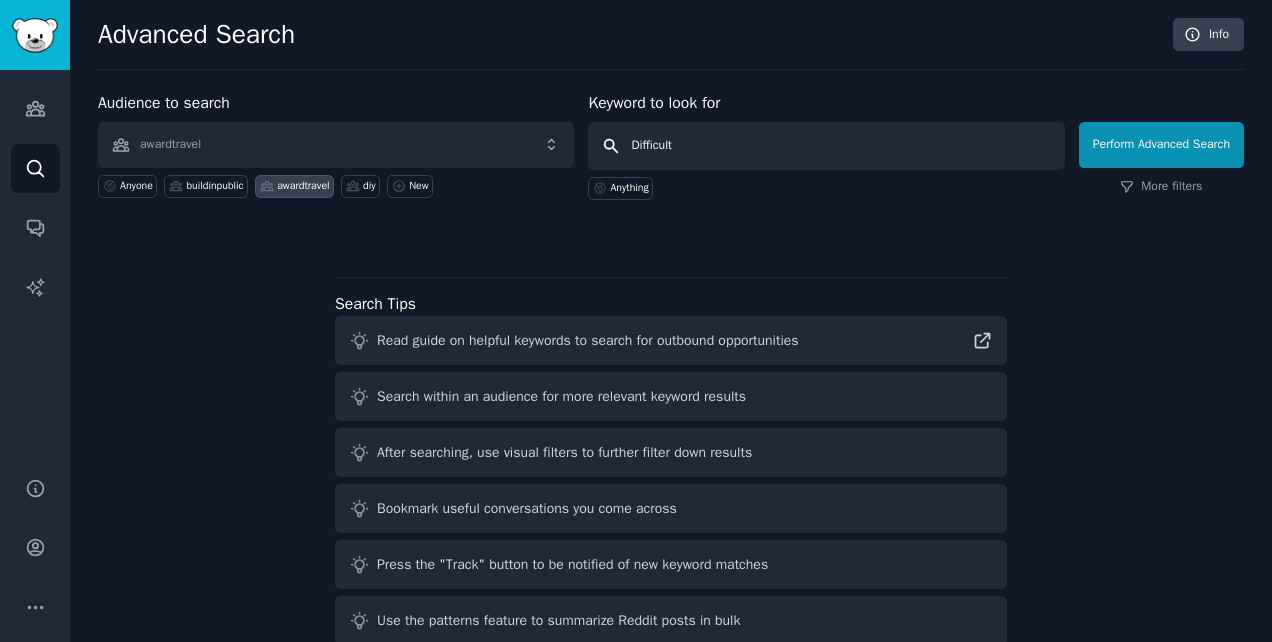 click on "Perform Advanced Search" at bounding box center (1161, 145) 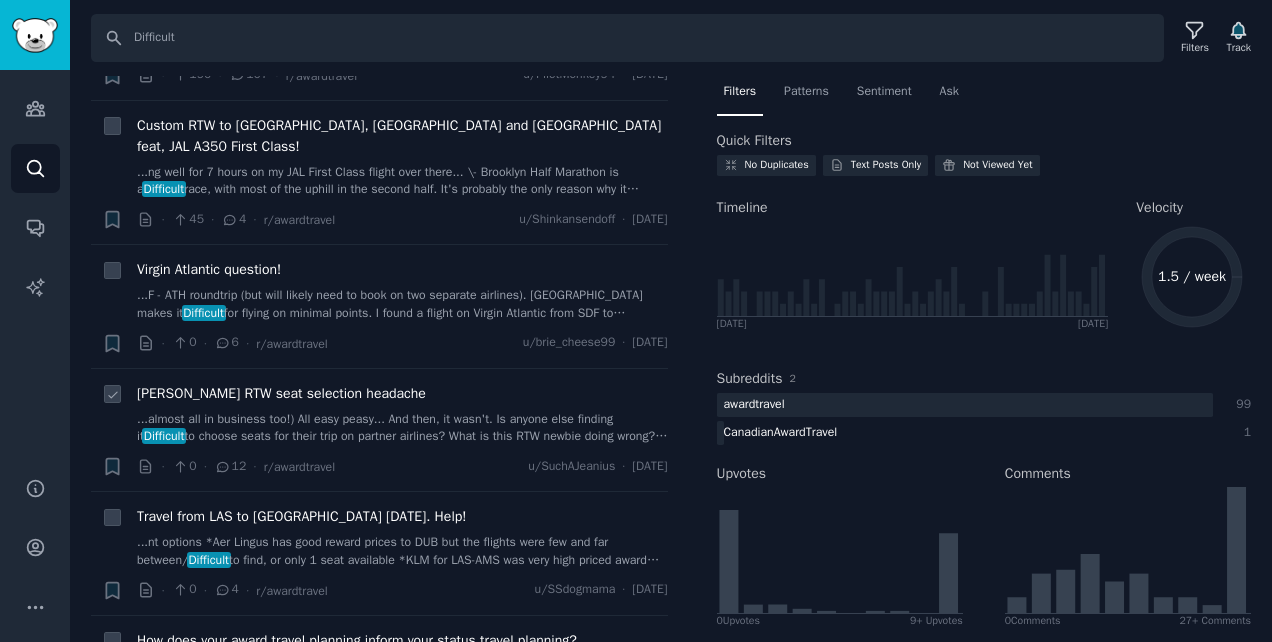 scroll, scrollTop: 3000, scrollLeft: 0, axis: vertical 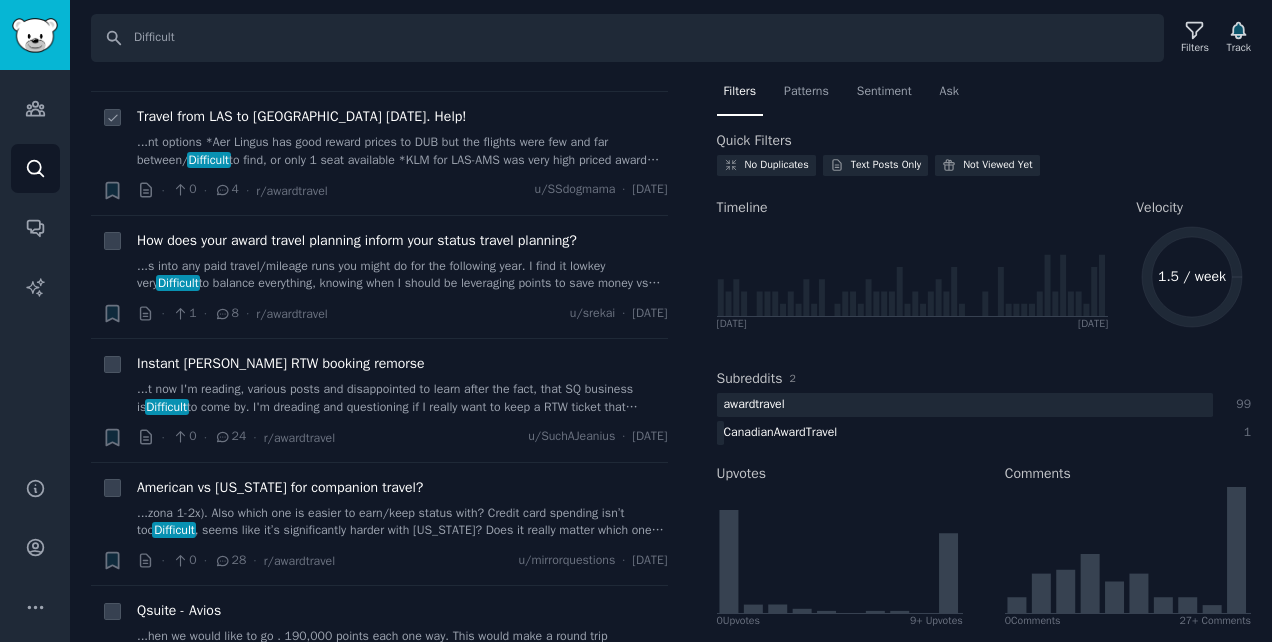 click on "· 0 · 4 · r/awardtravel u/SSdogmama · Sat 5/3/2025" at bounding box center [402, 190] 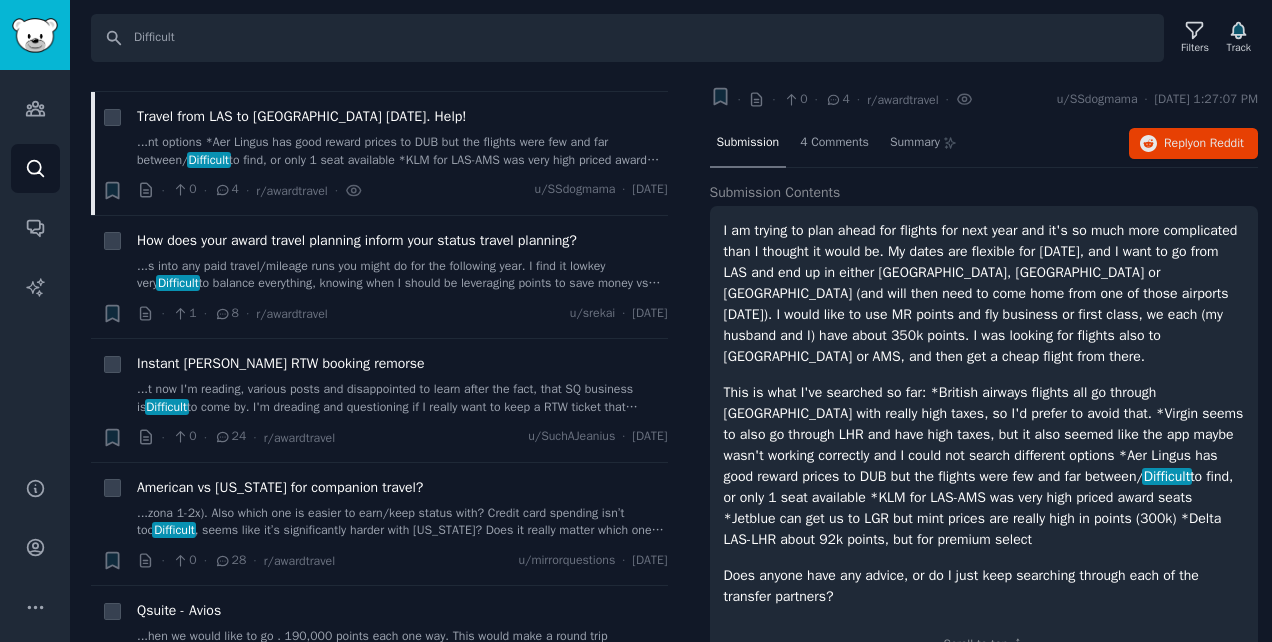 scroll, scrollTop: 0, scrollLeft: 0, axis: both 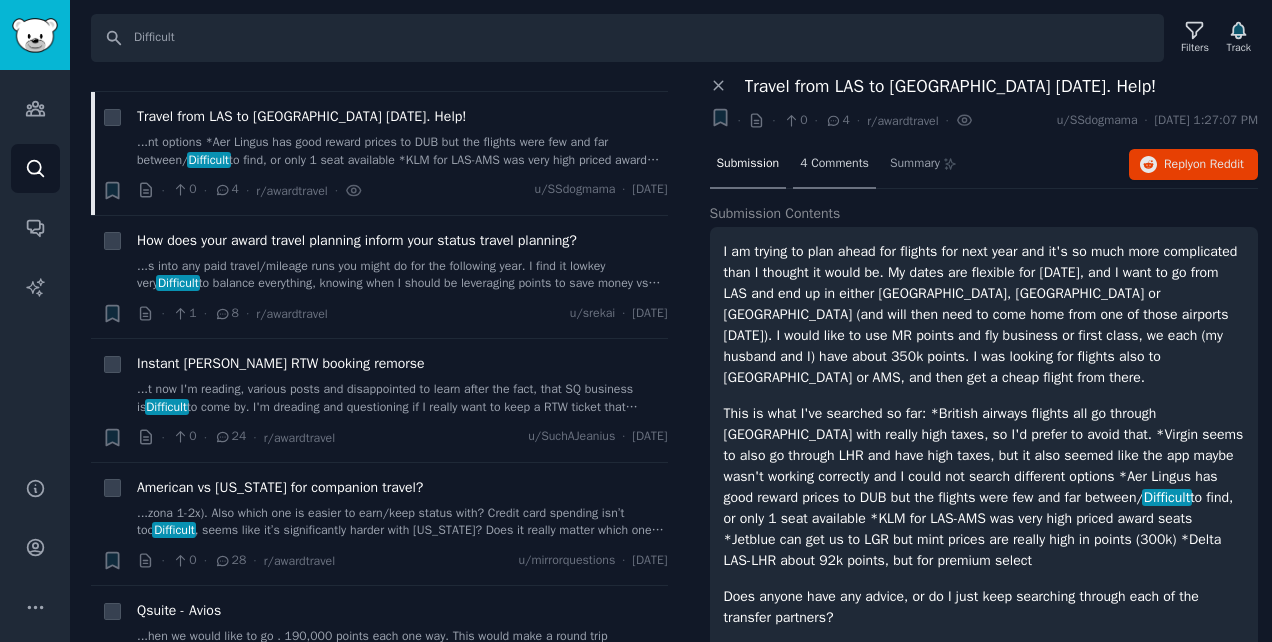 click on "4 Comments" at bounding box center [834, 164] 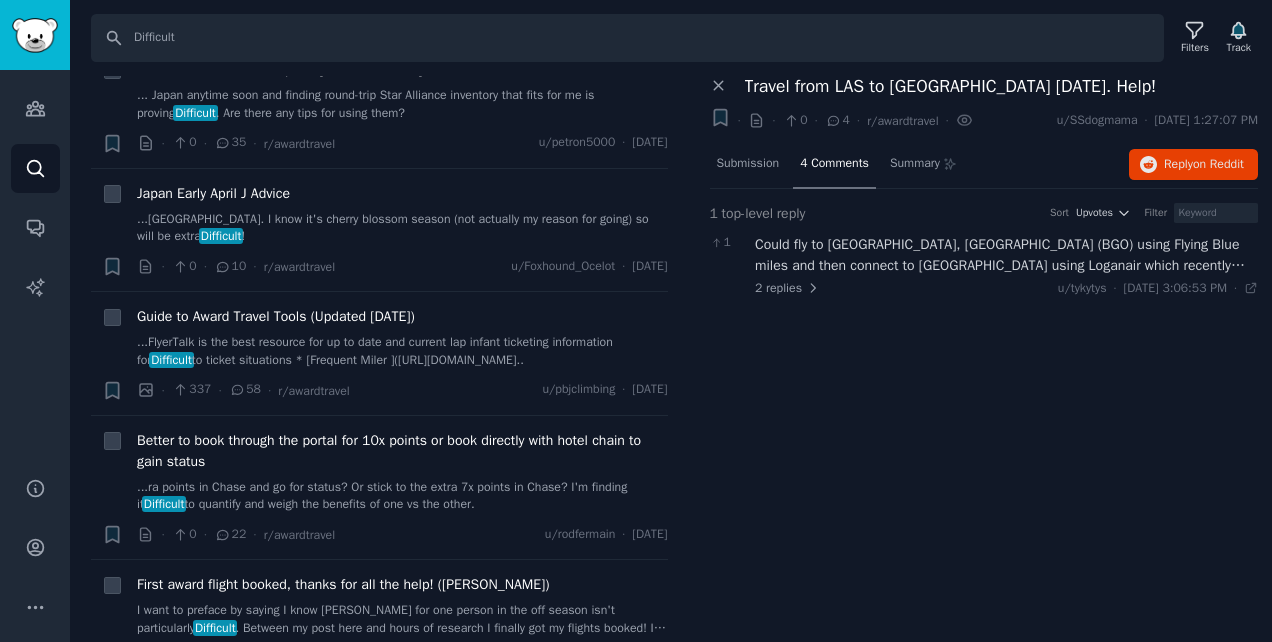 scroll, scrollTop: 4200, scrollLeft: 0, axis: vertical 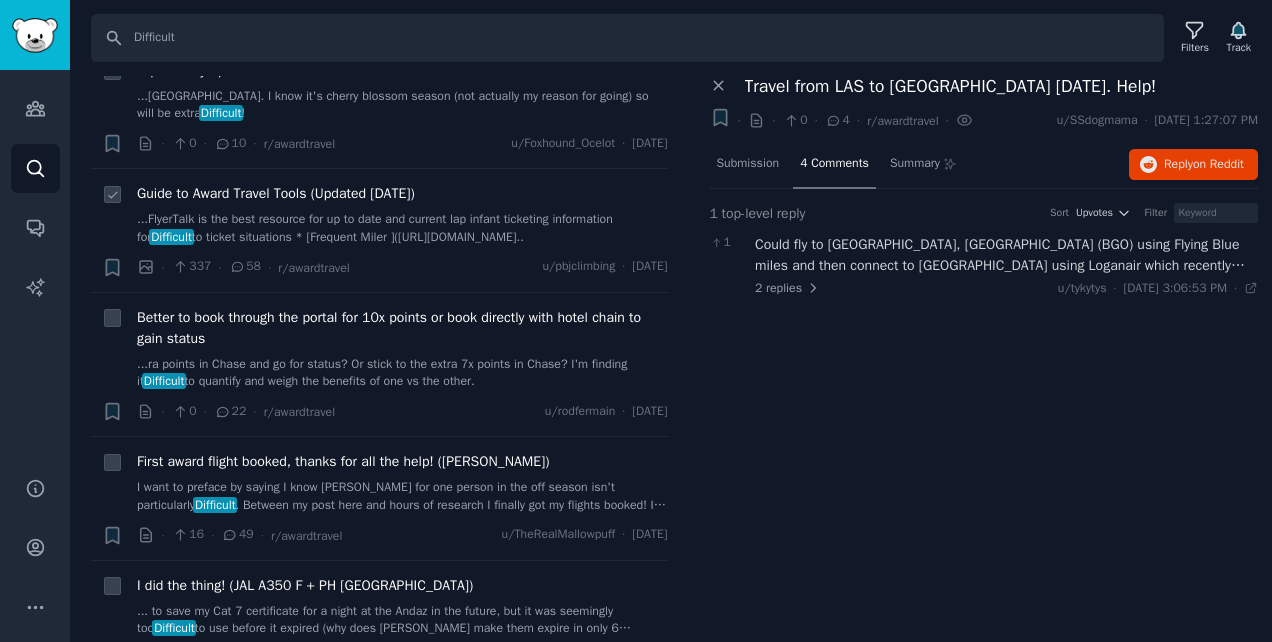 click on "...FlyerTalk is the best resource for up to date and current lap infant ticketing information for  Difficult  to ticket situations
* [Frequent Miler ](https://frequentmiler.com/transfer-partner-master-lis..." at bounding box center (402, 228) 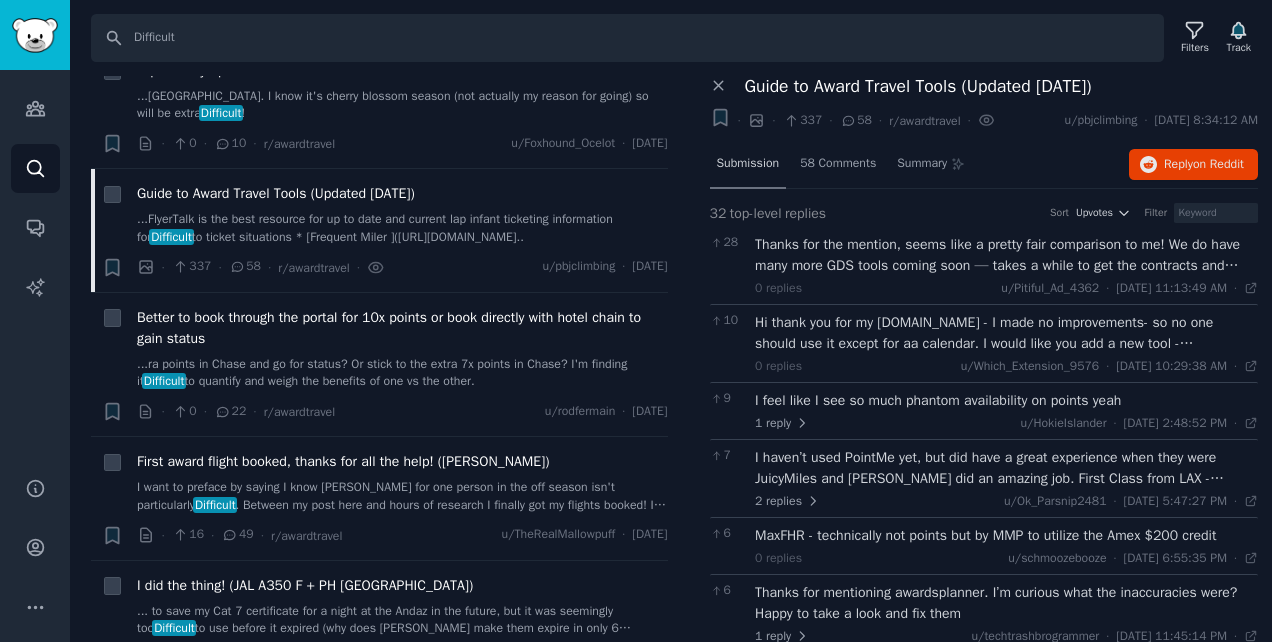 click on "Submission" at bounding box center (748, 165) 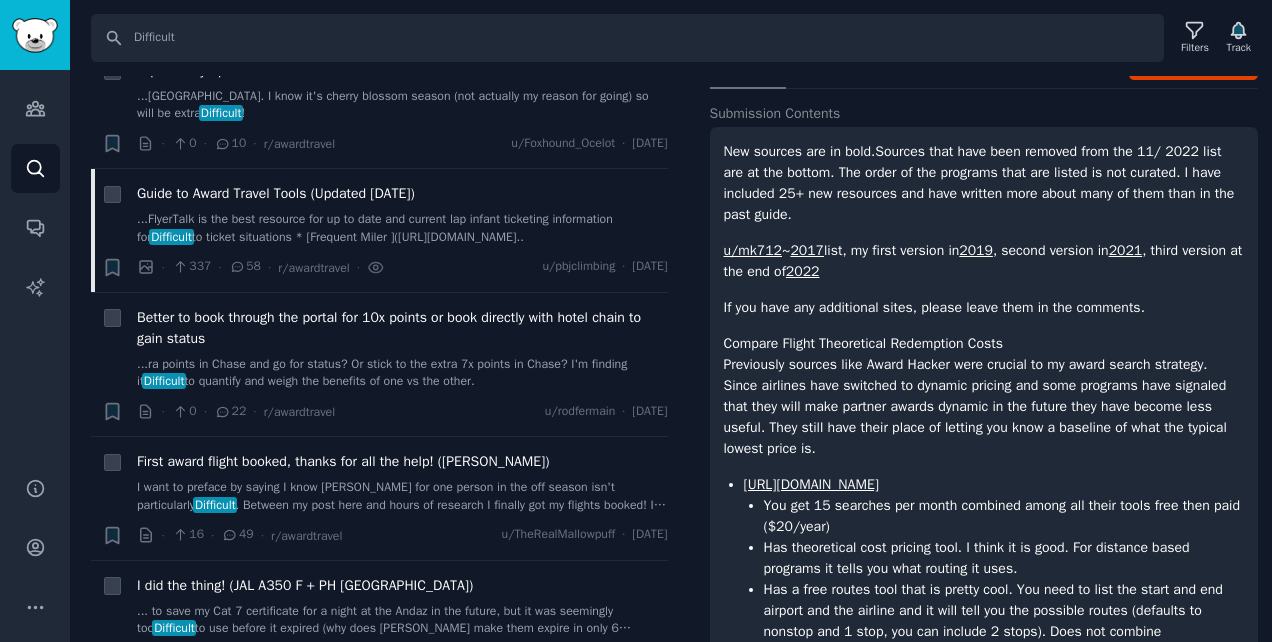 scroll, scrollTop: 200, scrollLeft: 0, axis: vertical 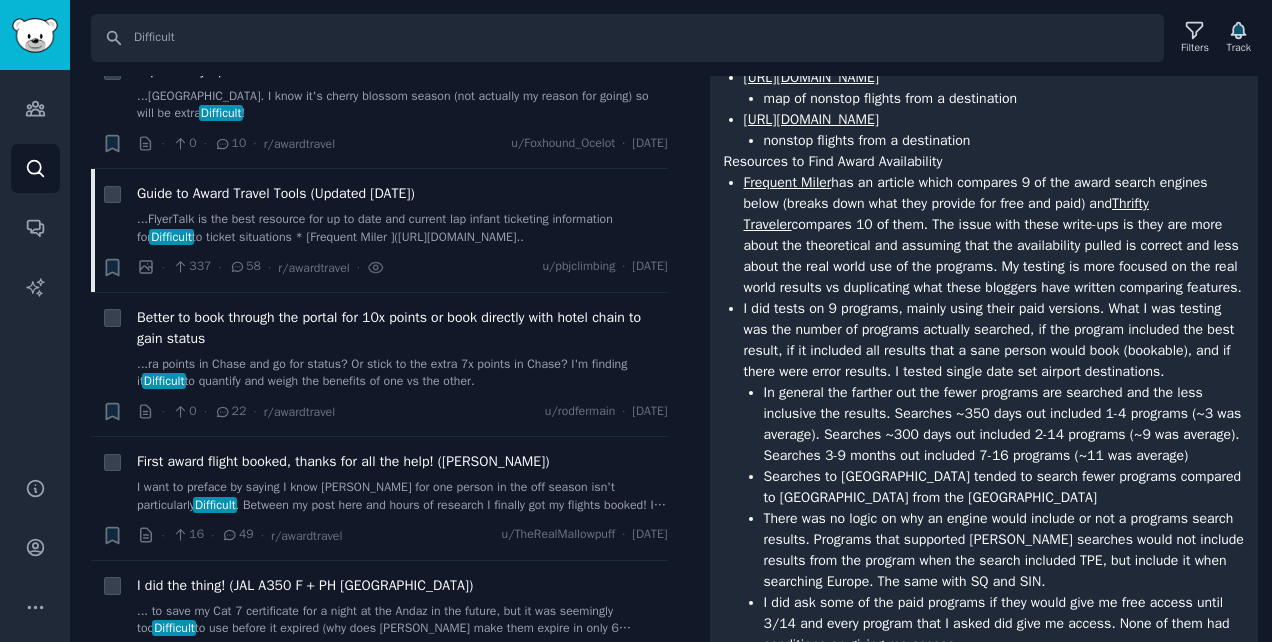 drag, startPoint x: 893, startPoint y: 388, endPoint x: 905, endPoint y: 394, distance: 13.416408 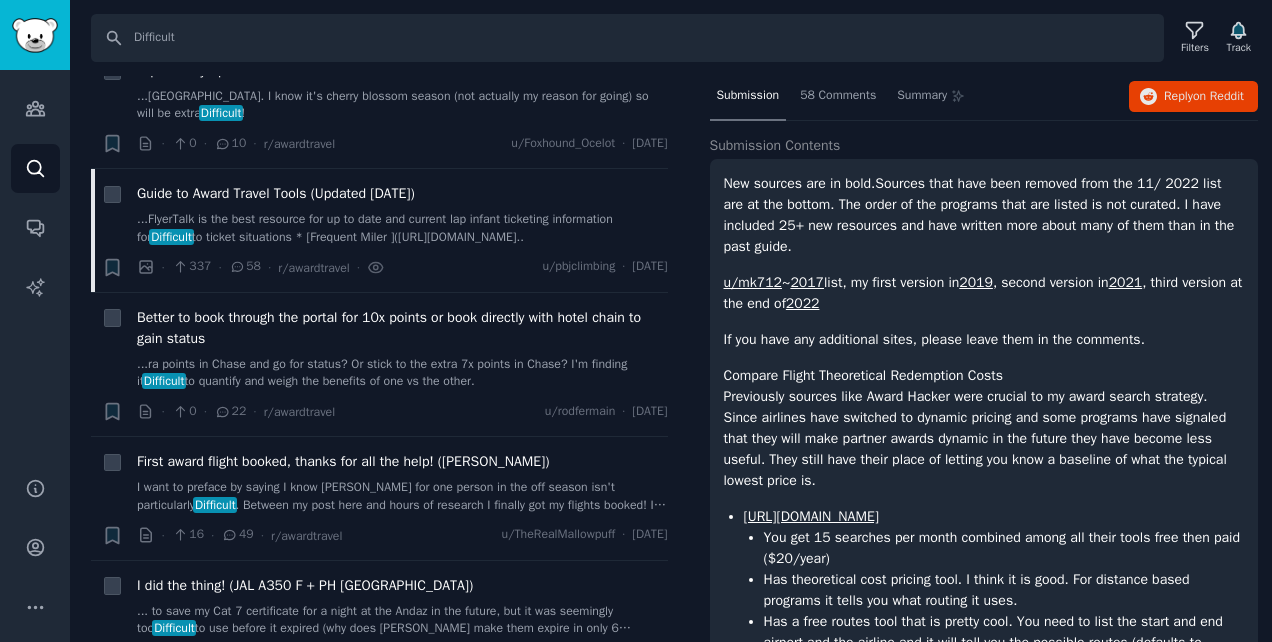 scroll, scrollTop: 100, scrollLeft: 0, axis: vertical 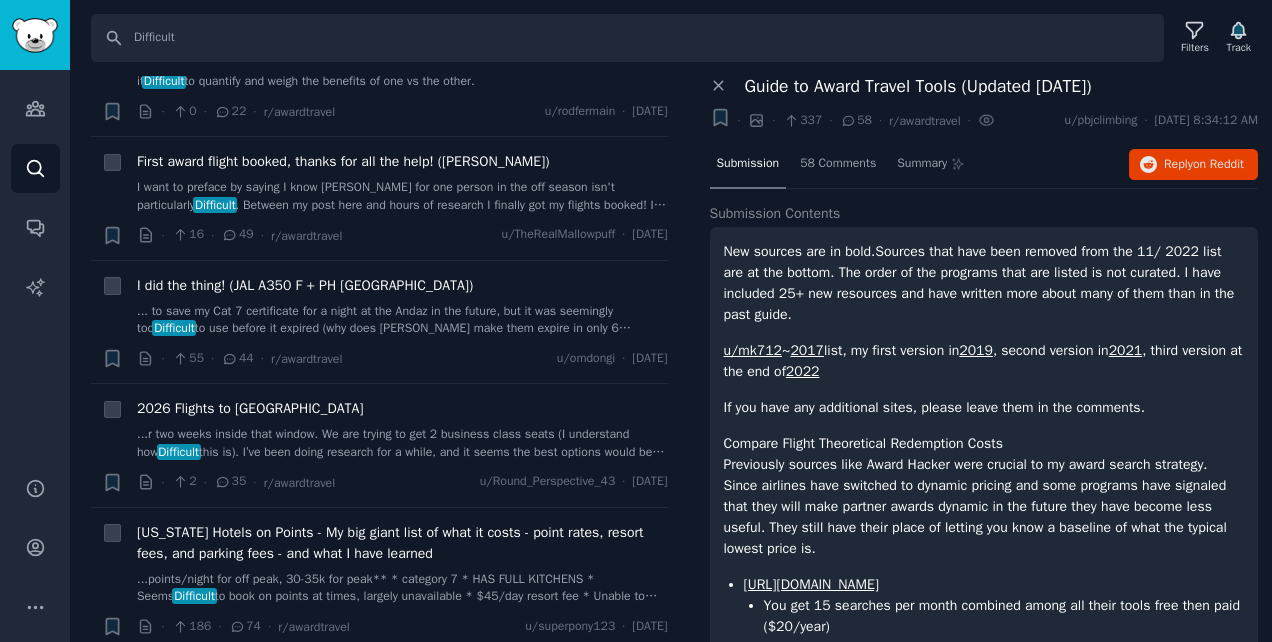 drag, startPoint x: 1198, startPoint y: 506, endPoint x: 724, endPoint y: 256, distance: 535.88806 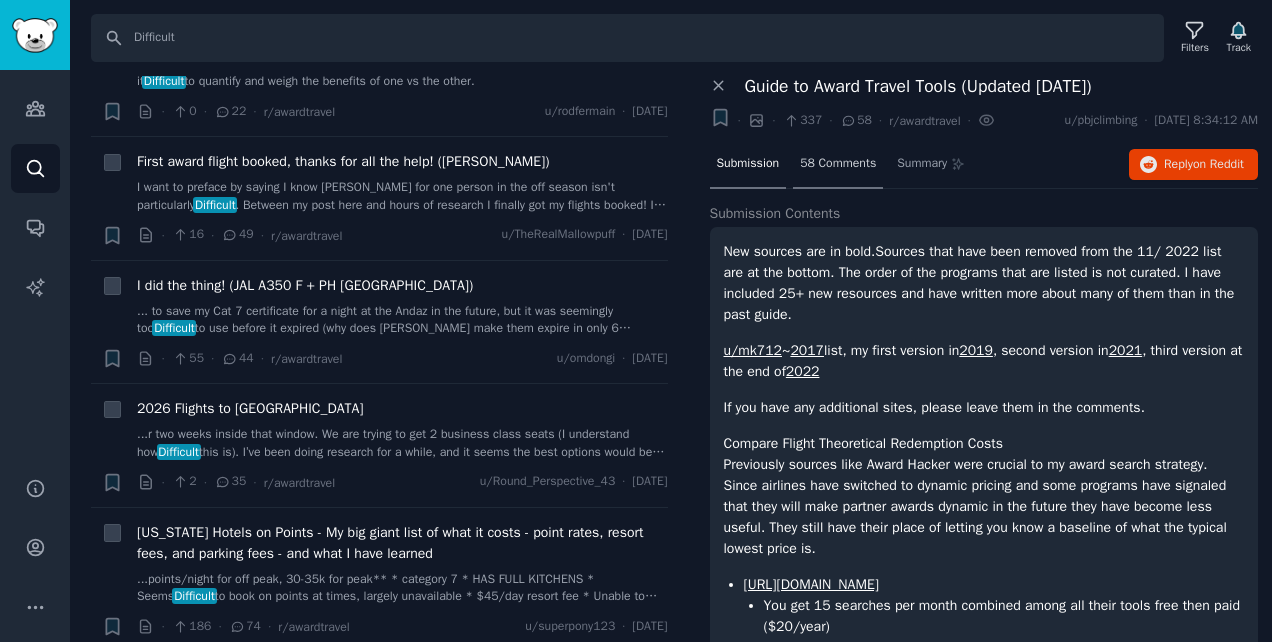 click on "58 Comments" at bounding box center [838, 164] 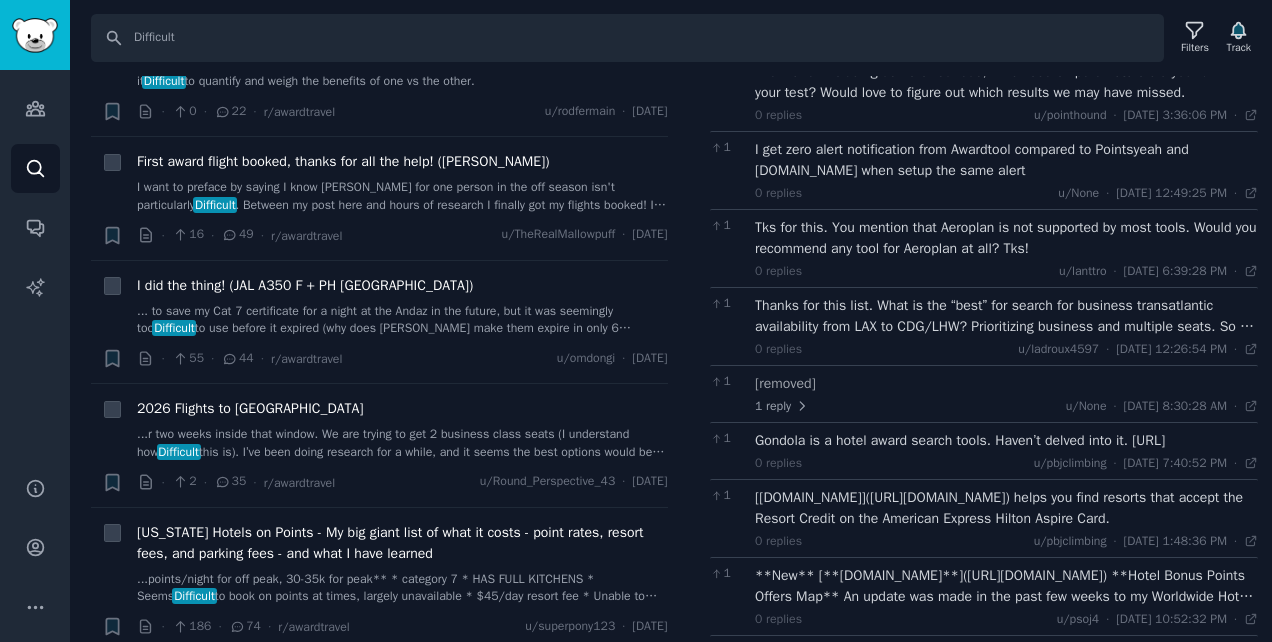 scroll, scrollTop: 1889, scrollLeft: 0, axis: vertical 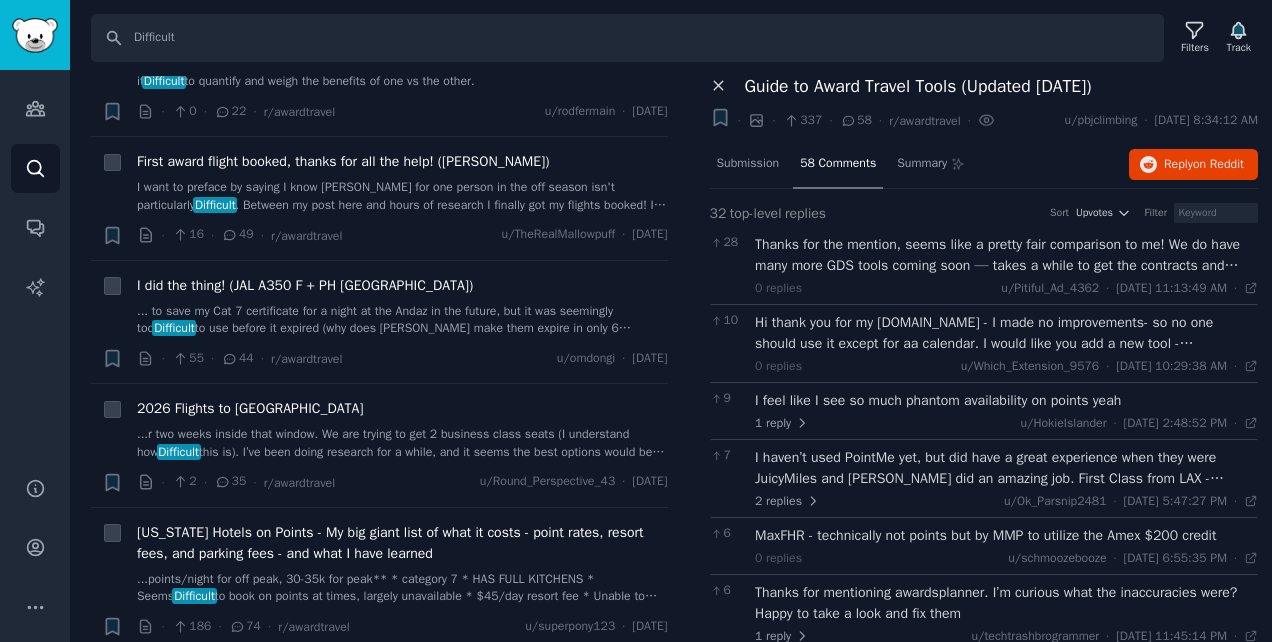 click on "Close panel" at bounding box center (720, 86) 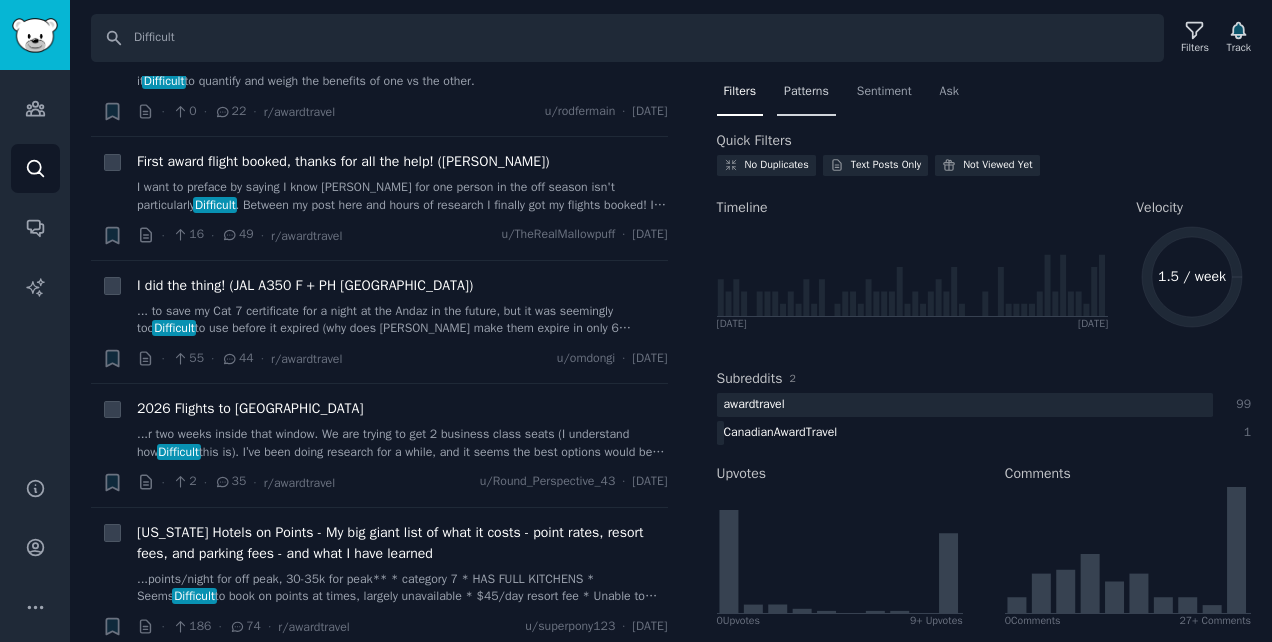 click on "Patterns" at bounding box center [806, 92] 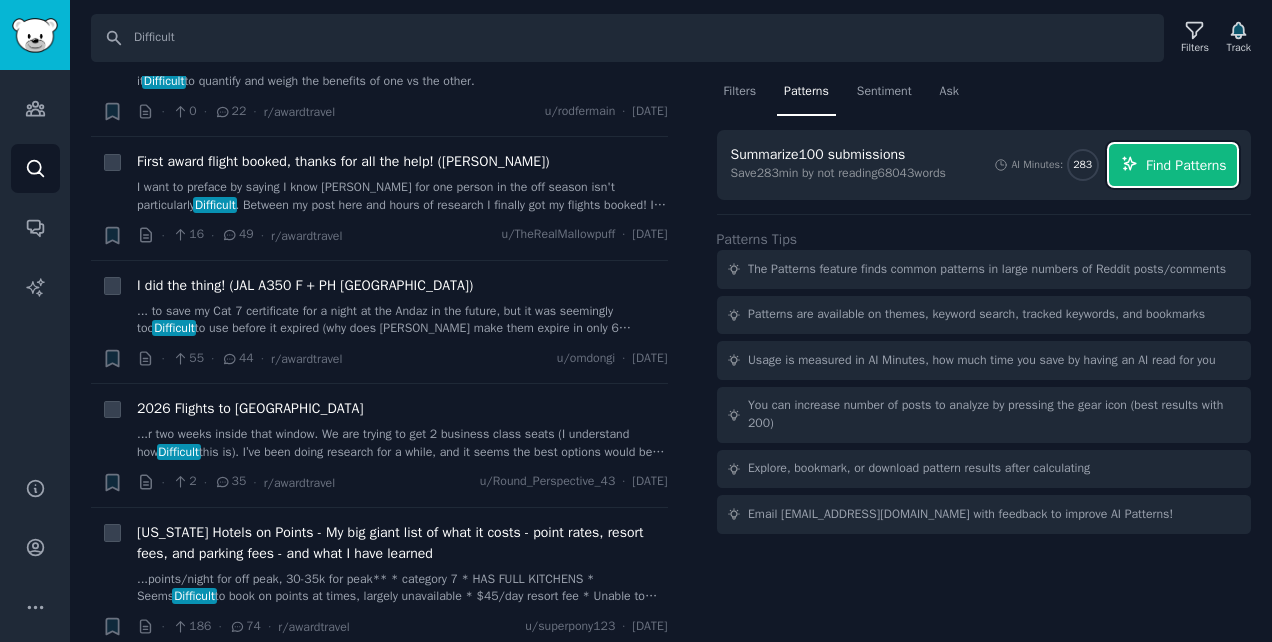 click on "Find Patterns" at bounding box center (1186, 165) 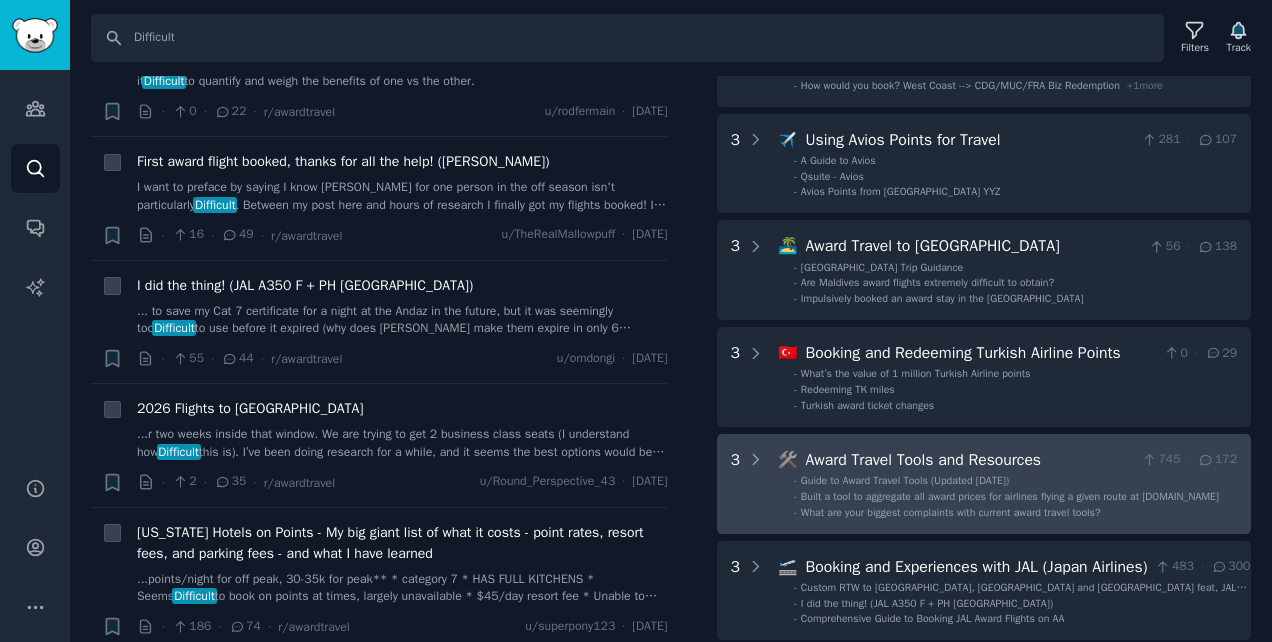 scroll, scrollTop: 400, scrollLeft: 0, axis: vertical 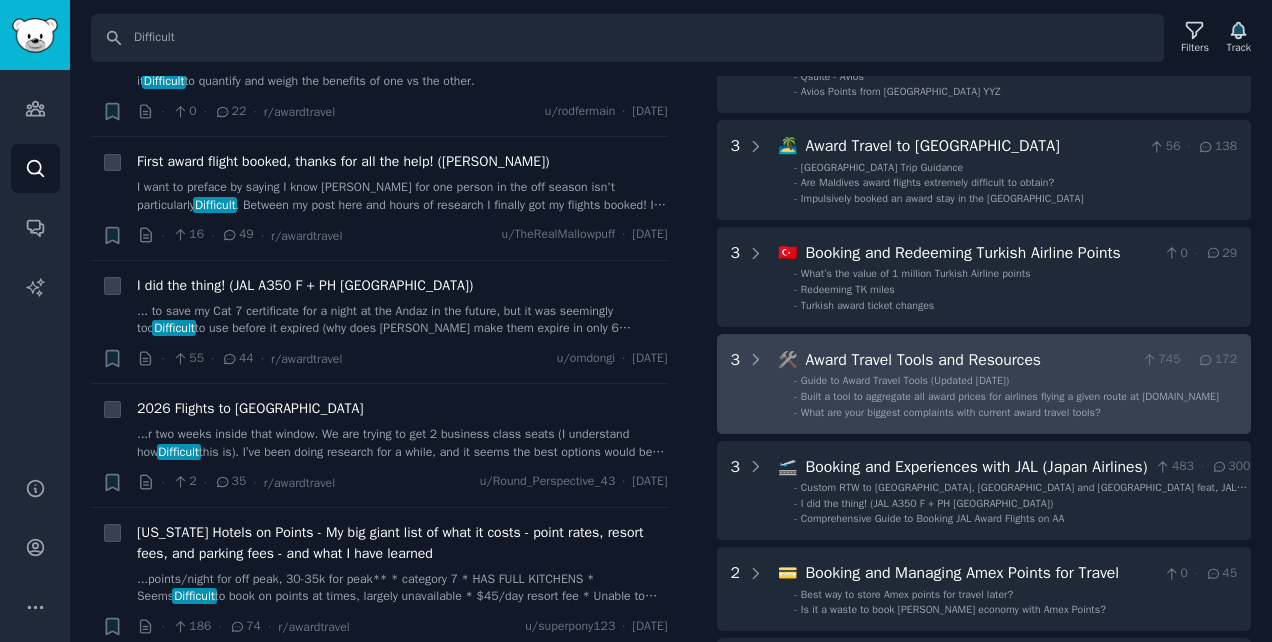 click on "3 🛠️ Award Travel Tools and Resources 745 · 172 - Guide to Award Travel Tools (Updated March 2025) - Built a tool to aggregate all award prices for airlines flying a given route at awardsplanner.com - What are your biggest complaints with current award travel tools?" at bounding box center [984, 384] 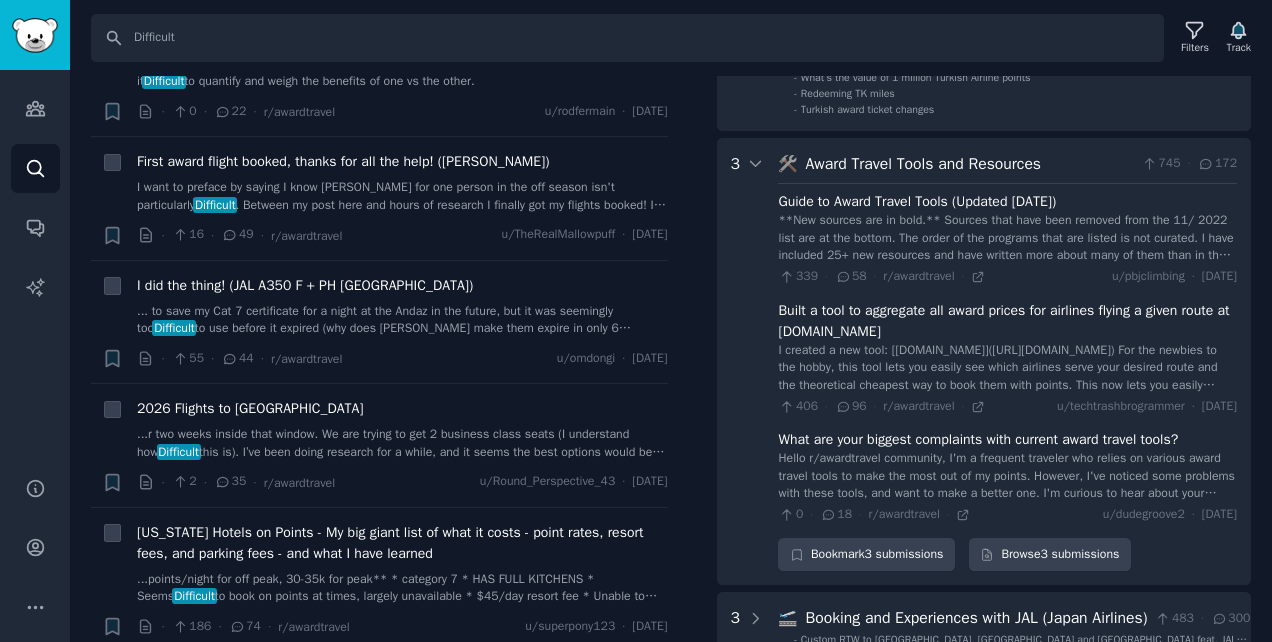 scroll, scrollTop: 658, scrollLeft: 0, axis: vertical 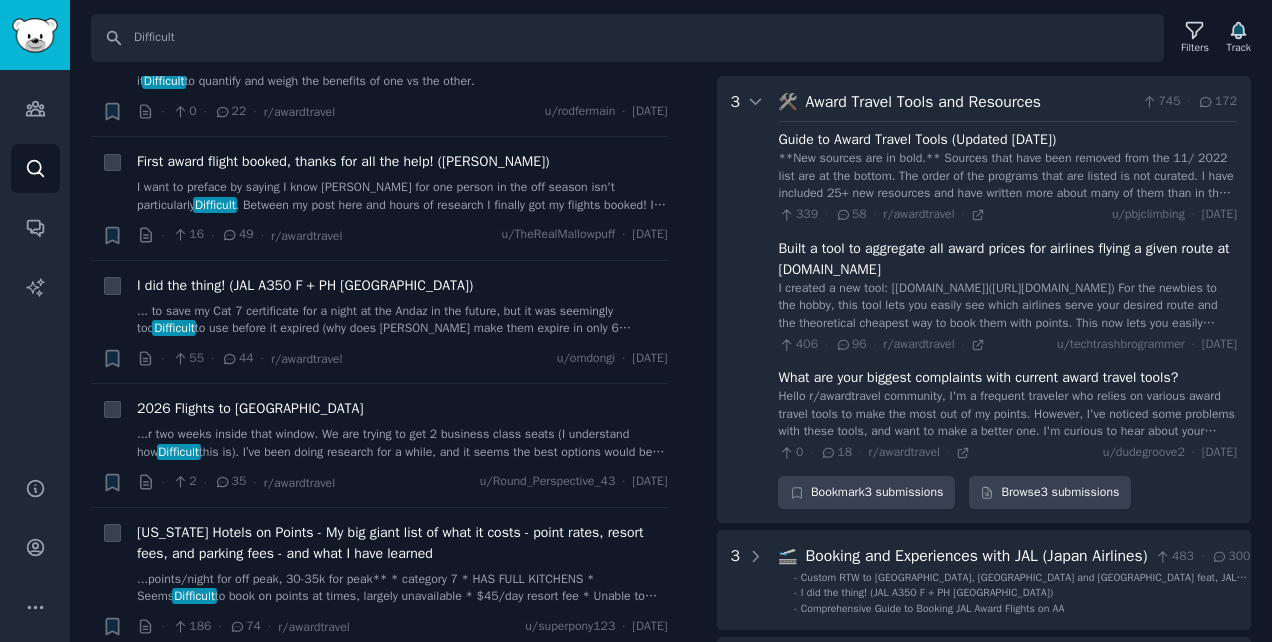 click on "Hello r/awardtravel community,
I'm a frequent traveler who relies on various award travel tools to make the most out of my points. However, I've noticed some problems with these tools, and want to make a better one. I'm curious to hear about your experience and gather your thoughts on how we can im..." at bounding box center [1007, 414] 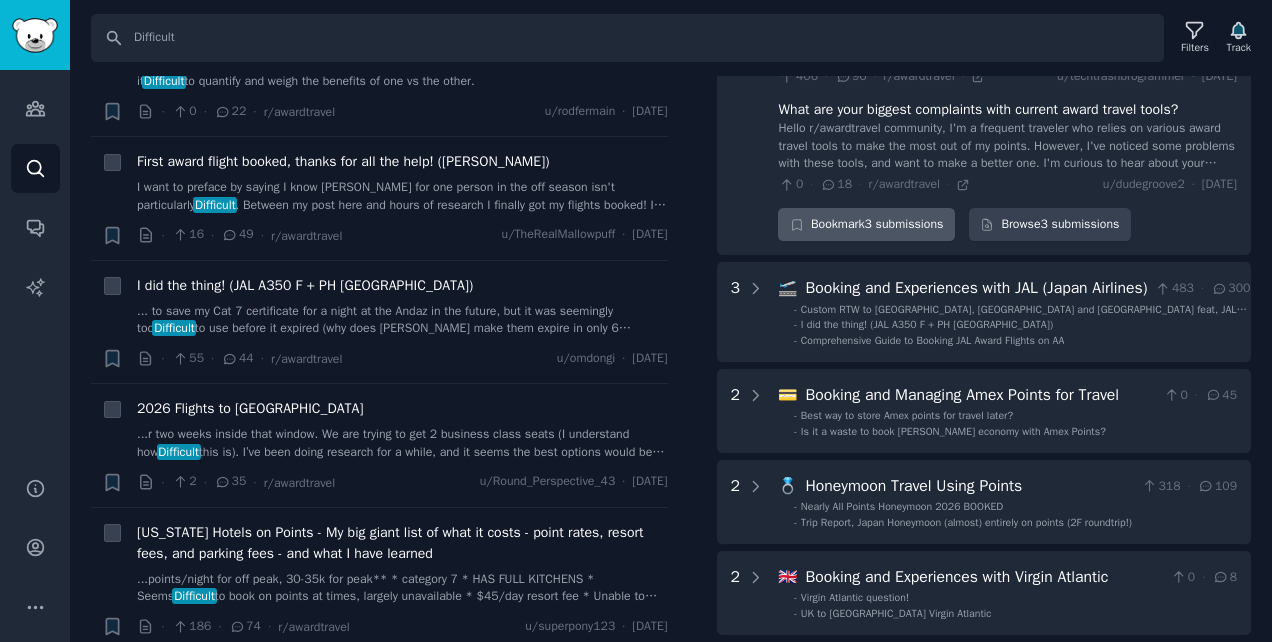 scroll, scrollTop: 958, scrollLeft: 0, axis: vertical 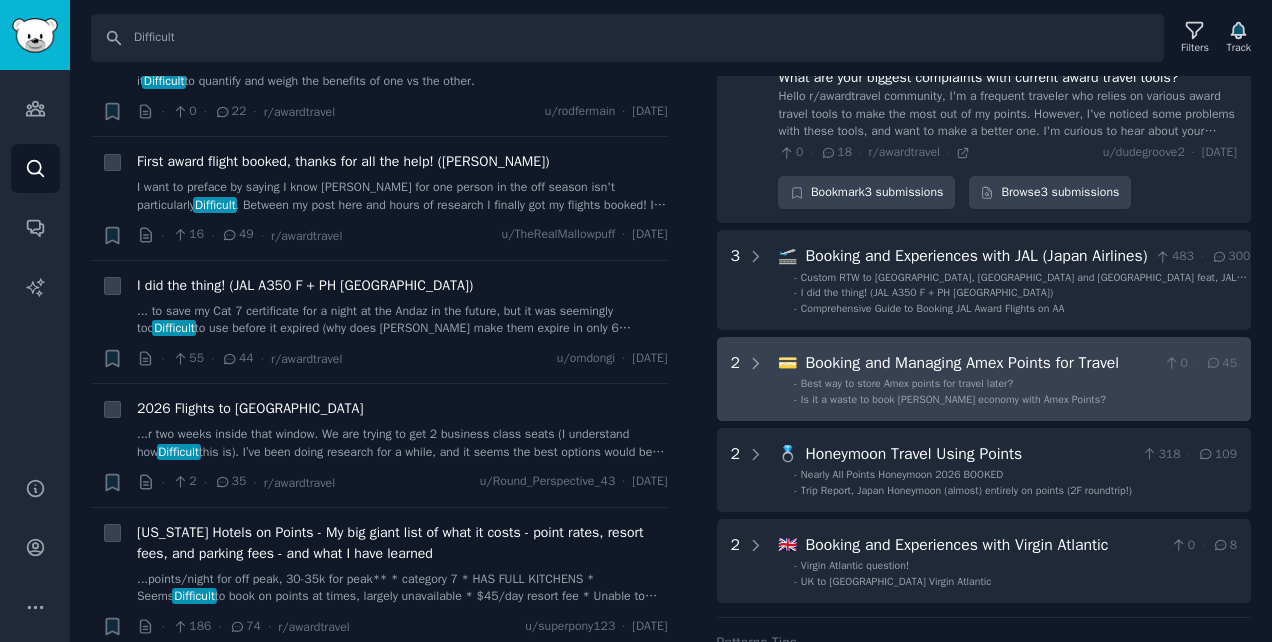 click on "Best way to store Amex points for travel later?" at bounding box center [907, 383] 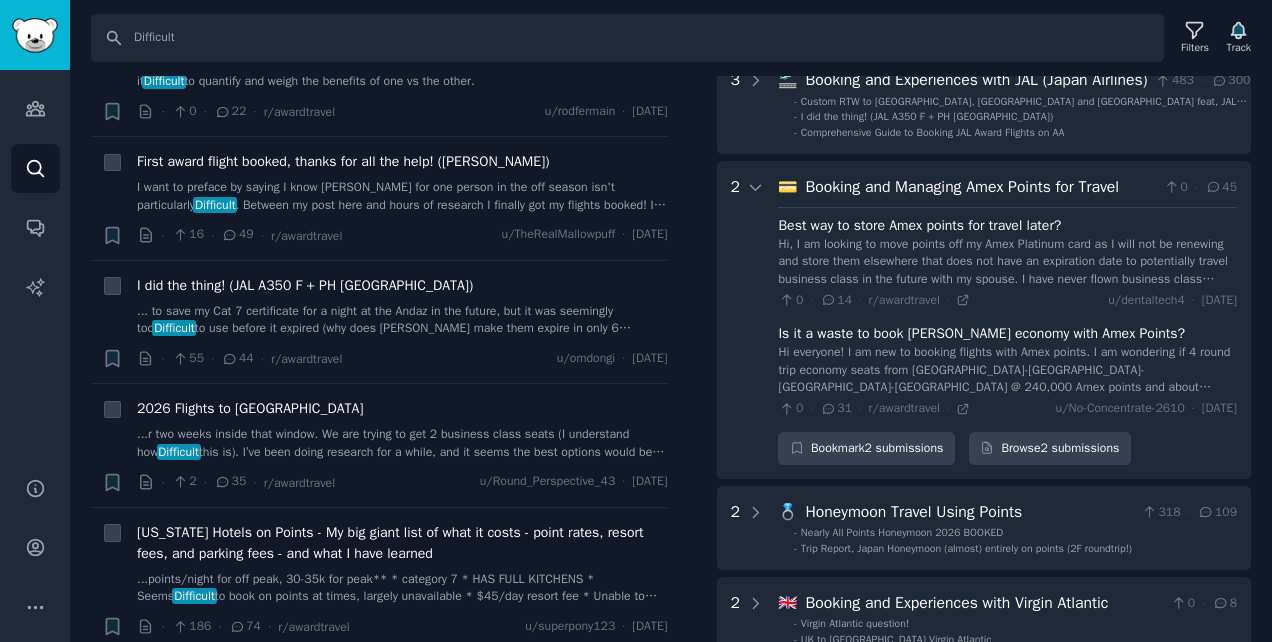 scroll, scrollTop: 1218, scrollLeft: 0, axis: vertical 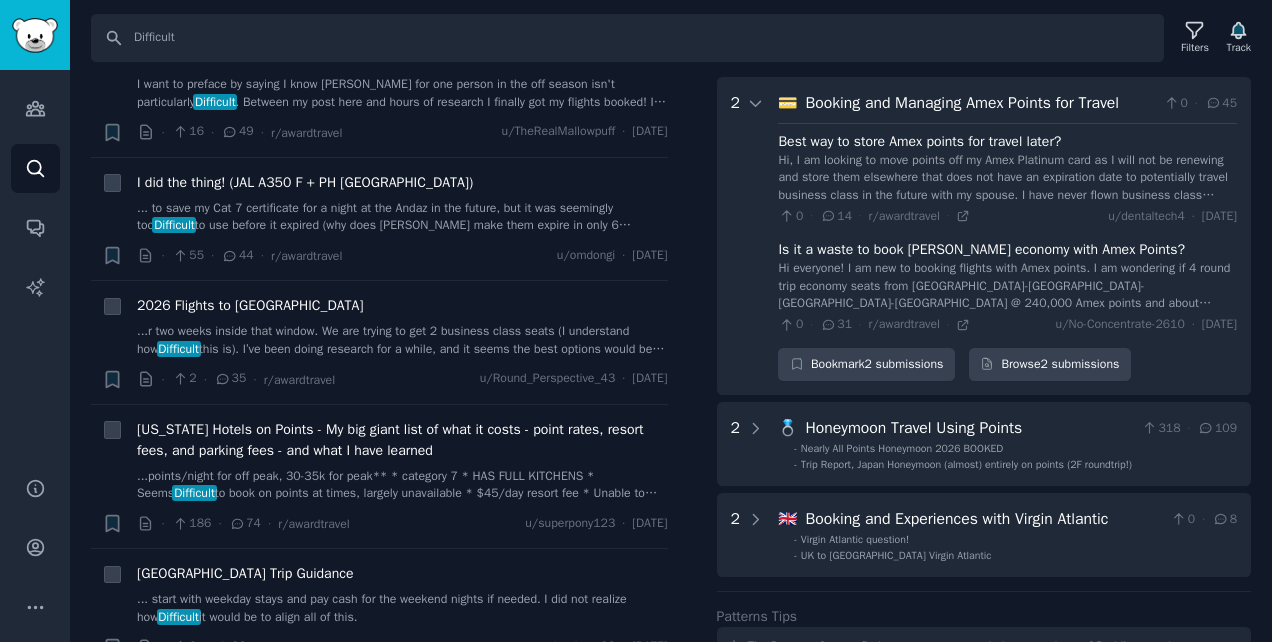 click on "2" at bounding box center [748, 236] 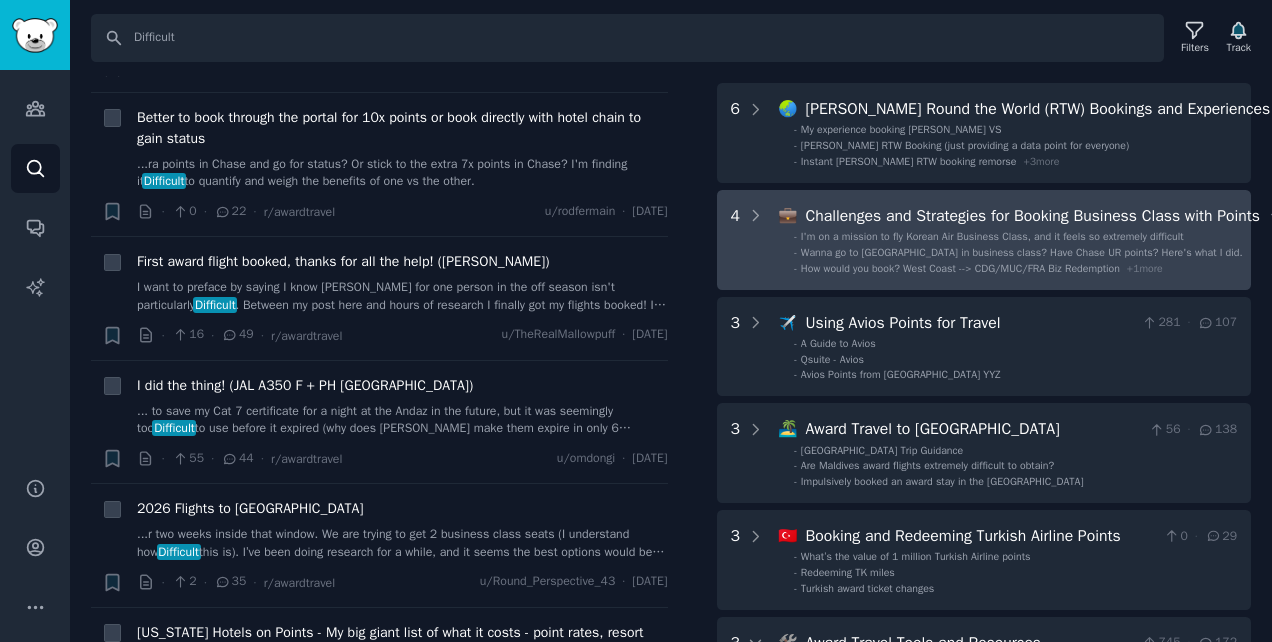 scroll, scrollTop: 0, scrollLeft: 0, axis: both 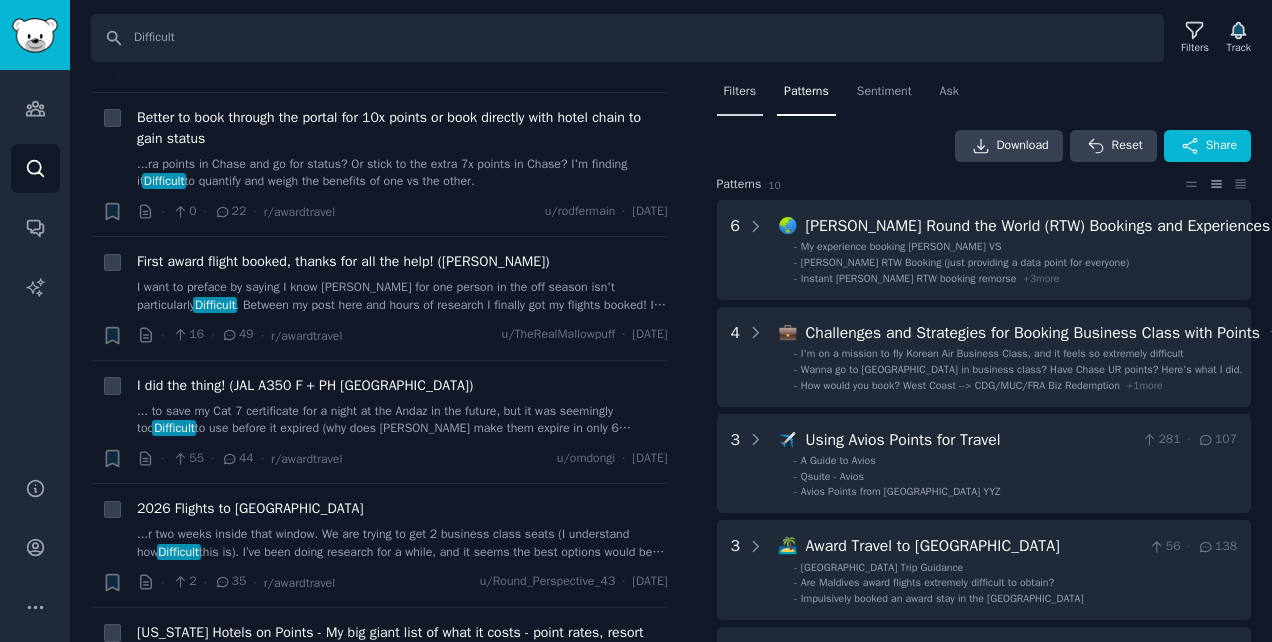 click on "Filters" at bounding box center [740, 92] 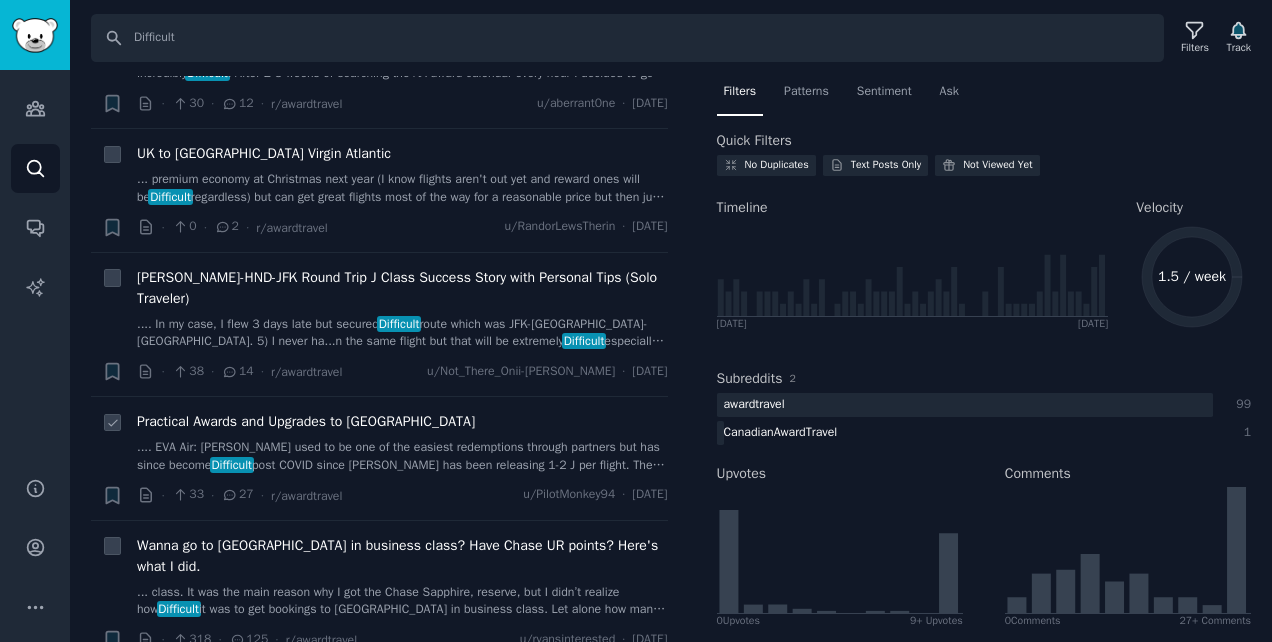 scroll, scrollTop: 5900, scrollLeft: 0, axis: vertical 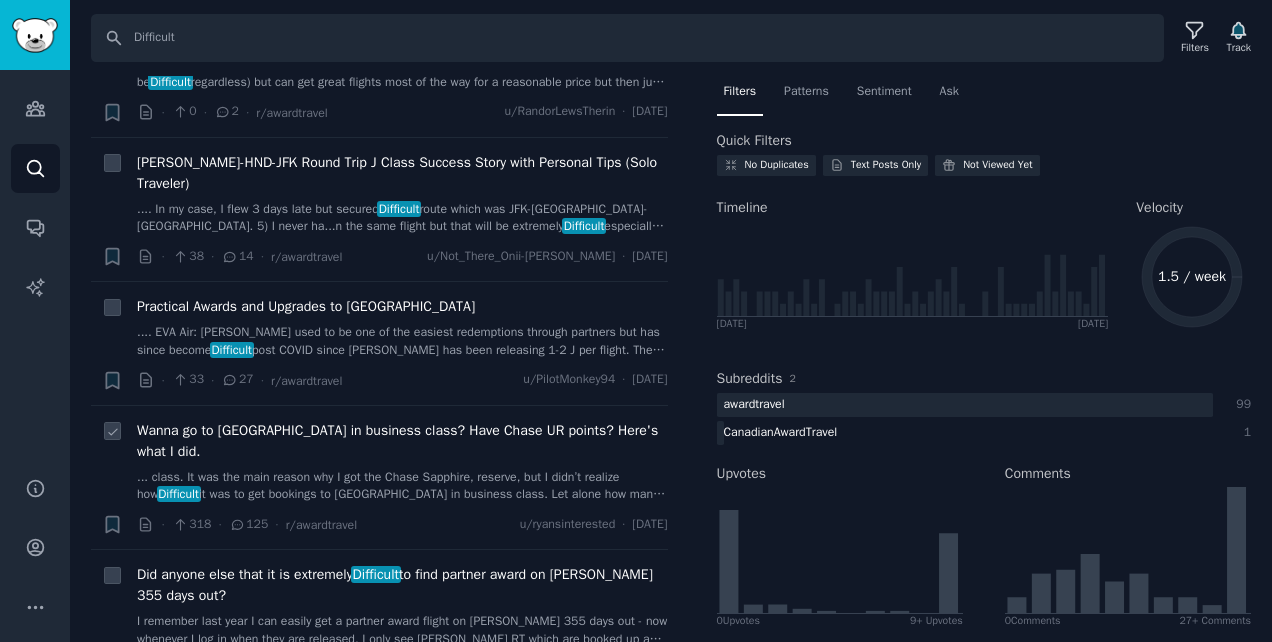 click on "... class. It was the main reason why I got the Chase Sapphire, reserve, but I didn’t realize how  Difficult  it was to get bookings to Japan in business class. Let alone how many points it actually cost...." at bounding box center [402, 486] 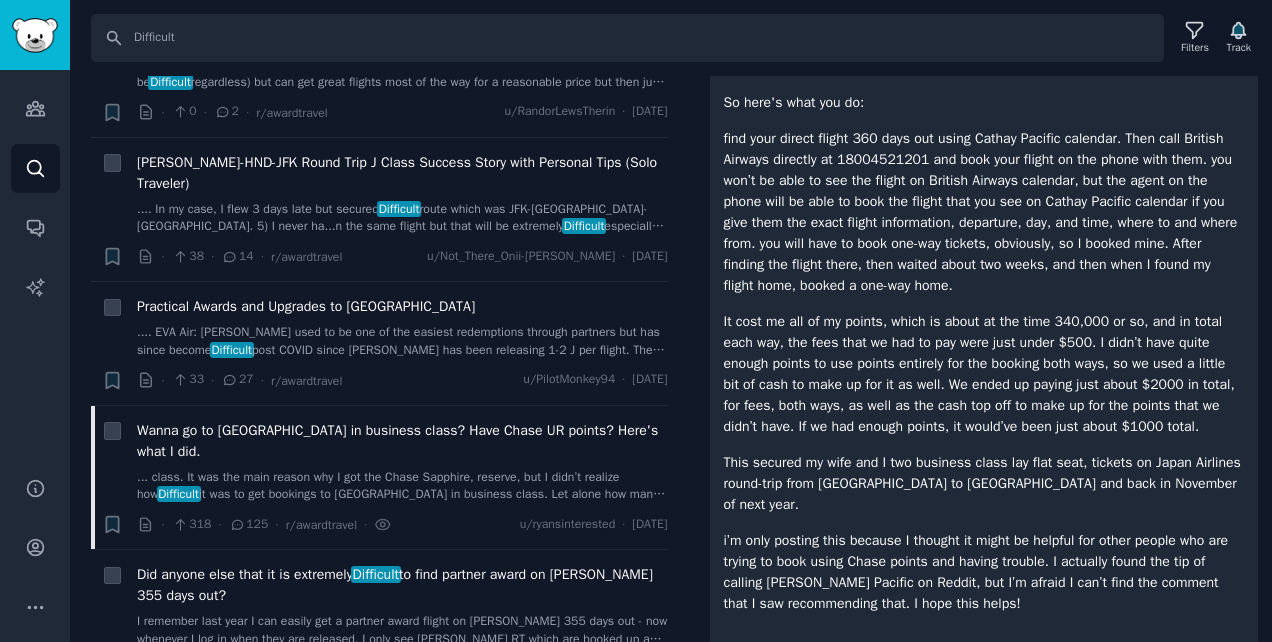 scroll, scrollTop: 776, scrollLeft: 0, axis: vertical 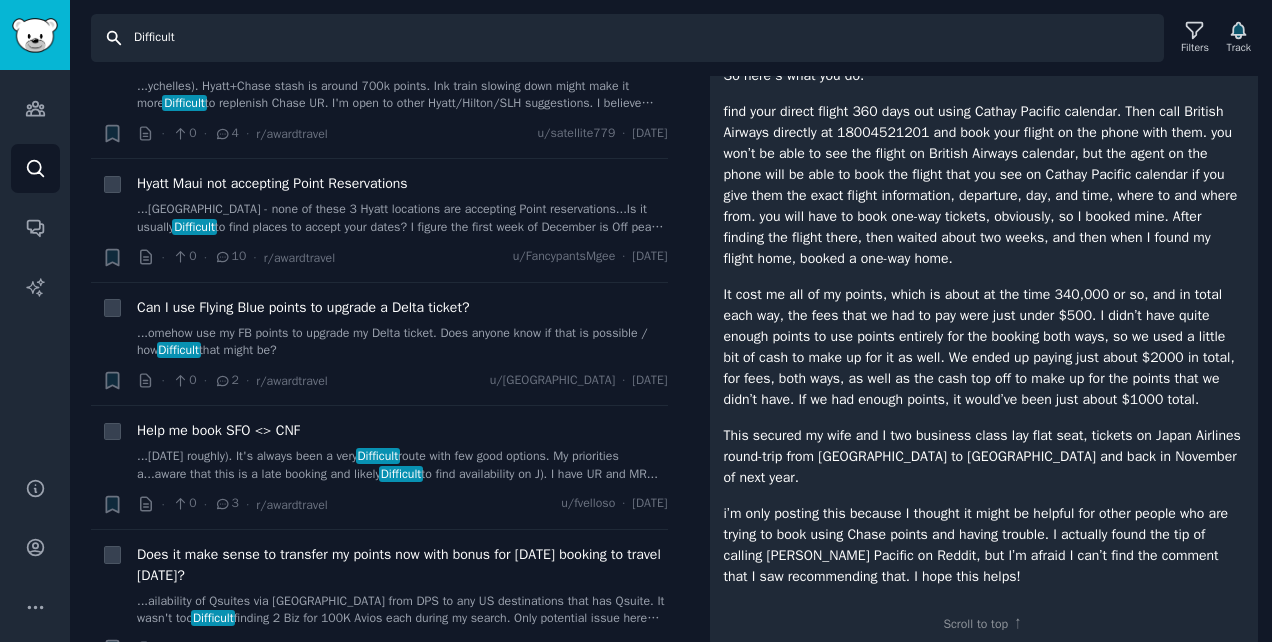 click on "Difficult" at bounding box center [627, 38] 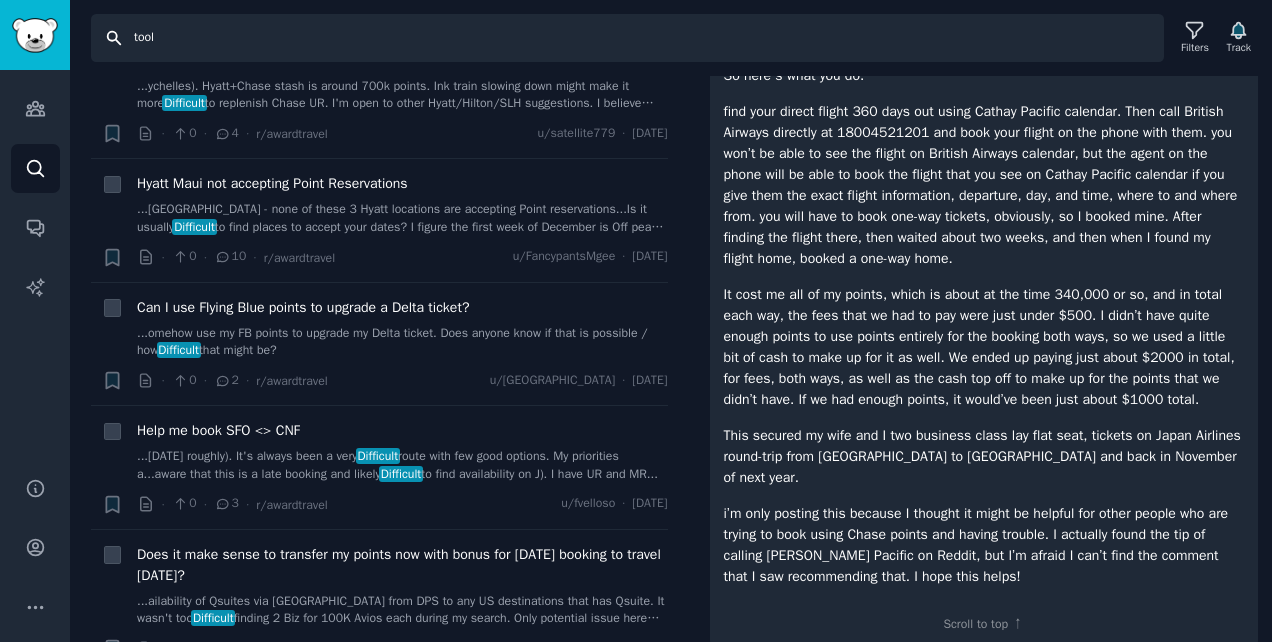 type on "tool" 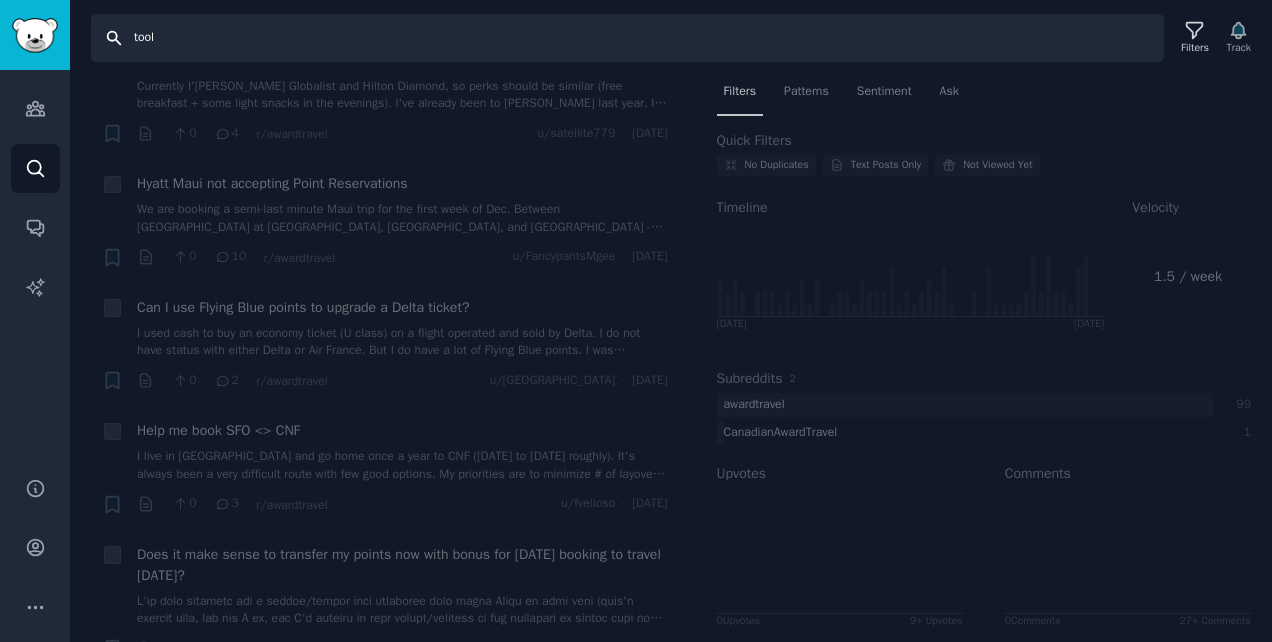scroll, scrollTop: 0, scrollLeft: 0, axis: both 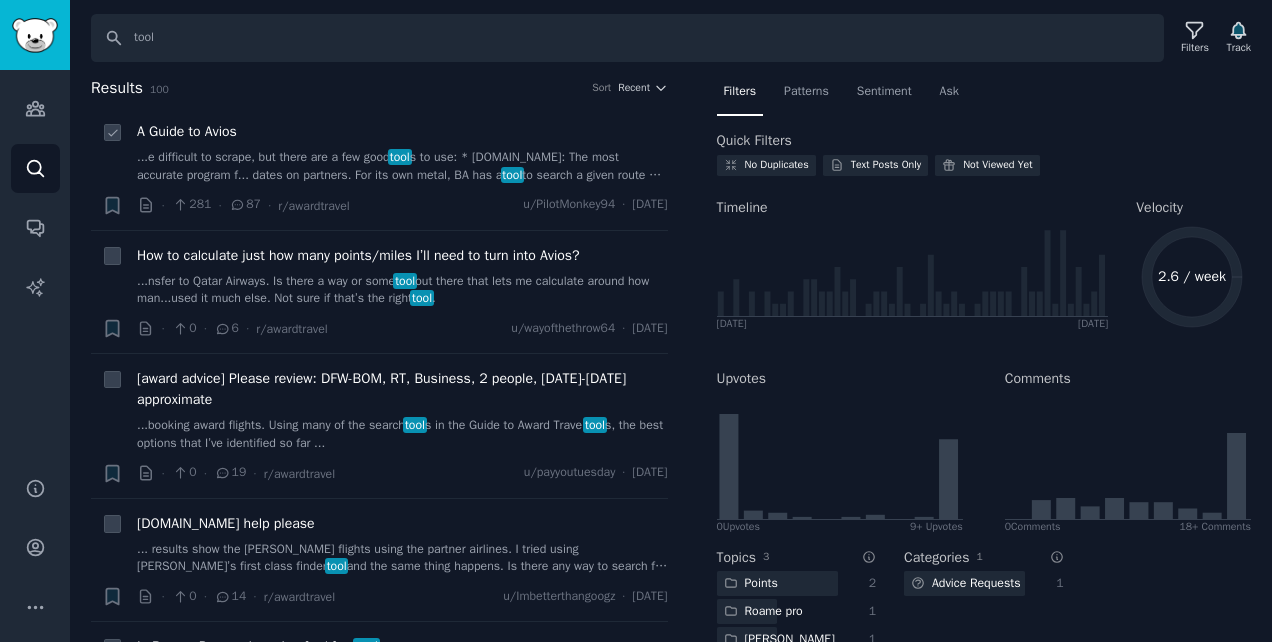 click on "...e difficult to scrape, but there are a few good  tool s to use:
* BA.com: The most accurate program f... dates on partners. For its own metal, BA has a  tool  to search a given route by month, and this is t..." at bounding box center [402, 166] 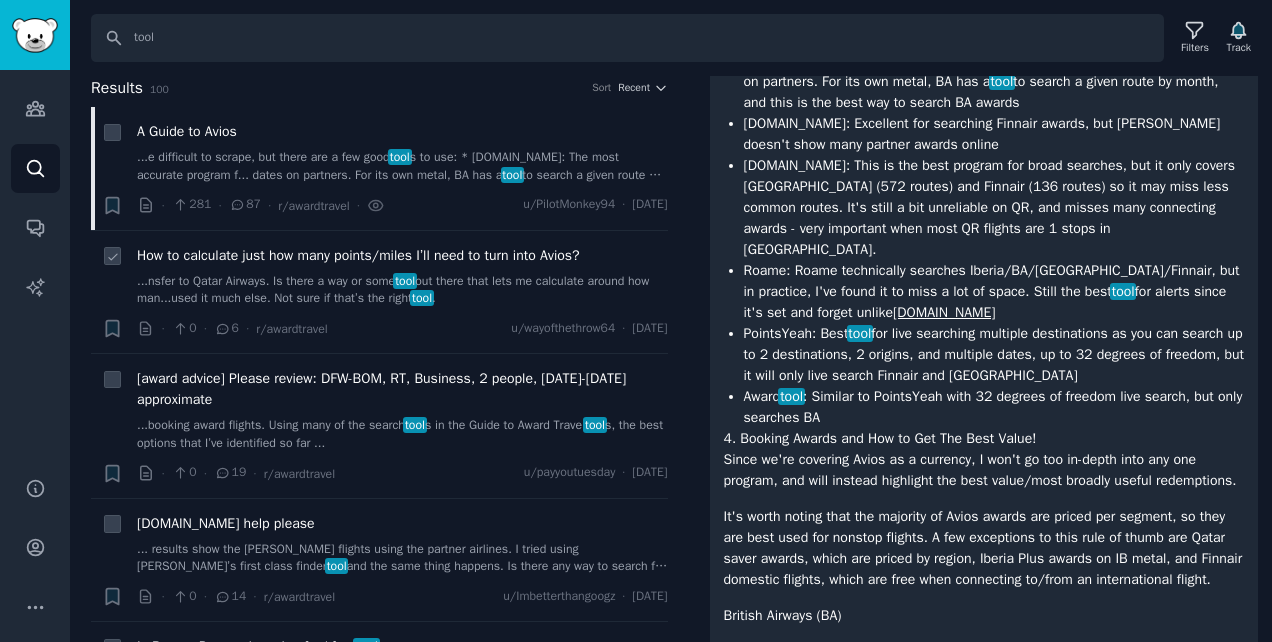 scroll, scrollTop: 1776, scrollLeft: 0, axis: vertical 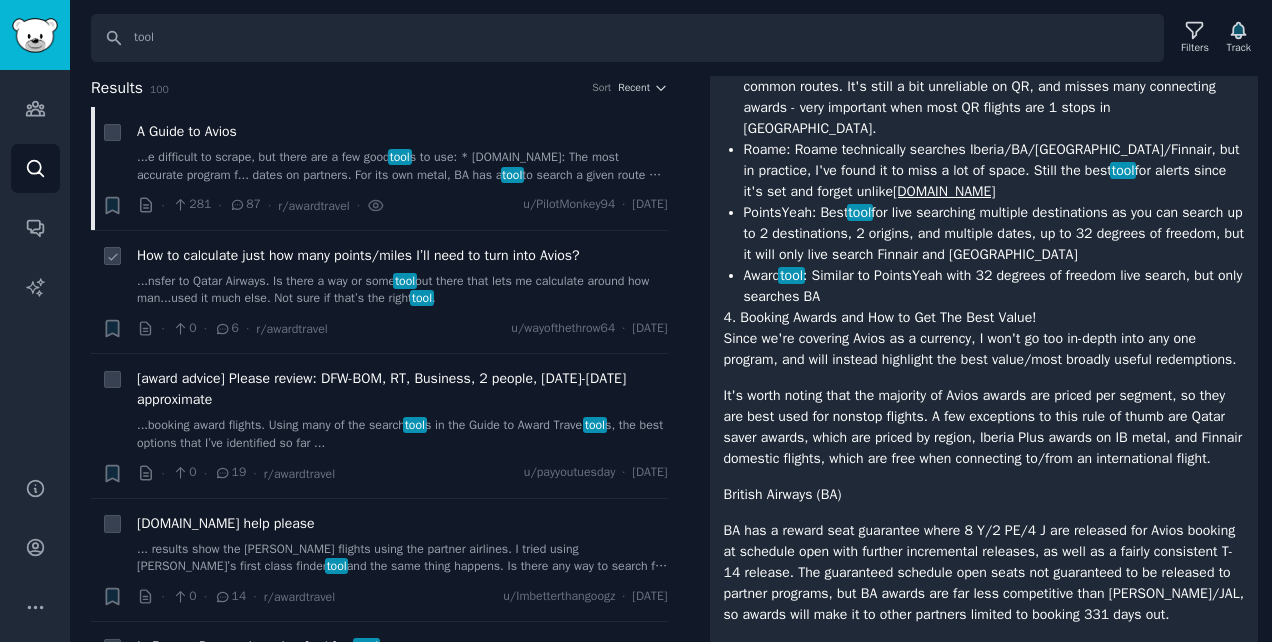 click on "How to calculate just how many points/miles I’ll need to turn into Avios? ...nsfer to Qatar Airways.
Is there a way or some  tool  out there that lets me calculate around how man...used it much else. Not sure if that’s the right  tool ." at bounding box center [402, 276] 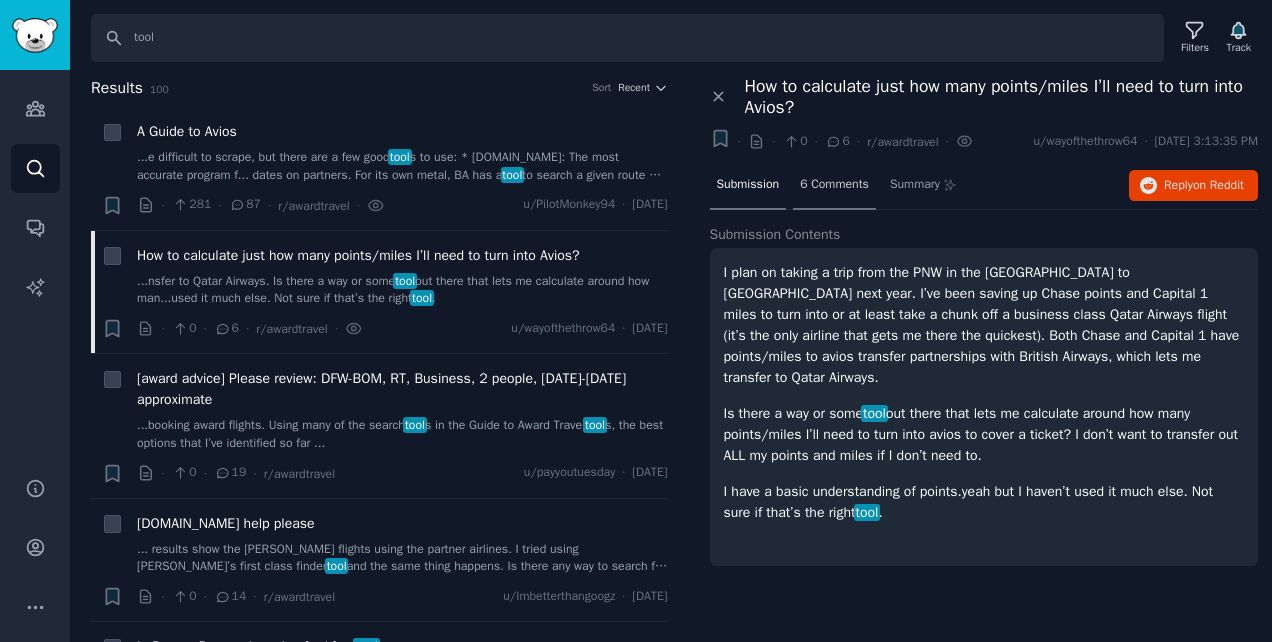 click on "6 Comments" at bounding box center (834, 185) 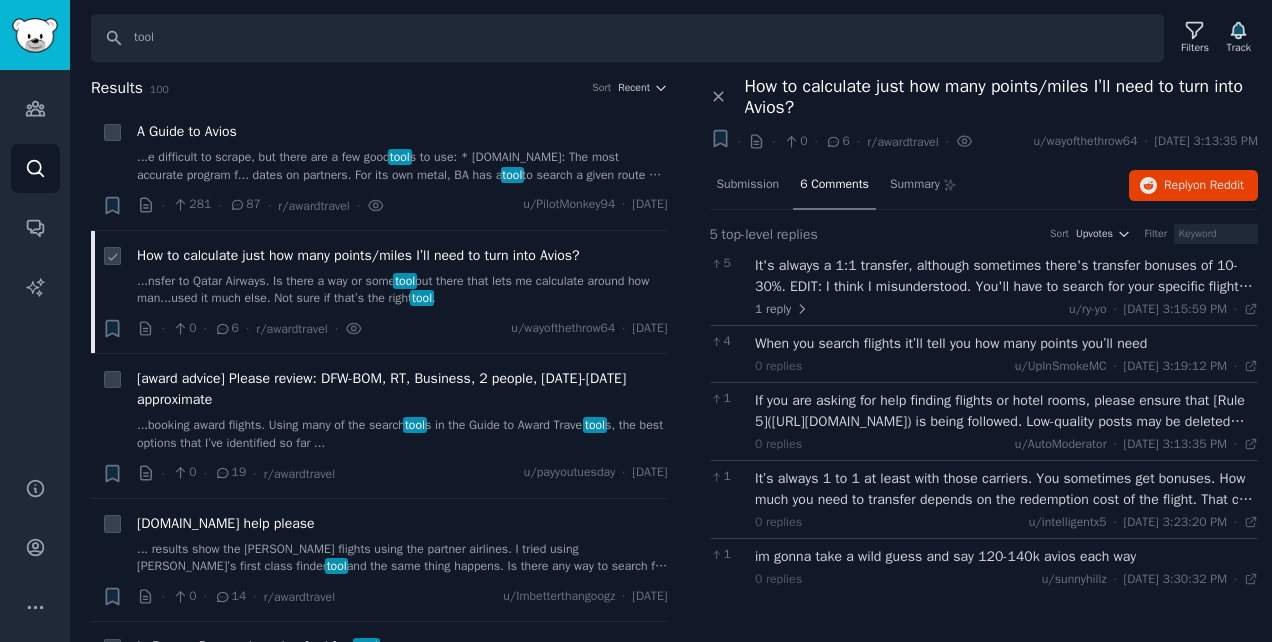 scroll, scrollTop: 200, scrollLeft: 0, axis: vertical 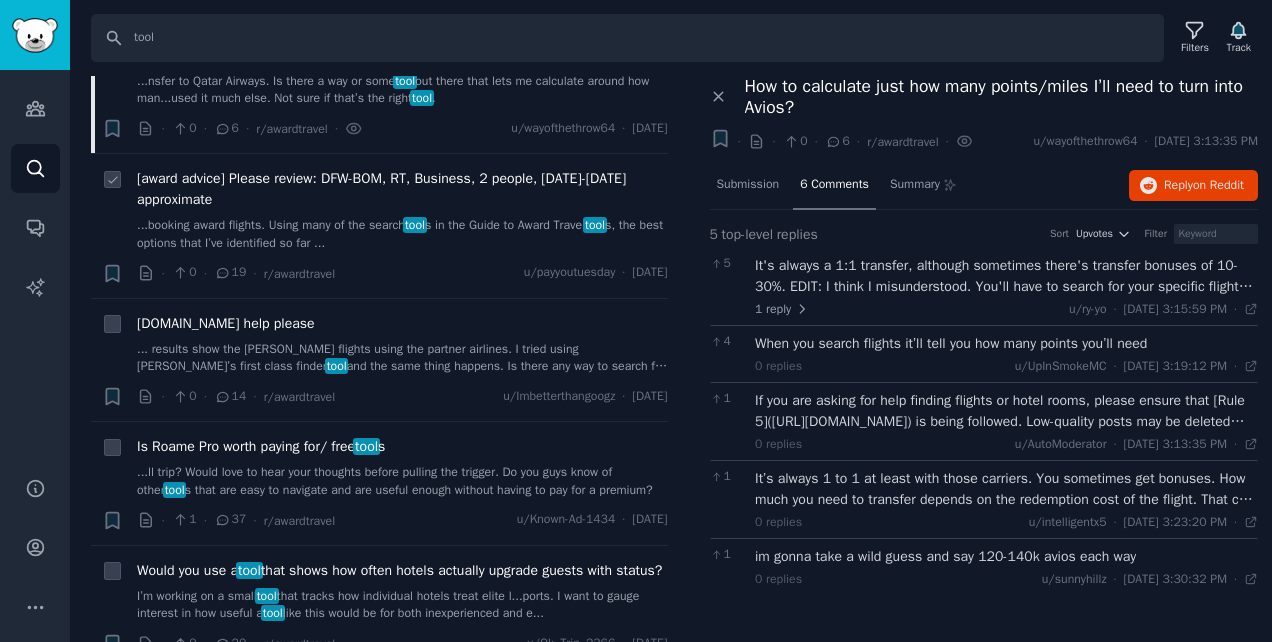 click on "...booking award flights. Using many of the search  tool s in the Guide to Award Travel  tool s, the best options that I’ve identified so far ..." at bounding box center [402, 234] 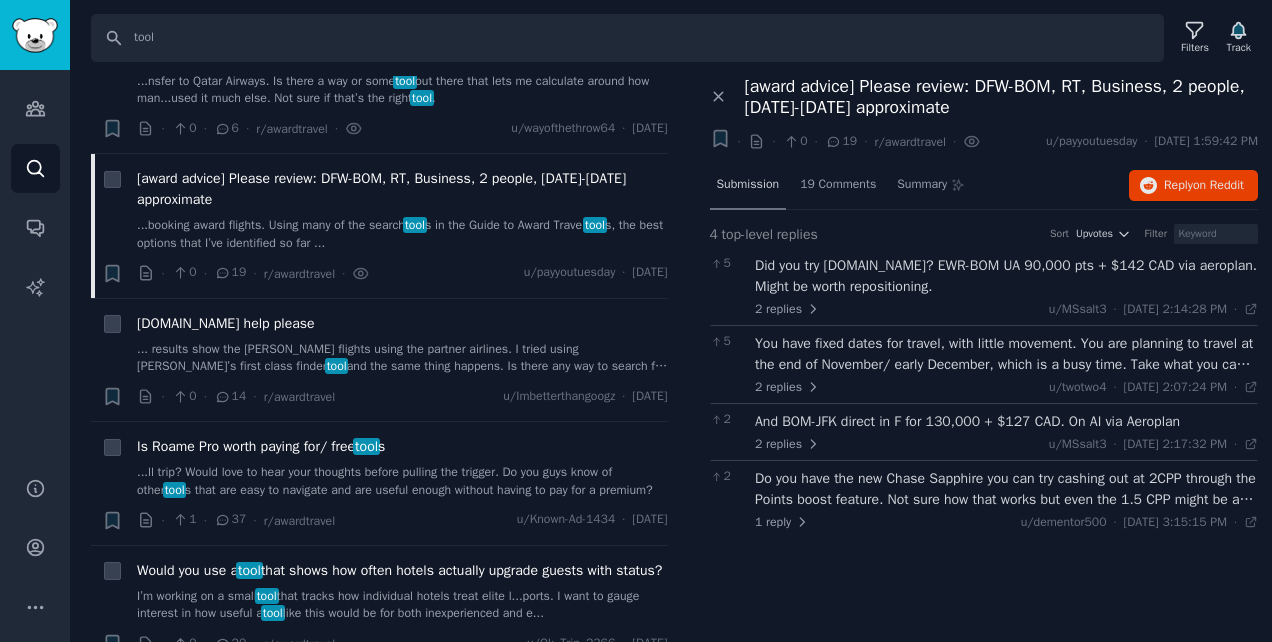 click on "Submission" at bounding box center [748, 186] 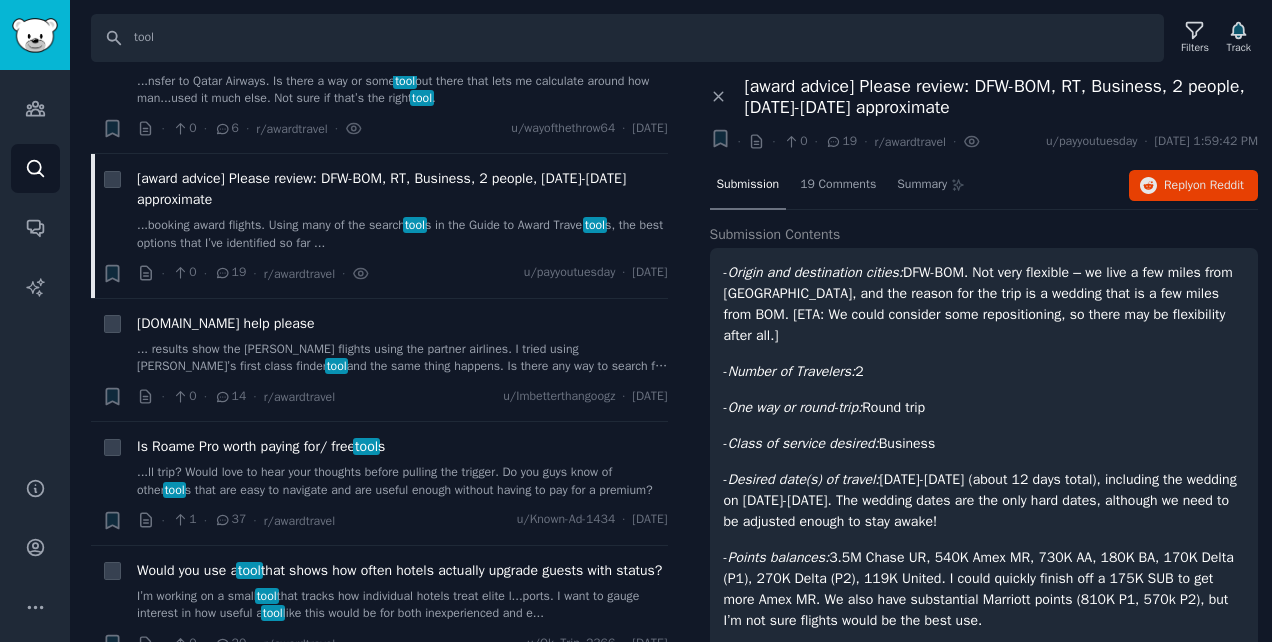 drag, startPoint x: 921, startPoint y: 331, endPoint x: 896, endPoint y: 350, distance: 31.400637 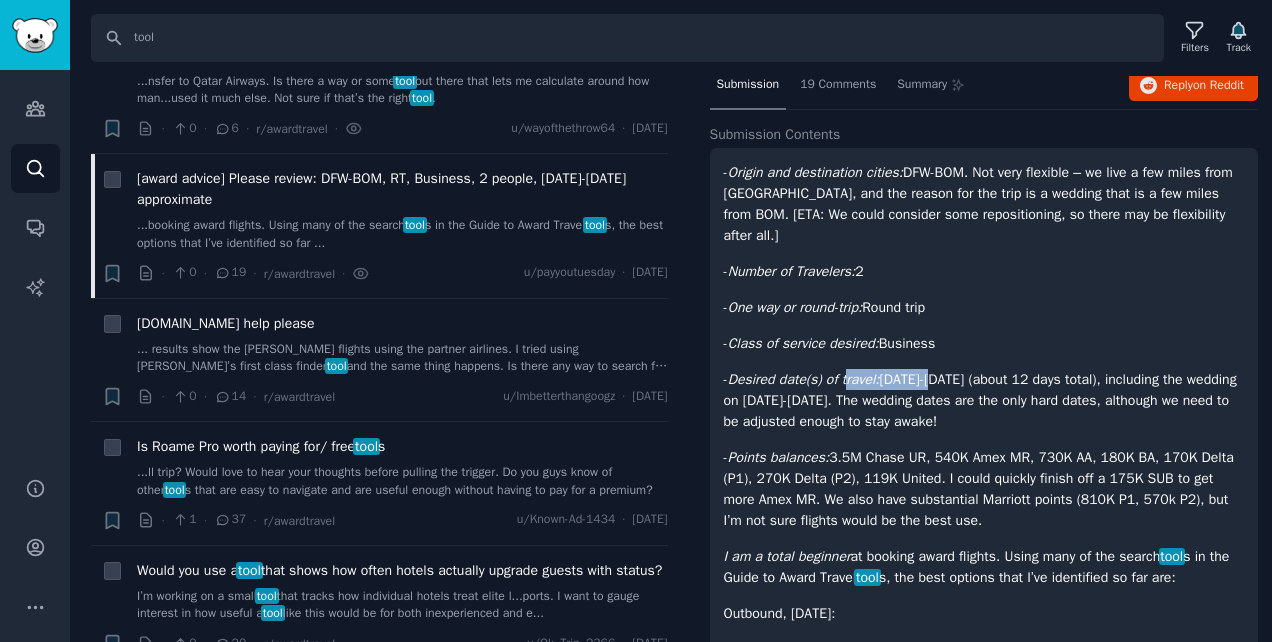 drag, startPoint x: 840, startPoint y: 353, endPoint x: 938, endPoint y: 362, distance: 98.4124 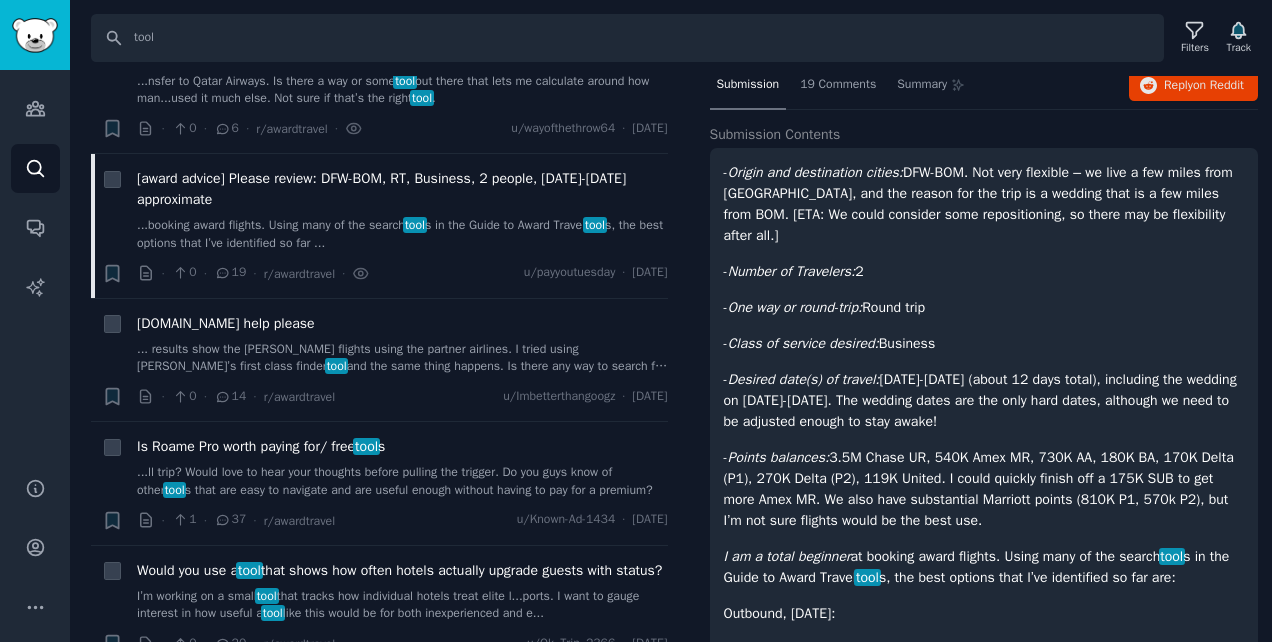 drag, startPoint x: 938, startPoint y: 362, endPoint x: 940, endPoint y: 392, distance: 30.066593 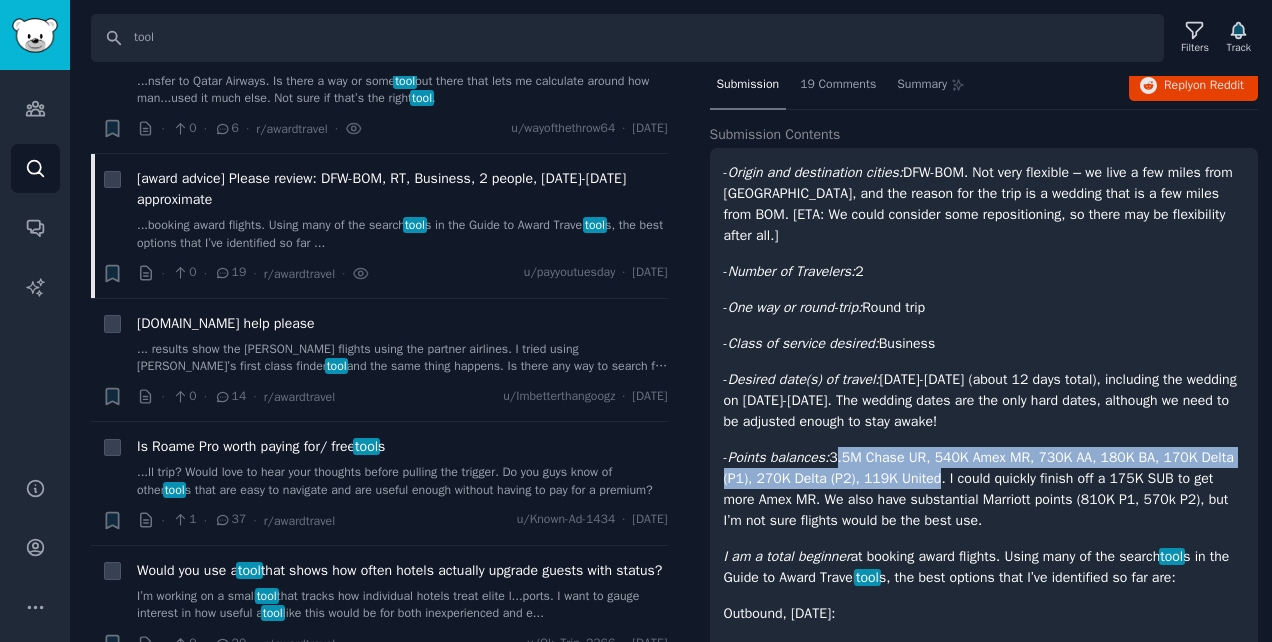drag, startPoint x: 832, startPoint y: 438, endPoint x: 922, endPoint y: 458, distance: 92.19544 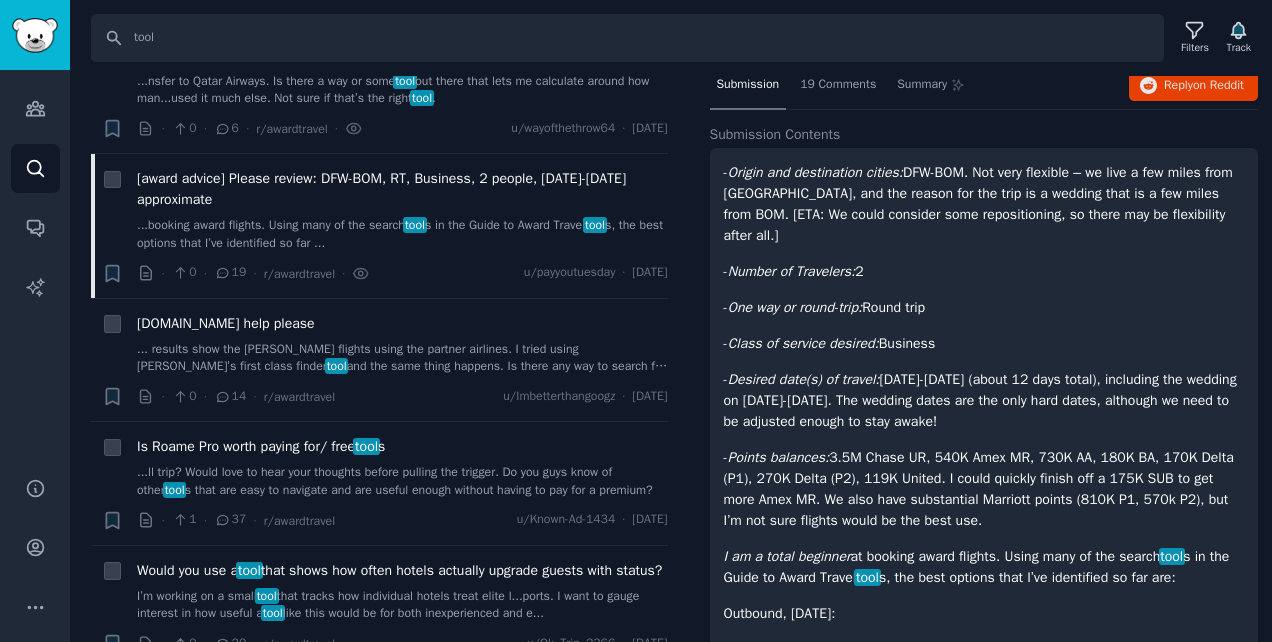 drag, startPoint x: 922, startPoint y: 458, endPoint x: 938, endPoint y: 498, distance: 43.081318 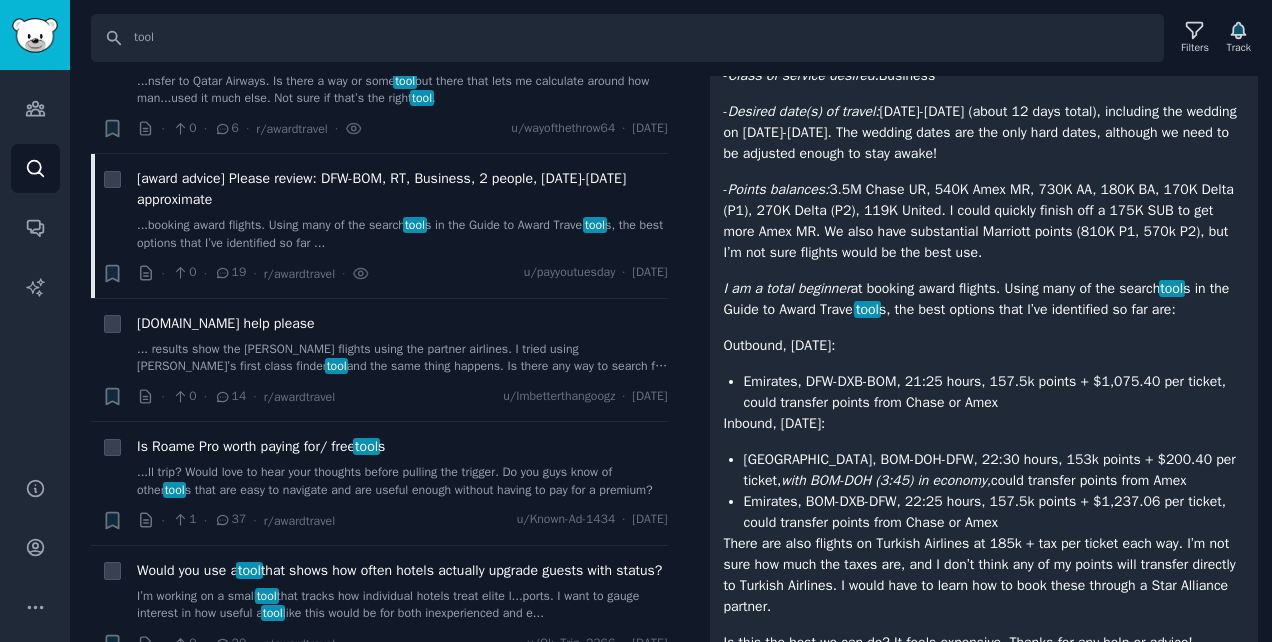 scroll, scrollTop: 400, scrollLeft: 0, axis: vertical 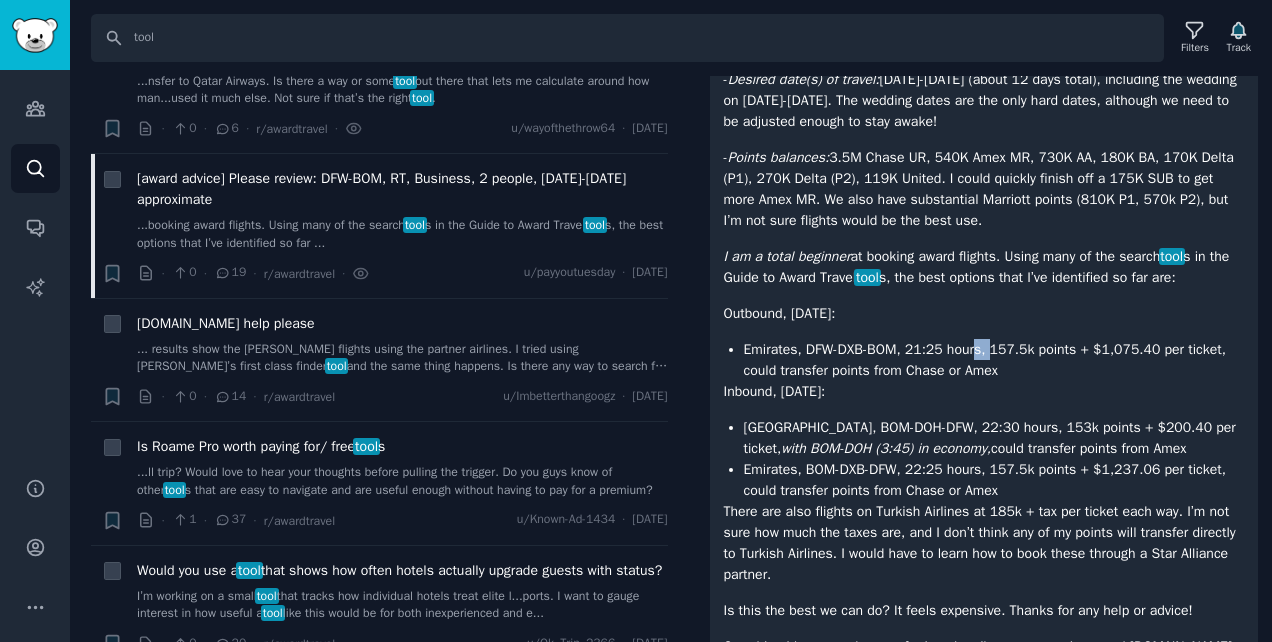 drag, startPoint x: 986, startPoint y: 330, endPoint x: 975, endPoint y: 326, distance: 11.7046995 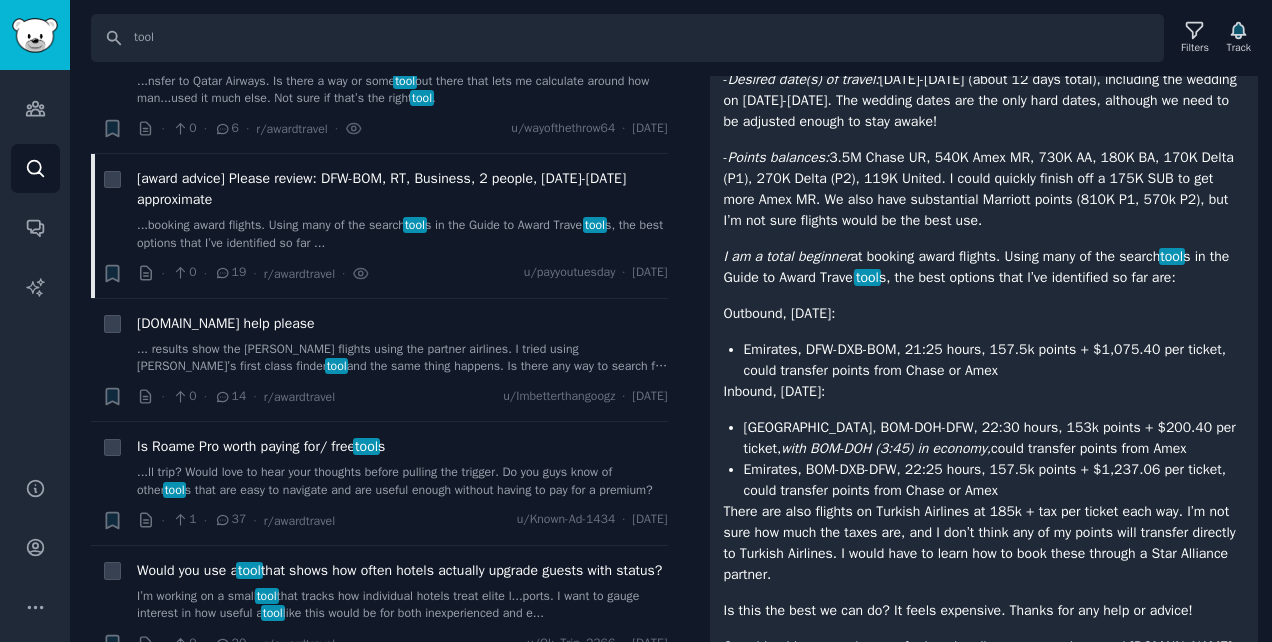 click on "Qatar, BOM-DOH-DFW, 22:30 hours, 153k points + $200.40 per ticket,  with BOM-DOH (3:45) in economy,  could transfer points from Amex" at bounding box center [994, 438] 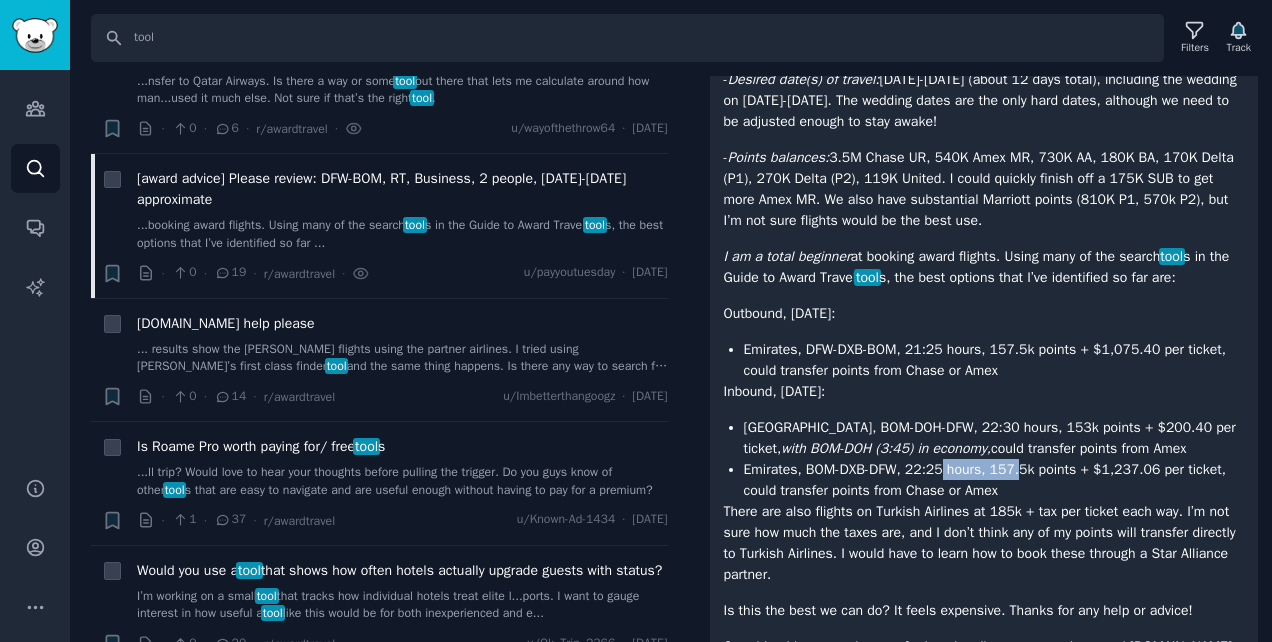 drag, startPoint x: 1013, startPoint y: 436, endPoint x: 942, endPoint y: 438, distance: 71.02816 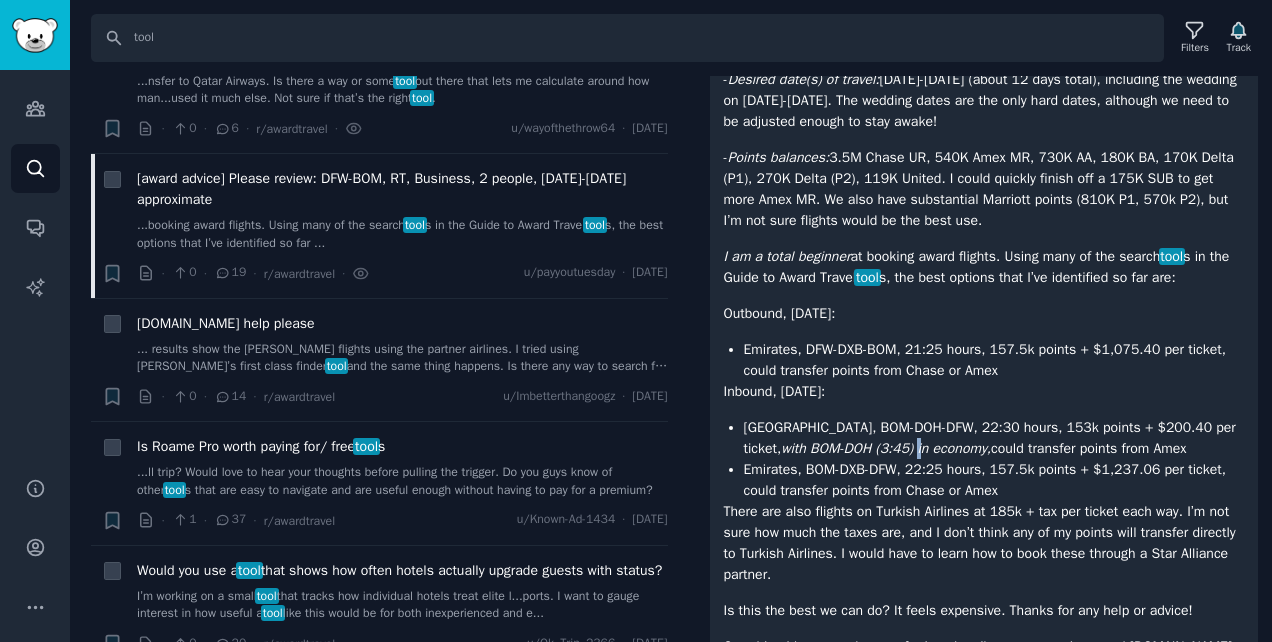 drag, startPoint x: 942, startPoint y: 438, endPoint x: 853, endPoint y: 434, distance: 89.08984 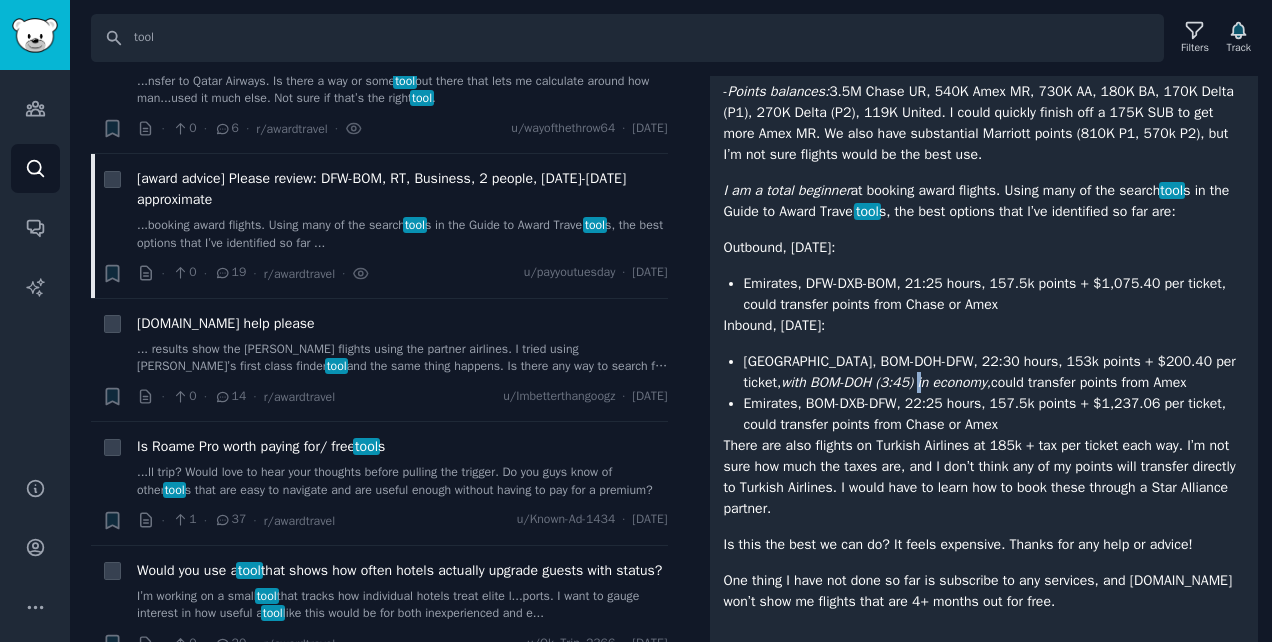scroll, scrollTop: 494, scrollLeft: 0, axis: vertical 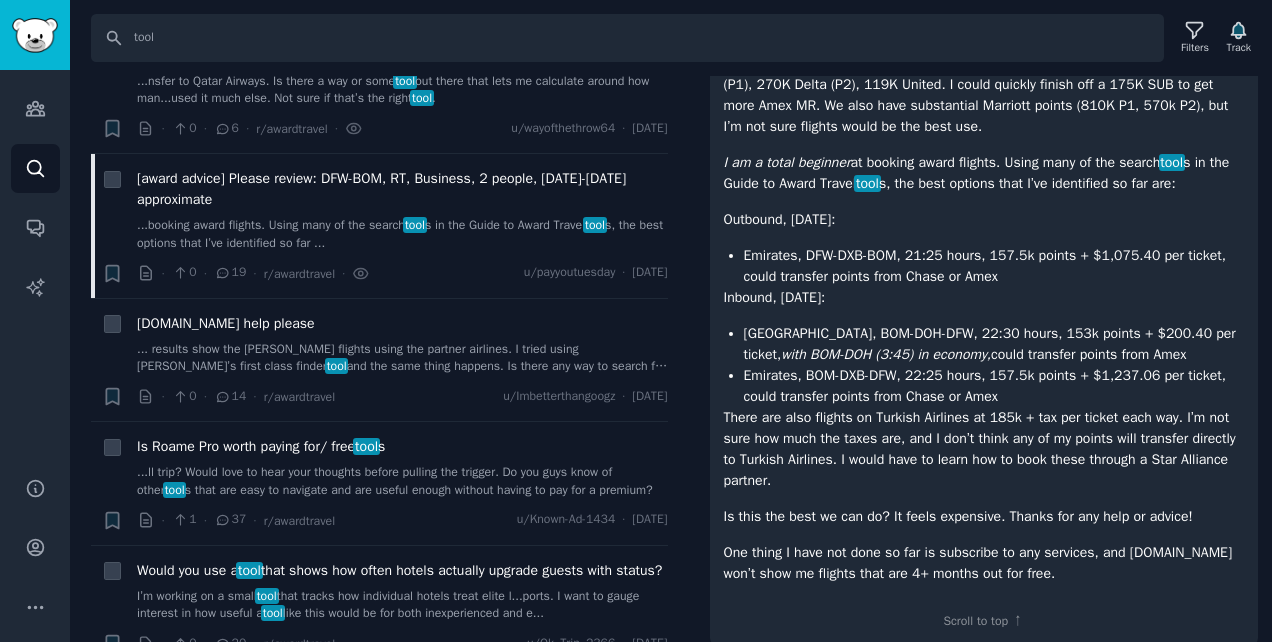 drag, startPoint x: 851, startPoint y: 450, endPoint x: 860, endPoint y: 461, distance: 14.21267 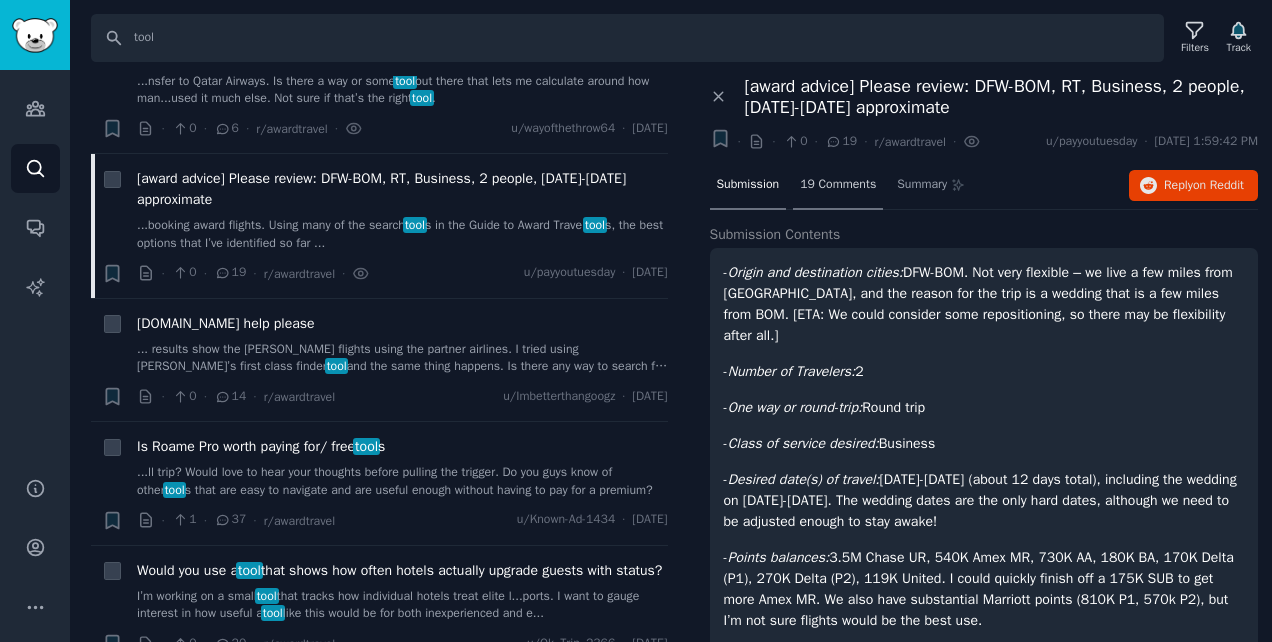click on "19 Comments" at bounding box center (838, 185) 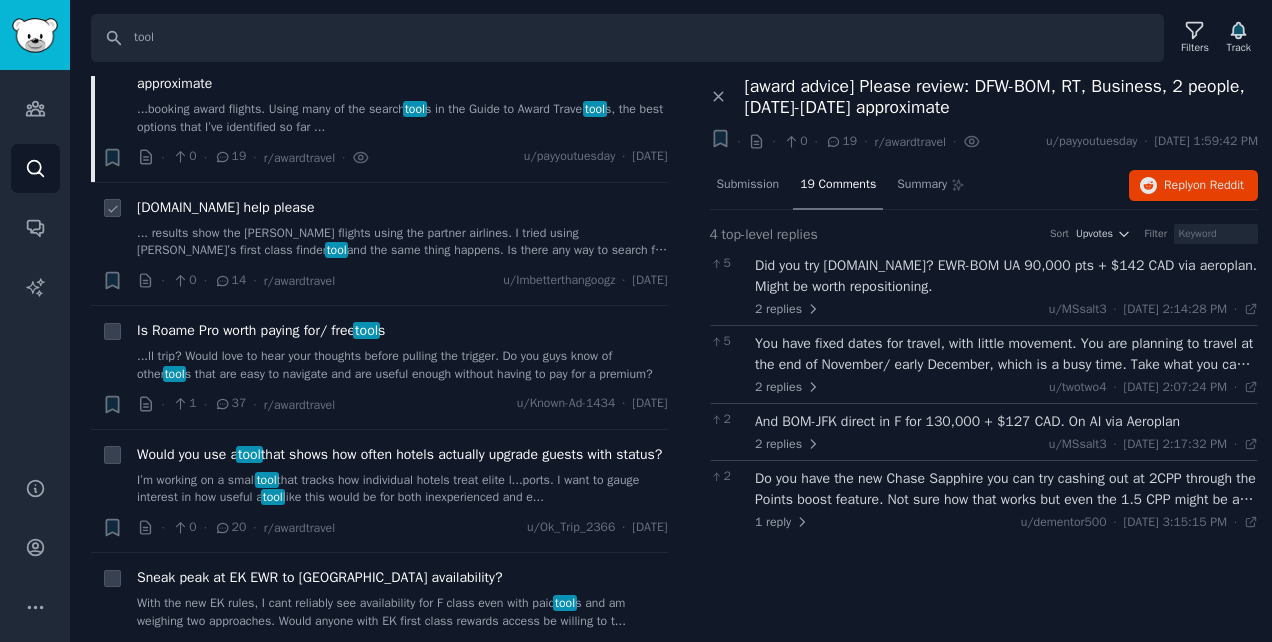 scroll, scrollTop: 400, scrollLeft: 0, axis: vertical 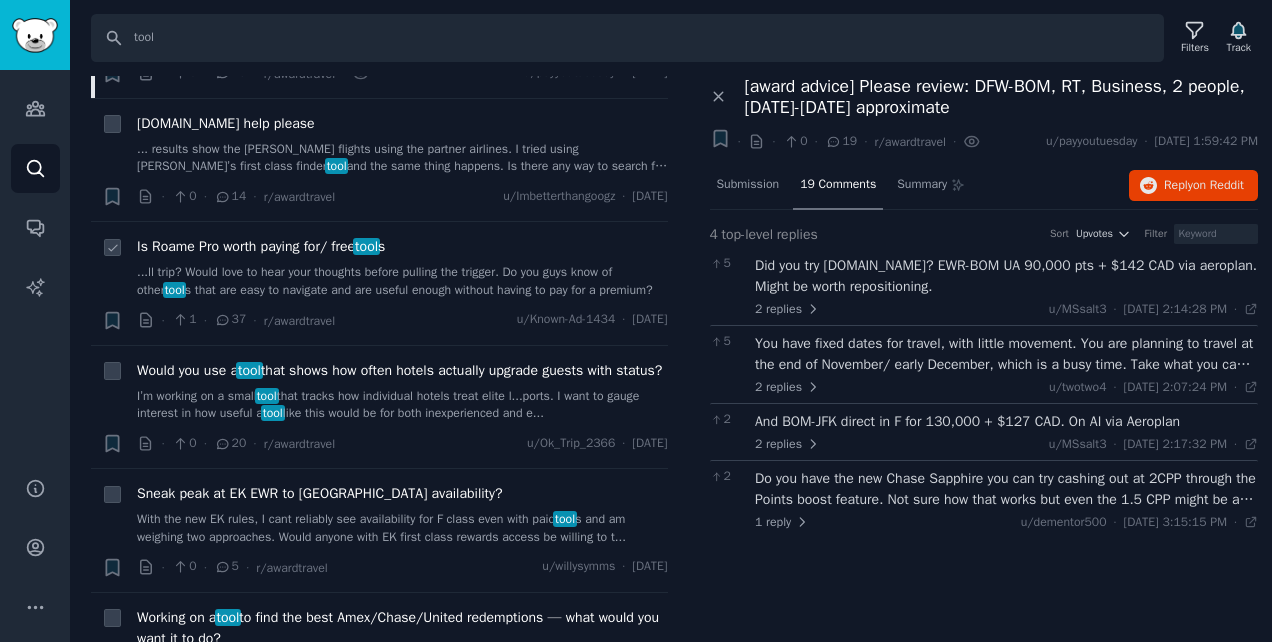 click on "Is Roame Pro worth paying for/ free  tool s ...ll trip?
Would love to hear your thoughts before pulling the trigger.
Do you guys know of other  tool s that are easy to navigate and are useful enough without having to pay for a premium? · 1 · 37 · r/awardtravel u/Known-Ad-1434 · Mon 7/7/2025" at bounding box center [402, 283] 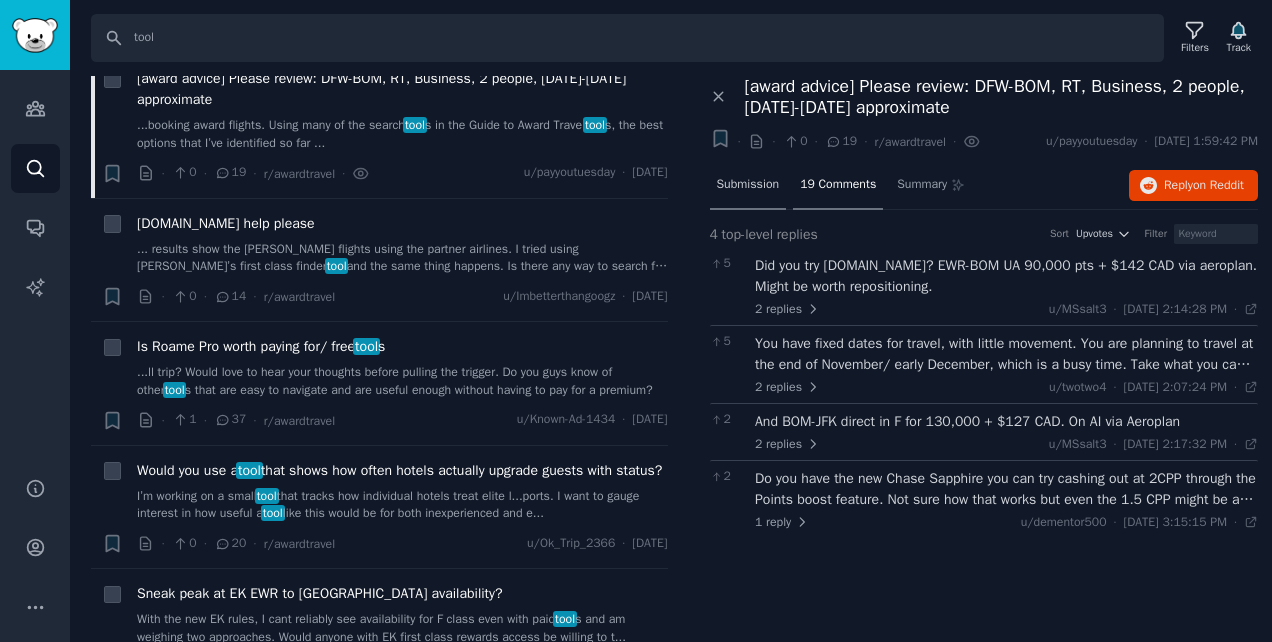 click on "Submission" at bounding box center [748, 185] 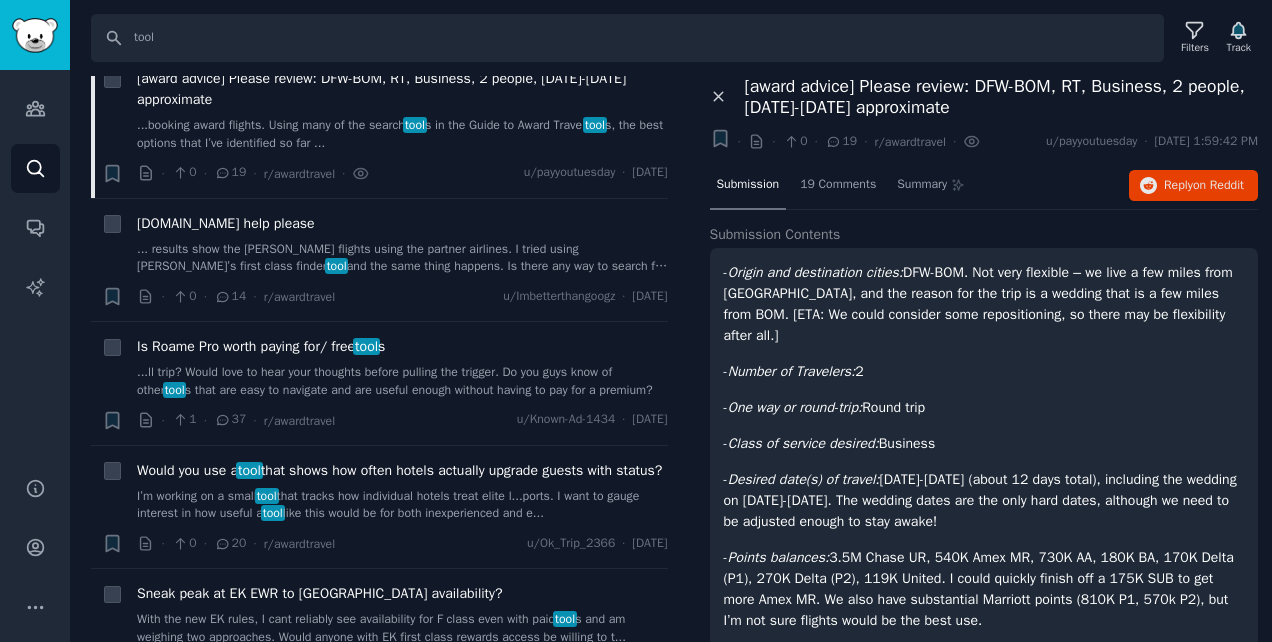click on "Close panel" at bounding box center (720, 97) 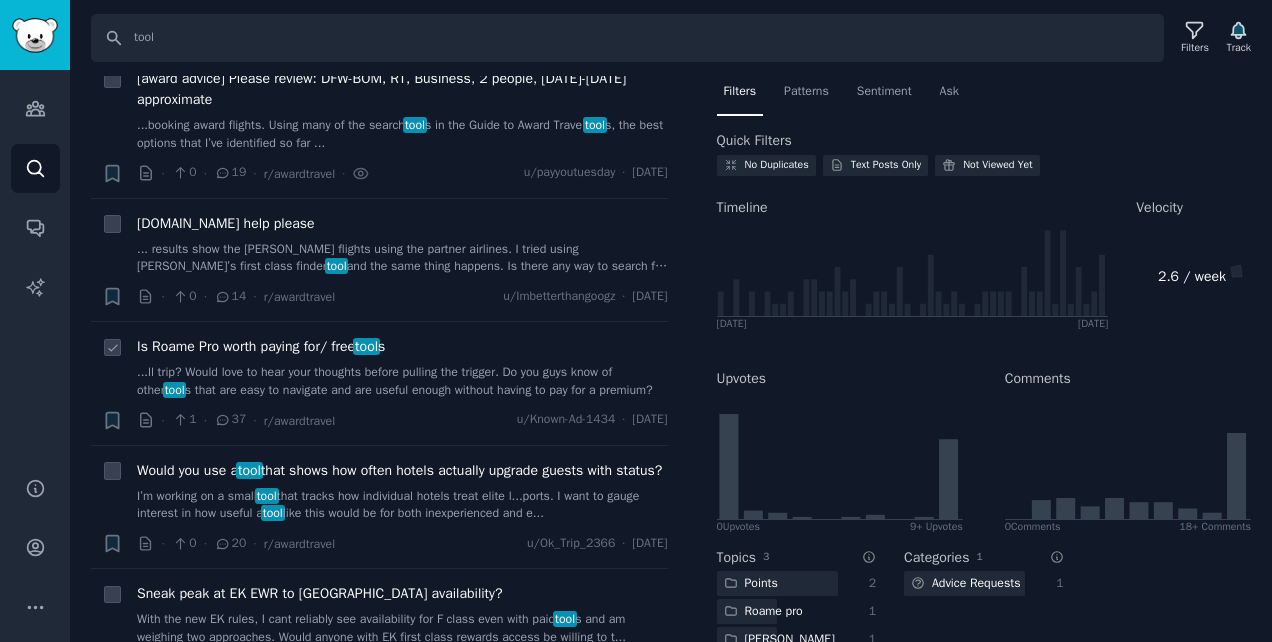 click on "...ll trip?
Would love to hear your thoughts before pulling the trigger.
Do you guys know of other  tool s that are easy to navigate and are useful enough without having to pay for a premium?" at bounding box center [402, 381] 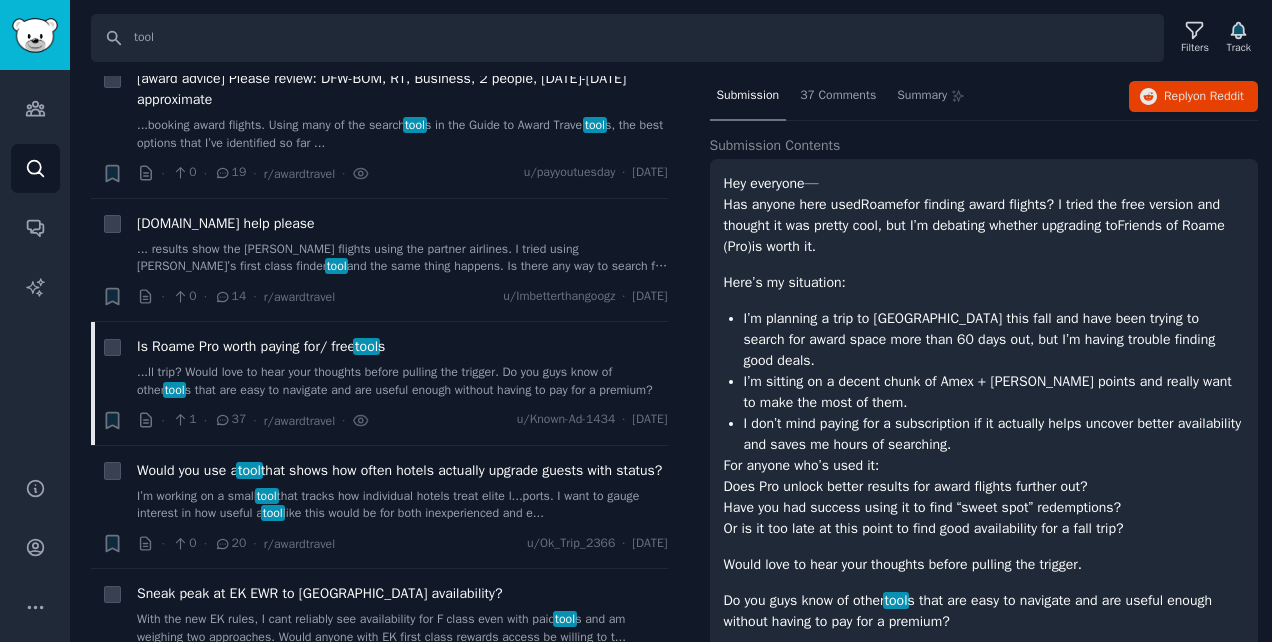 scroll, scrollTop: 100, scrollLeft: 0, axis: vertical 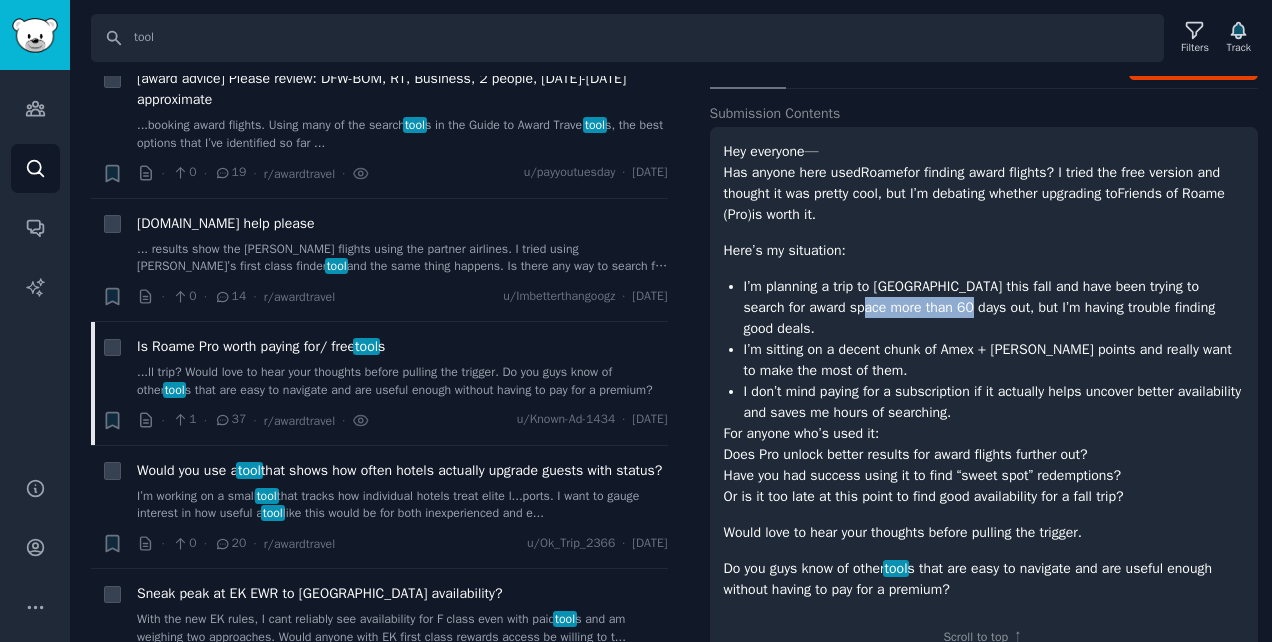 drag, startPoint x: 842, startPoint y: 302, endPoint x: 941, endPoint y: 308, distance: 99.18165 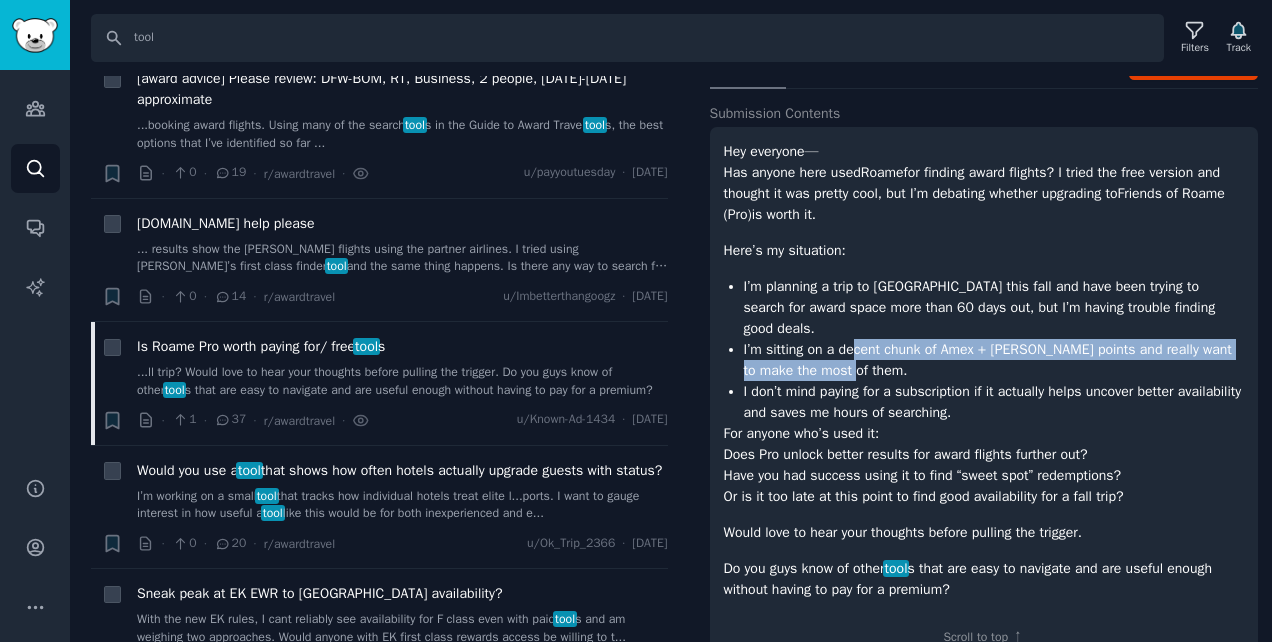 drag, startPoint x: 941, startPoint y: 308, endPoint x: 857, endPoint y: 334, distance: 87.93179 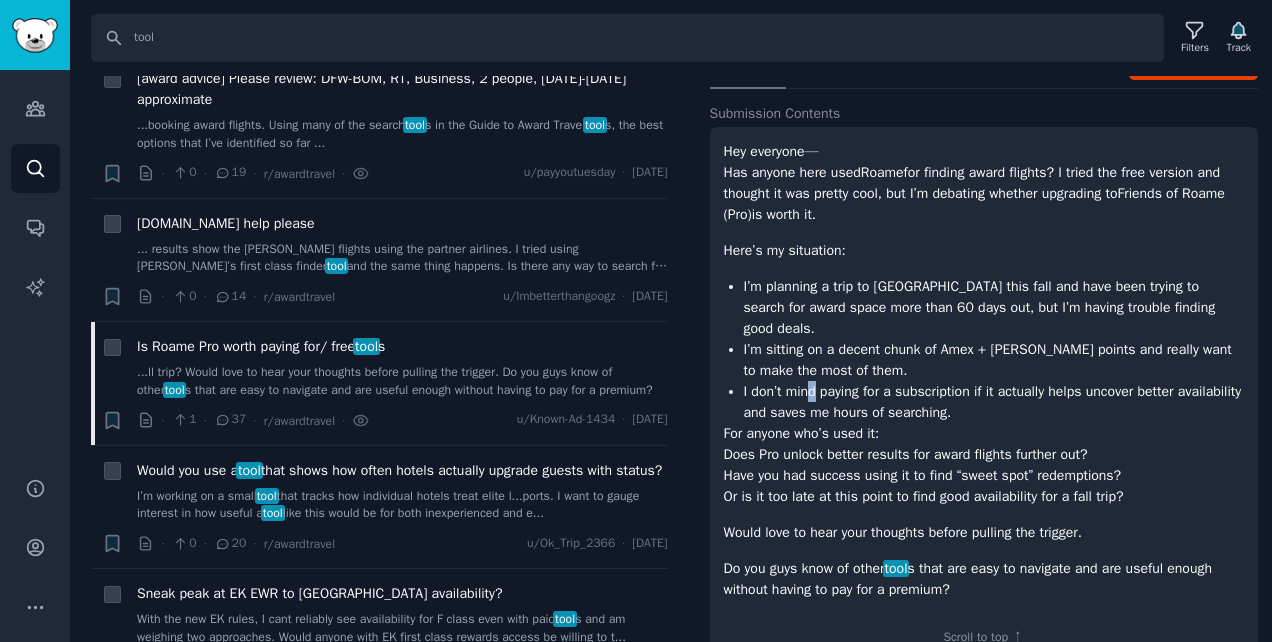 drag, startPoint x: 857, startPoint y: 334, endPoint x: 815, endPoint y: 359, distance: 48.8774 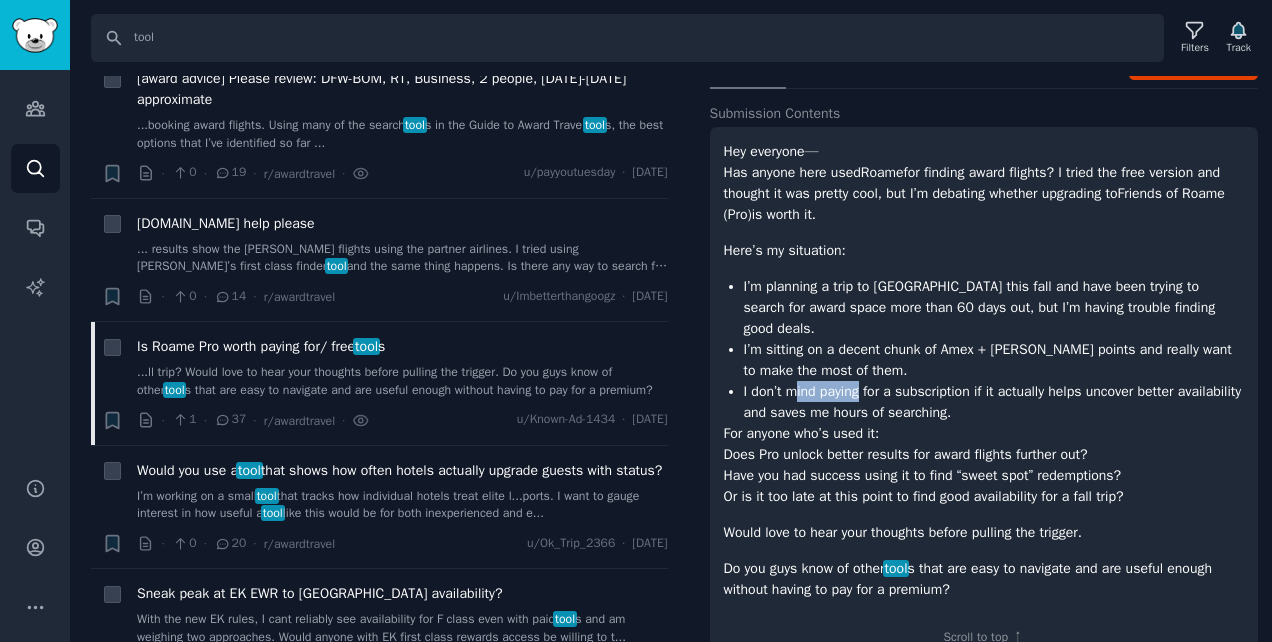 drag, startPoint x: 815, startPoint y: 359, endPoint x: 878, endPoint y: 374, distance: 64.7611 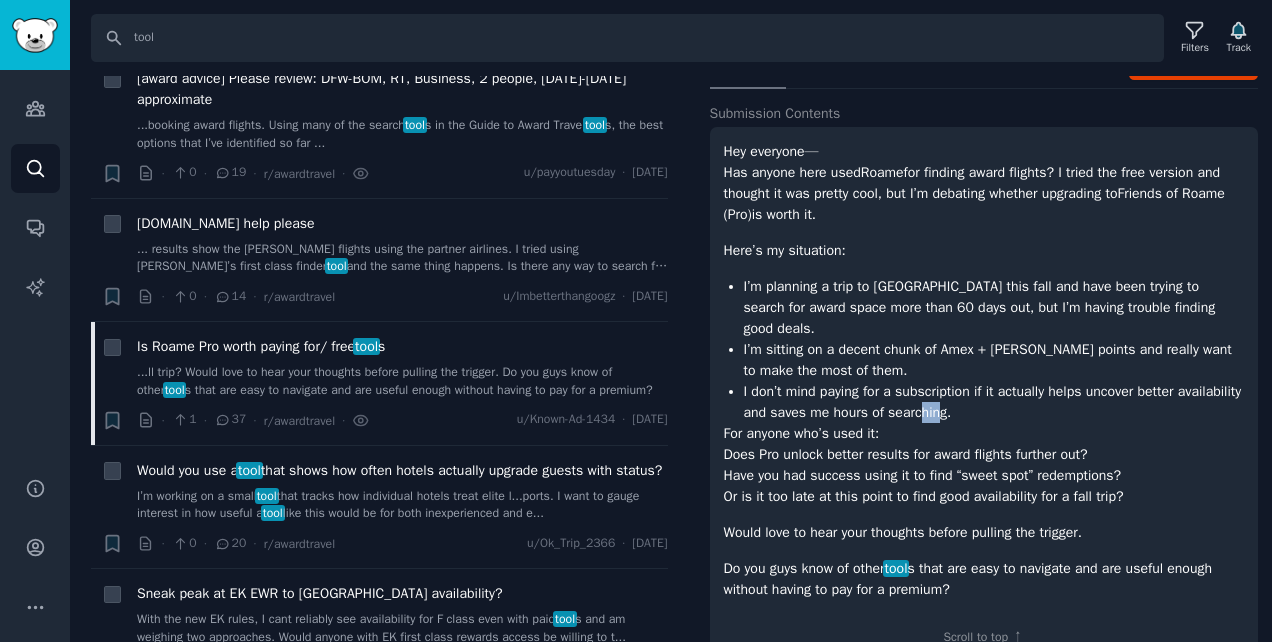 drag, startPoint x: 878, startPoint y: 374, endPoint x: 1006, endPoint y: 382, distance: 128.24976 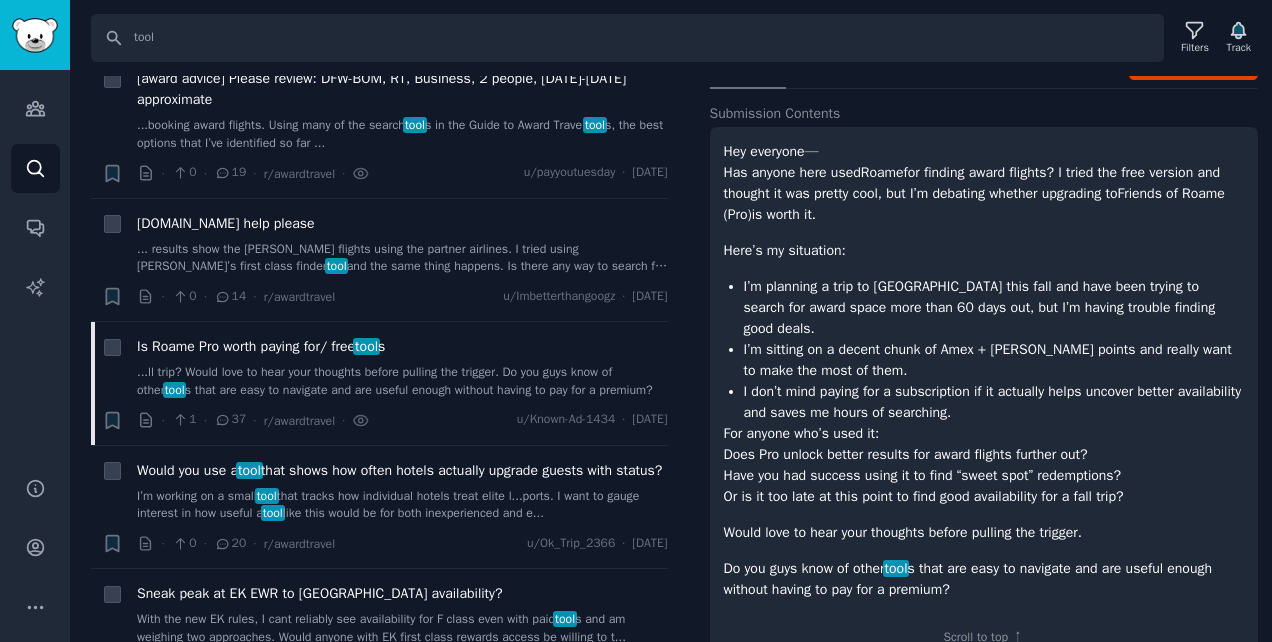 drag, startPoint x: 1006, startPoint y: 382, endPoint x: 898, endPoint y: 402, distance: 109.83624 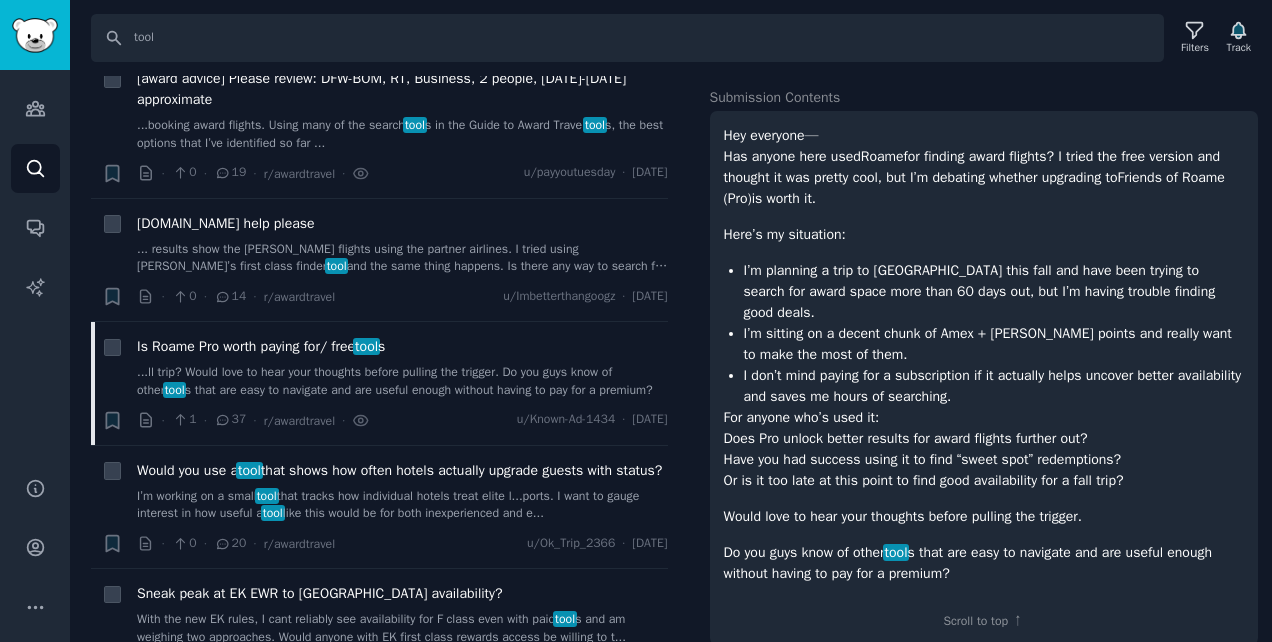 scroll, scrollTop: 0, scrollLeft: 0, axis: both 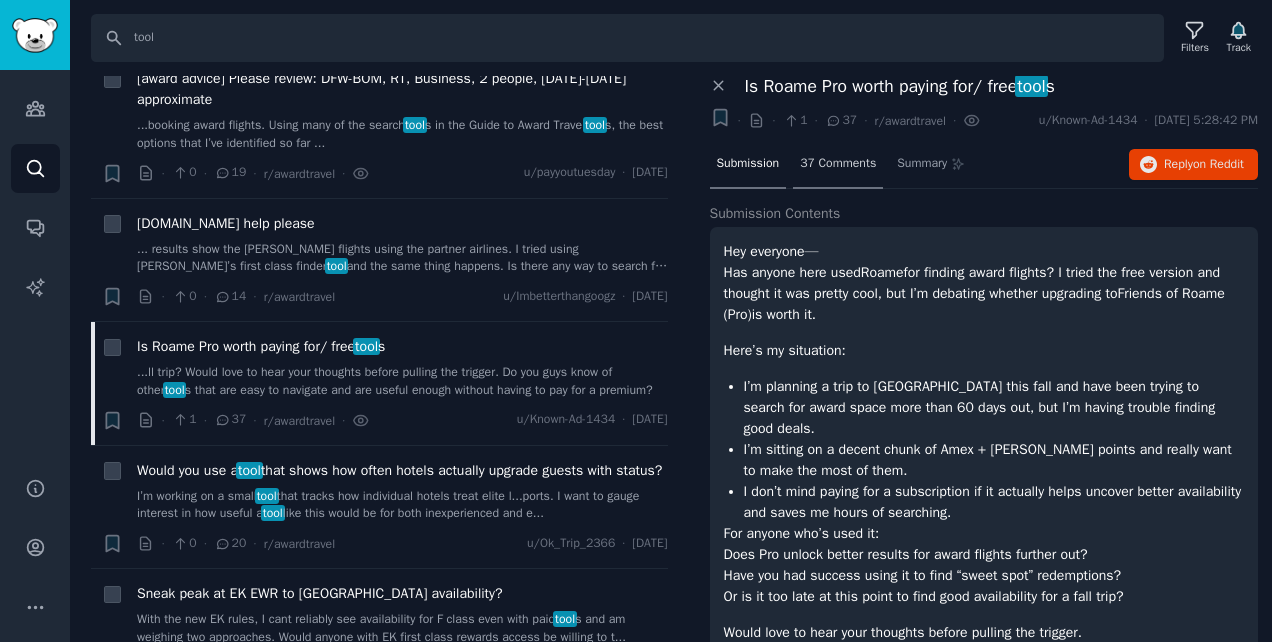 click on "37 Comments" at bounding box center [838, 164] 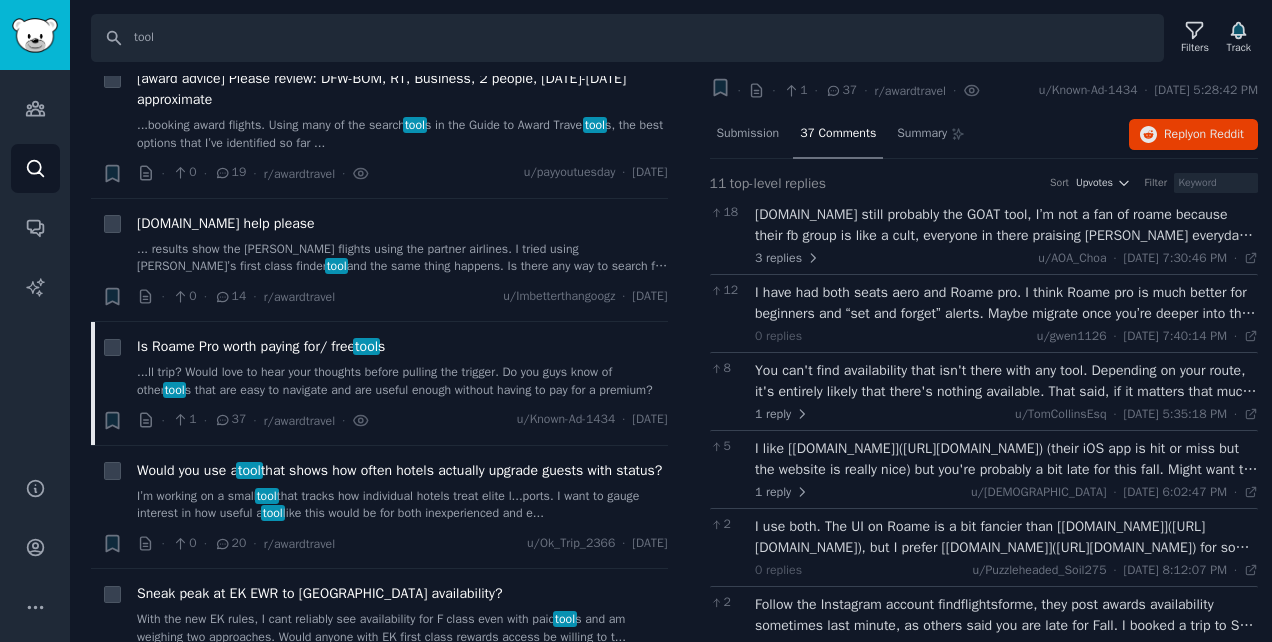 scroll, scrollTop: 0, scrollLeft: 0, axis: both 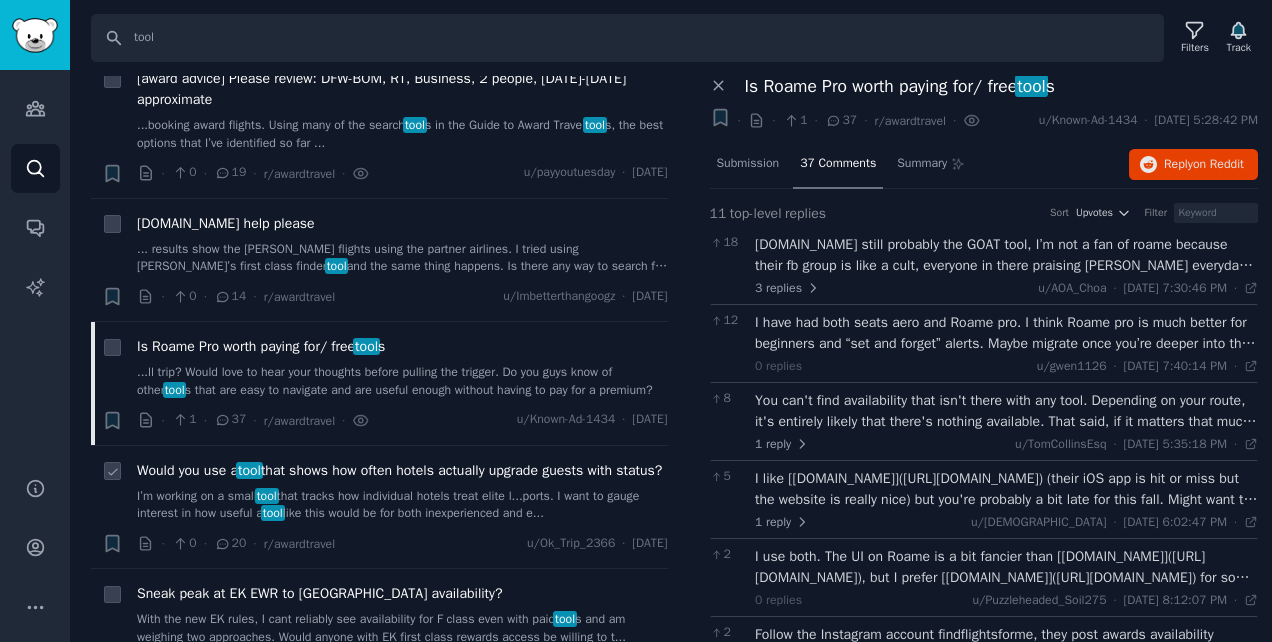 click on "Would you use a  tool  that shows how often hotels actually upgrade guests with status?" at bounding box center [399, 470] 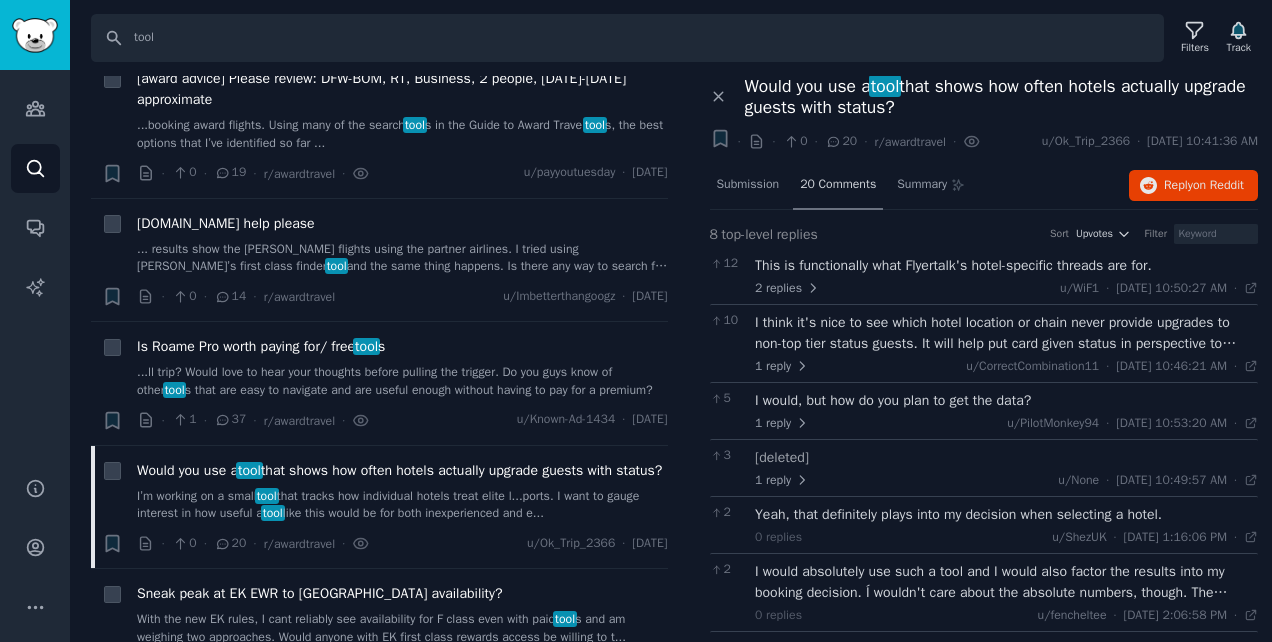 click on "20 Comments" at bounding box center (838, 185) 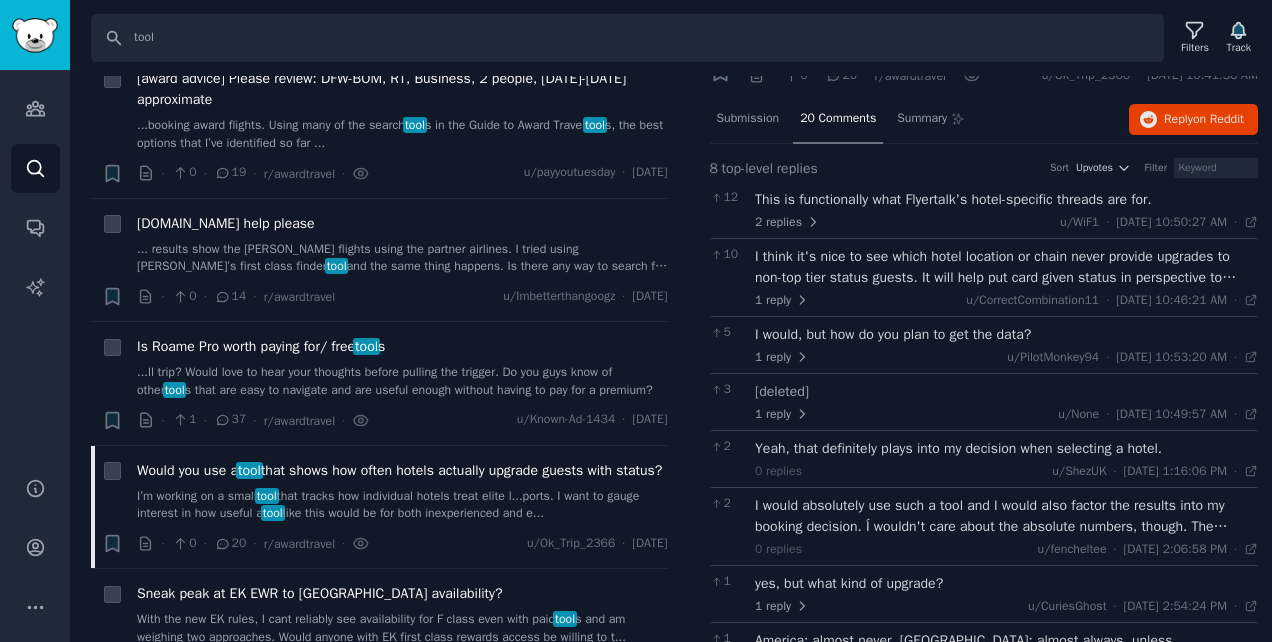 scroll, scrollTop: 133, scrollLeft: 0, axis: vertical 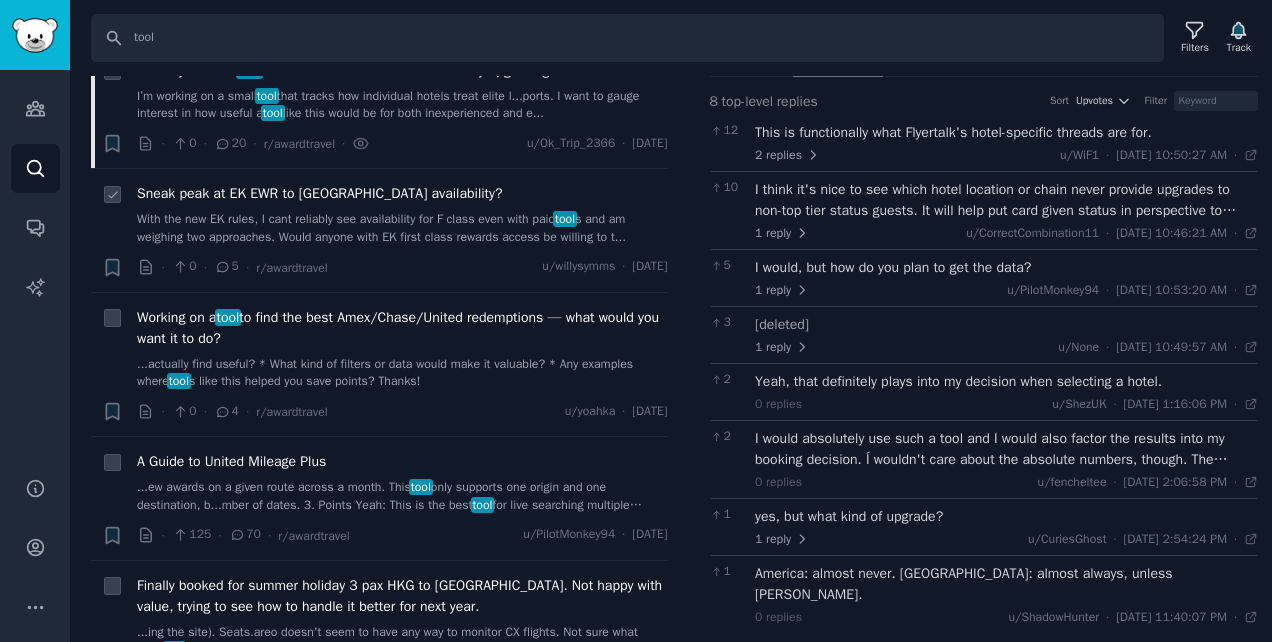 click on "With the new EK rules, I cant reliably see availability for F class even with paid  tool s and am weighing two approaches.
Would anyone with EK first class rewards access be willing to t..." at bounding box center [402, 228] 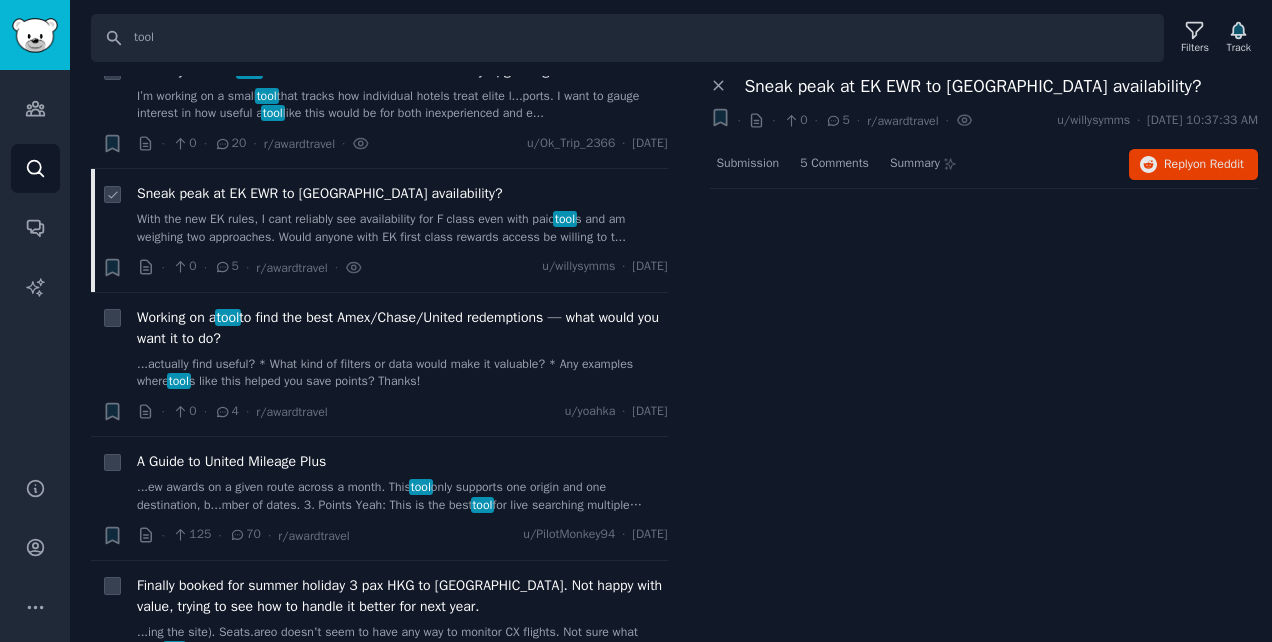 scroll, scrollTop: 0, scrollLeft: 0, axis: both 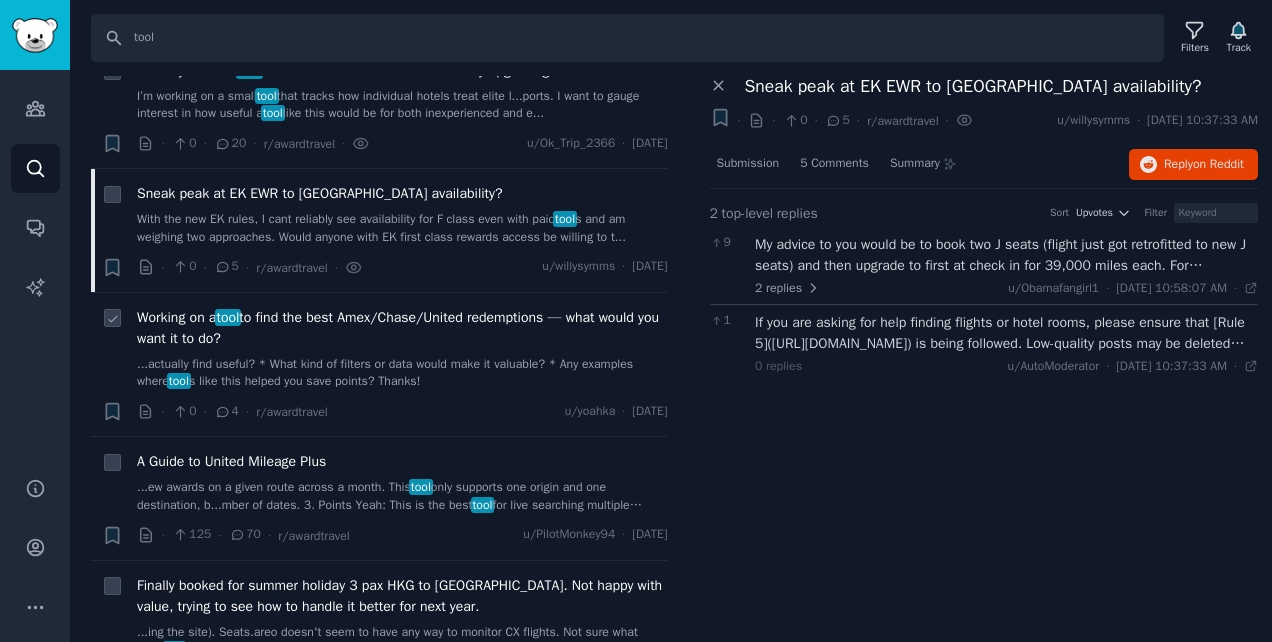 click on "...actually find useful?
* What kind of filters or data would make it valuable?
* Any examples where  tool s like this helped you save points?
Thanks!" at bounding box center [402, 373] 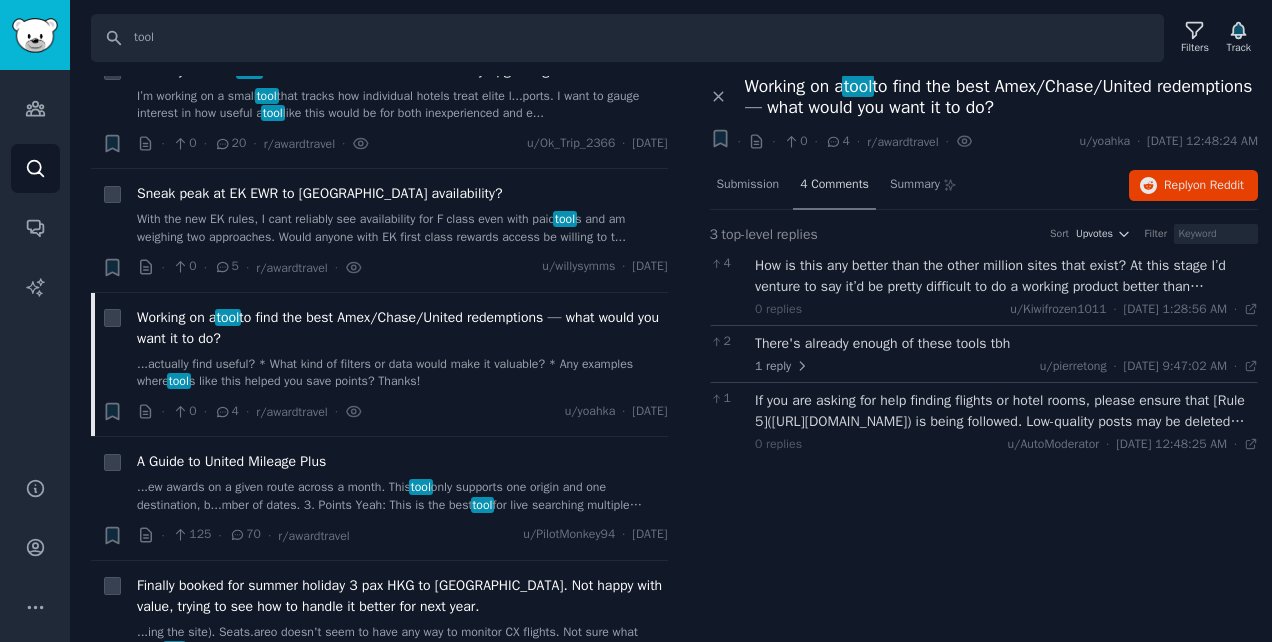click on "4 Comments" at bounding box center (834, 185) 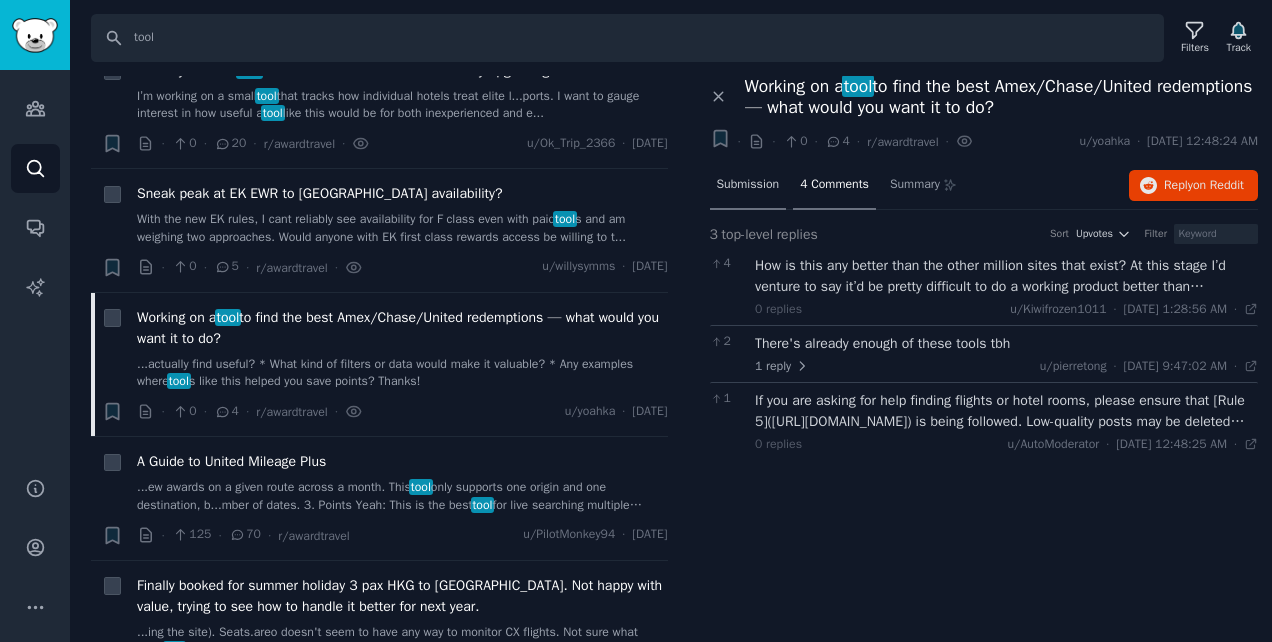 click on "Submission" at bounding box center (748, 185) 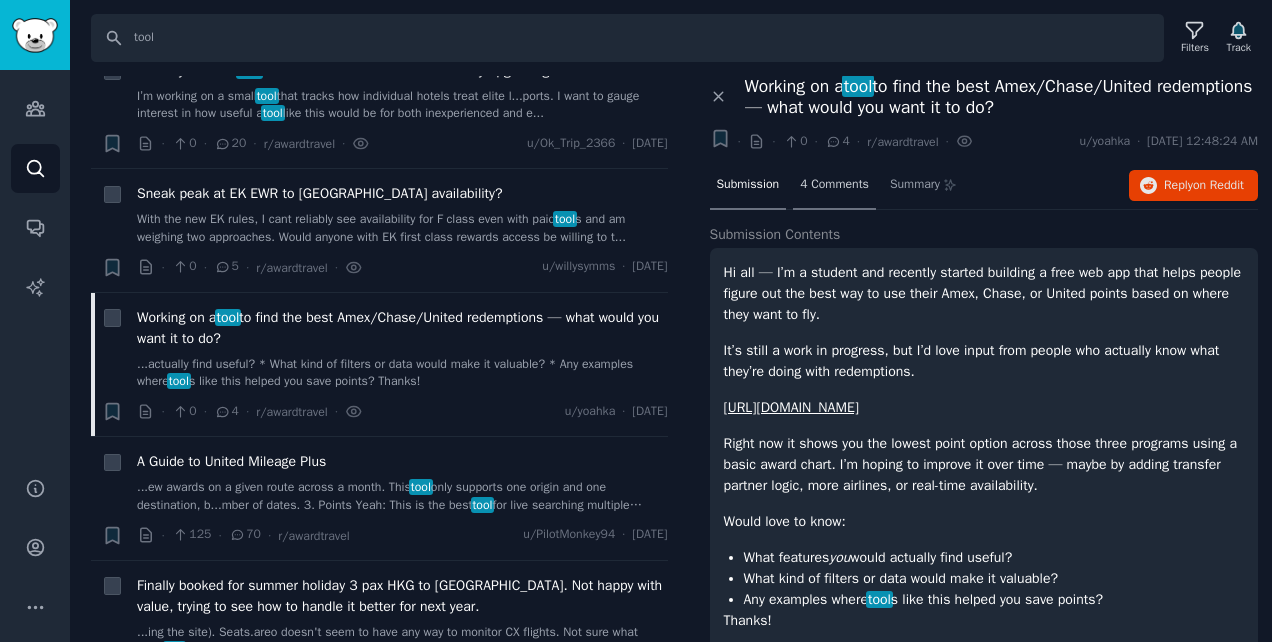 click on "4 Comments" at bounding box center (834, 185) 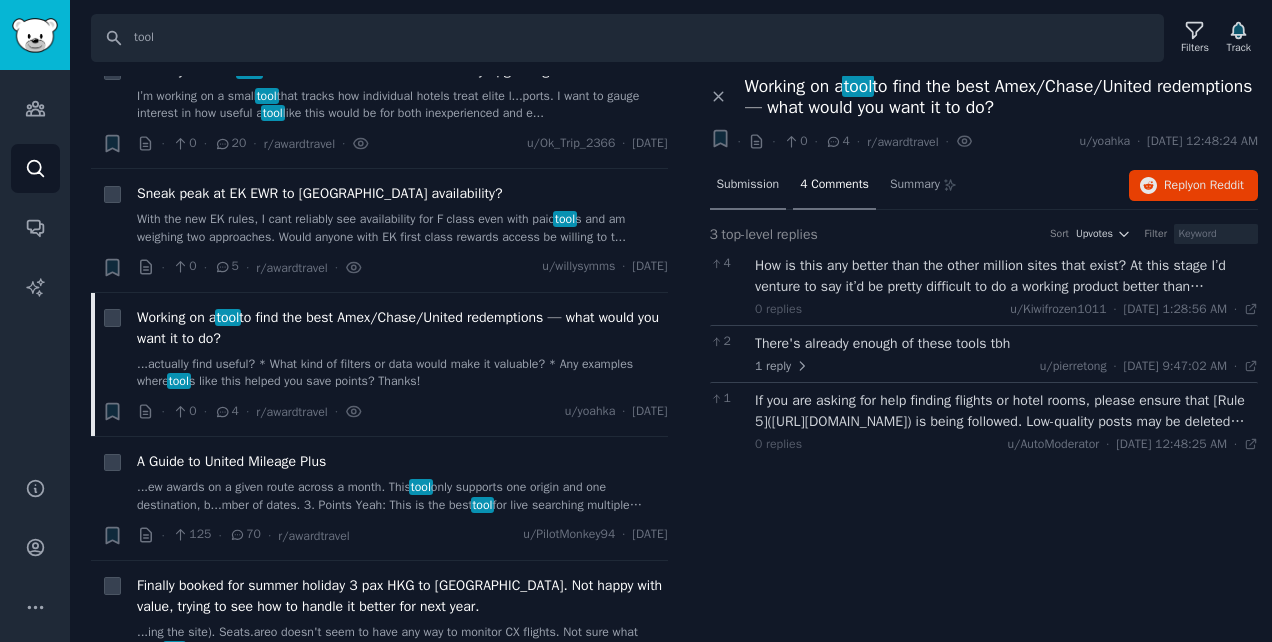 click on "Submission" at bounding box center [748, 185] 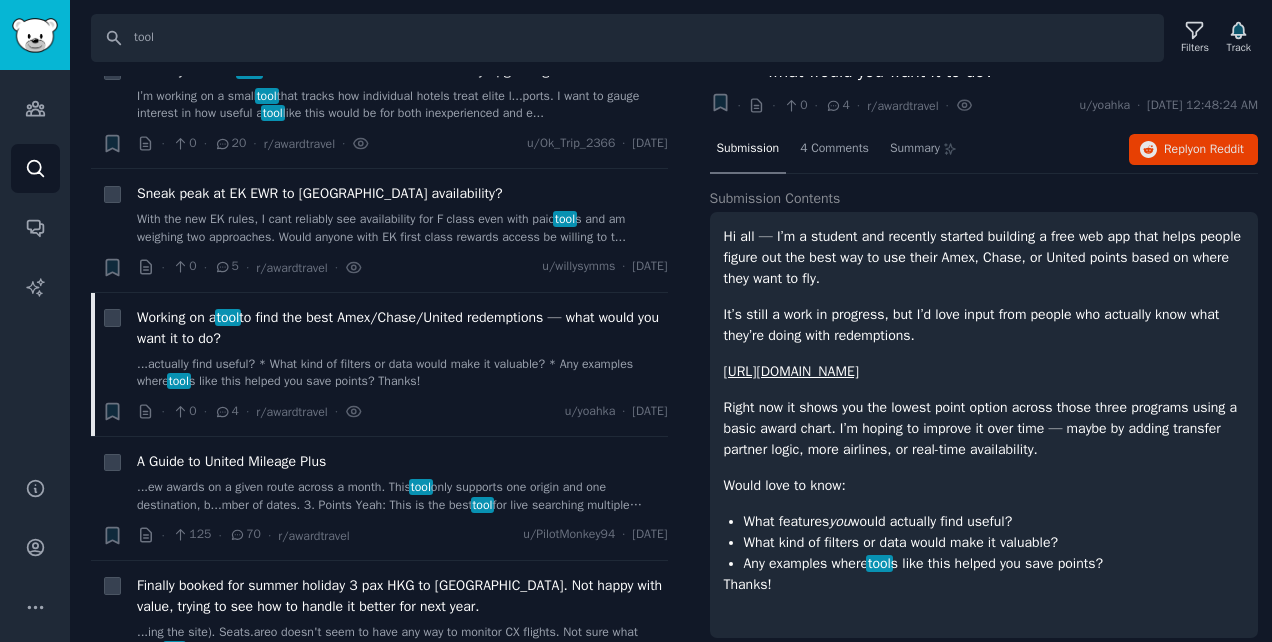scroll, scrollTop: 50, scrollLeft: 0, axis: vertical 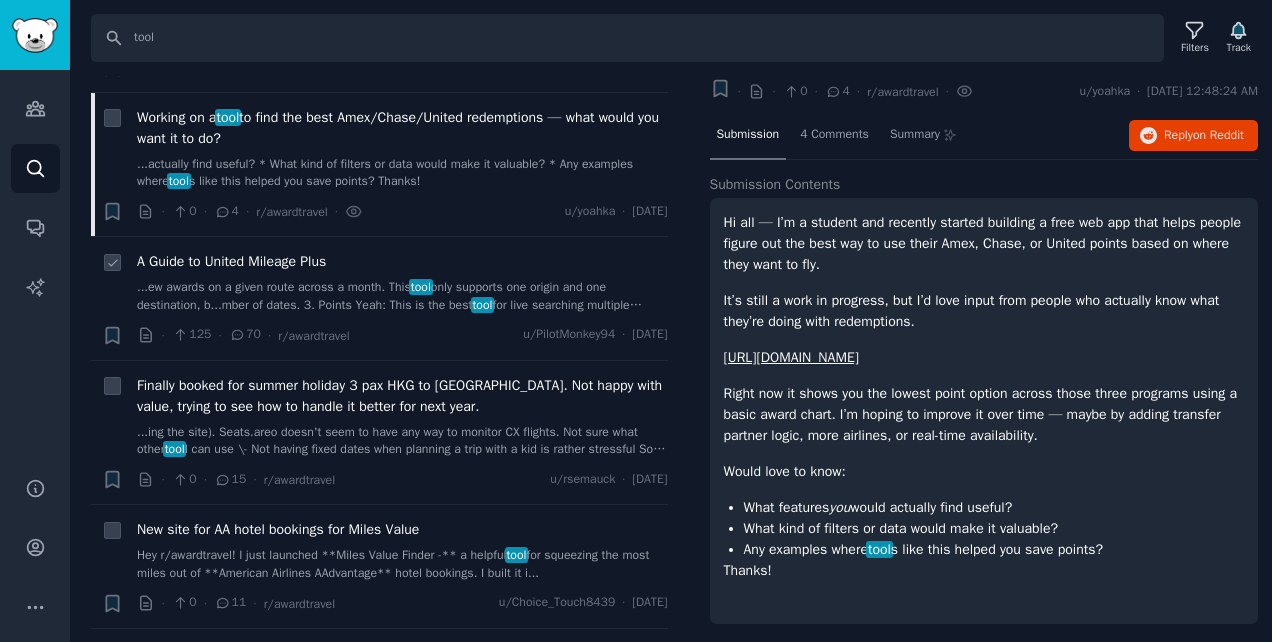 click on "...ew awards on a given route across a month. This  tool  only supports one origin and one destination, b...mber of dates.
3. Points Yeah: This is the best  tool  for live searching multiple destinations as you..." at bounding box center [402, 296] 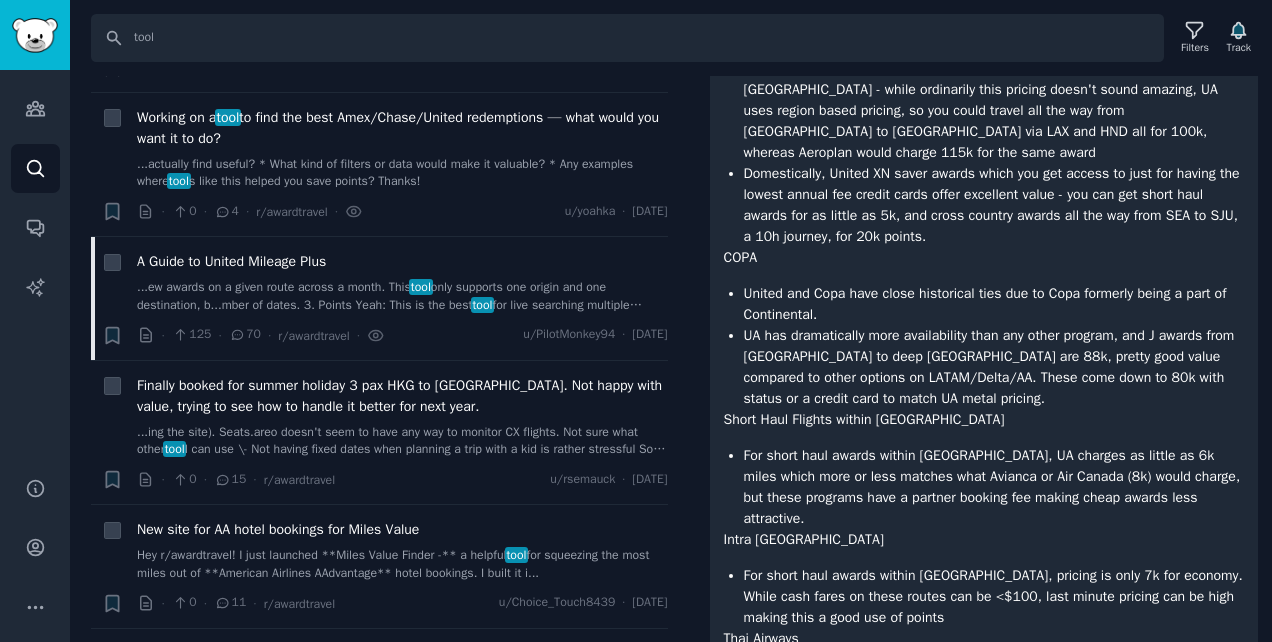 scroll, scrollTop: 2438, scrollLeft: 0, axis: vertical 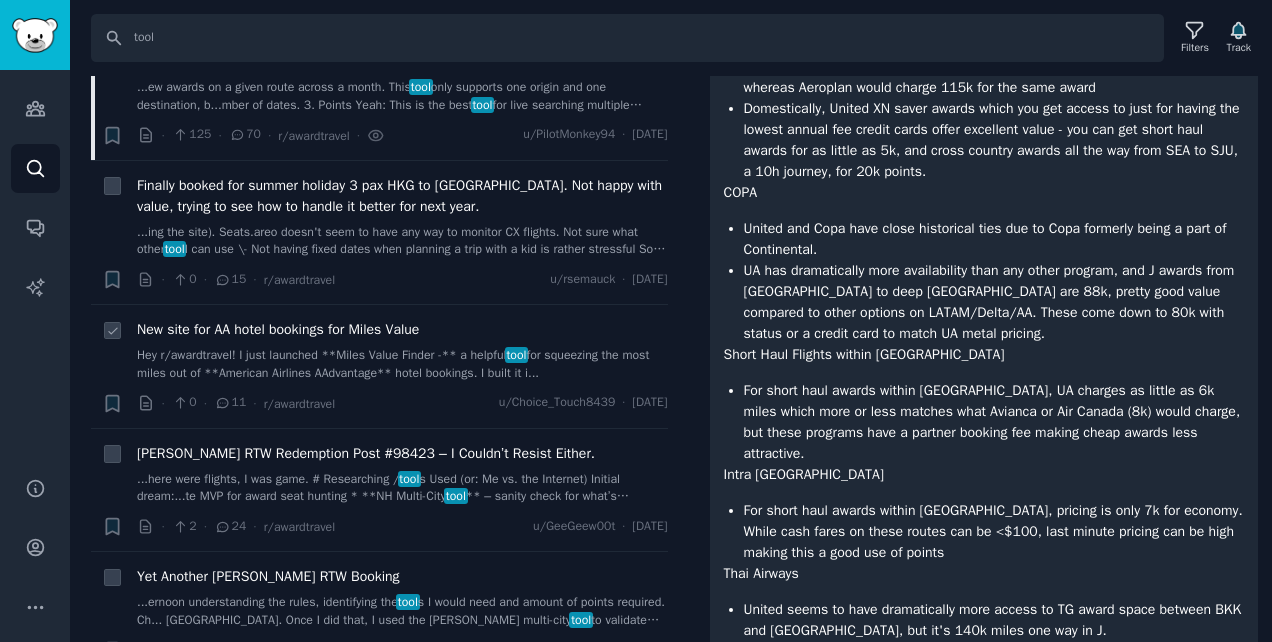 click on "New site for AA hotel bookings for Miles Value Hey r/awardtravel!
I just launched **Miles Value Finder -** a helpful  tool  for squeezing the most miles out of **American Airlines AAdvantage** hotel bookings. I built it i... · 0 · 11 · r/awardtravel u/Choice_Touch8439 · Sun 6/22/2025" at bounding box center [402, 366] 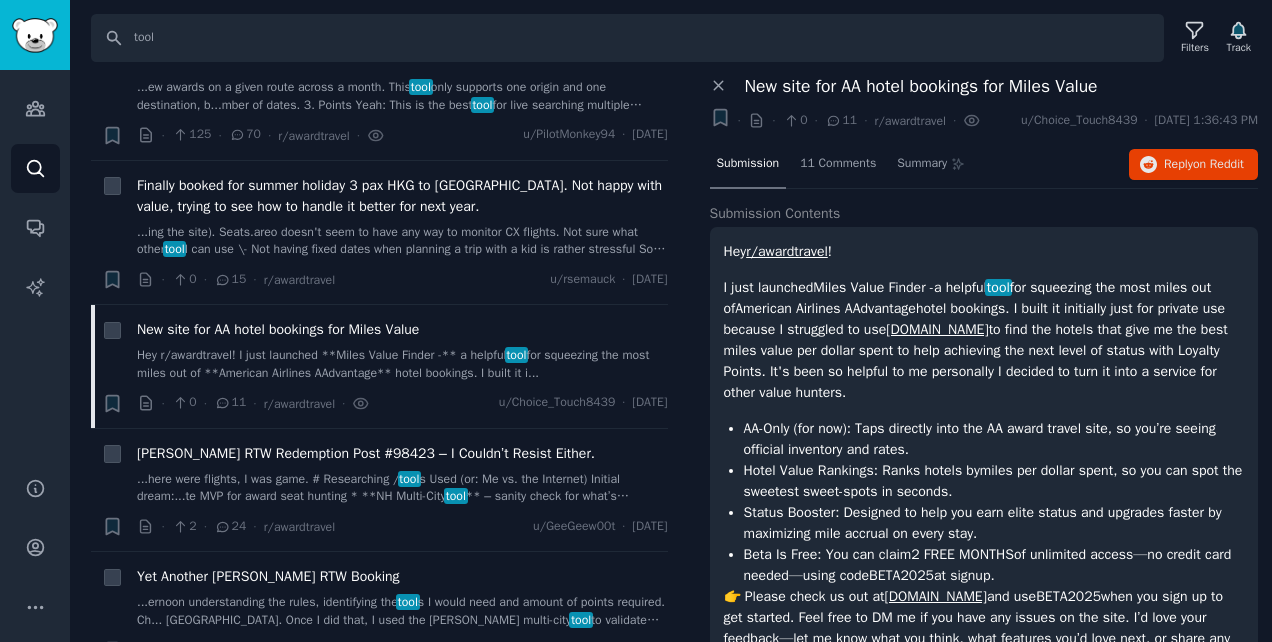 scroll, scrollTop: 100, scrollLeft: 0, axis: vertical 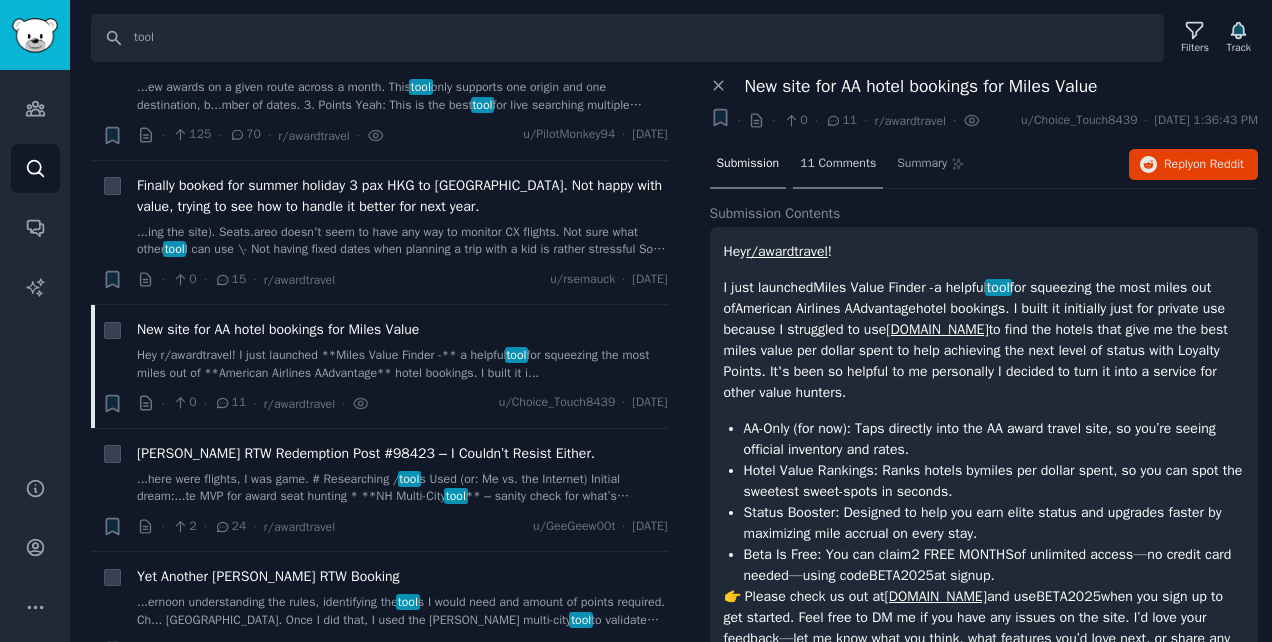 click on "11 Comments" at bounding box center [838, 164] 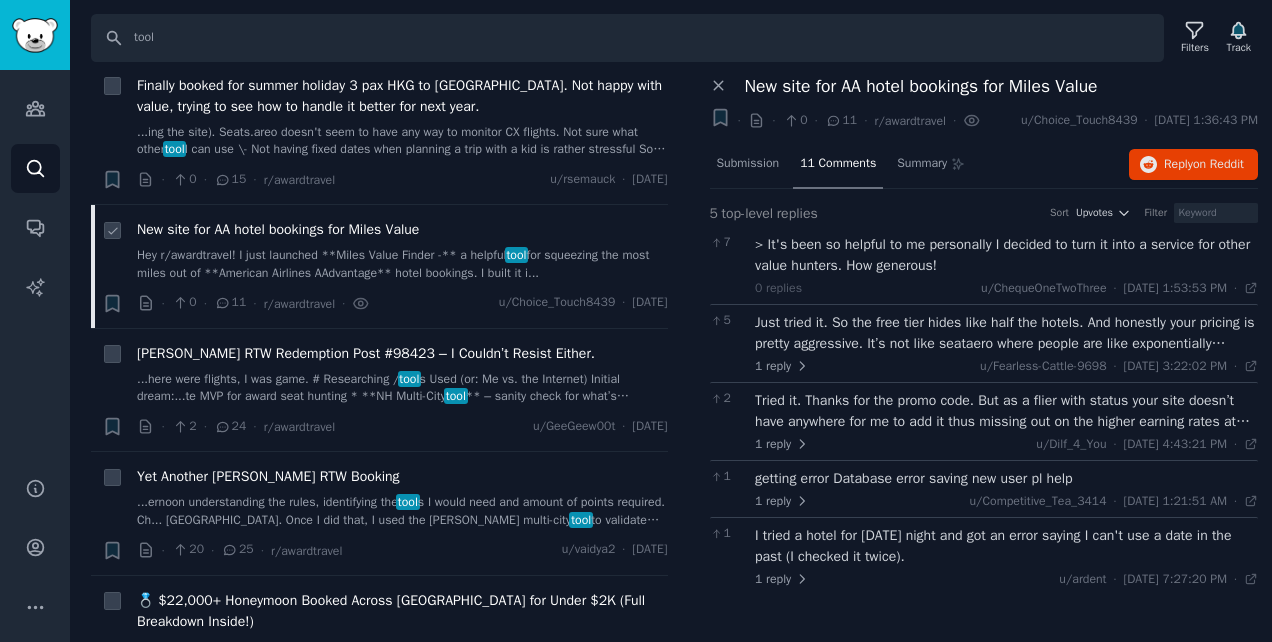 scroll, scrollTop: 1500, scrollLeft: 0, axis: vertical 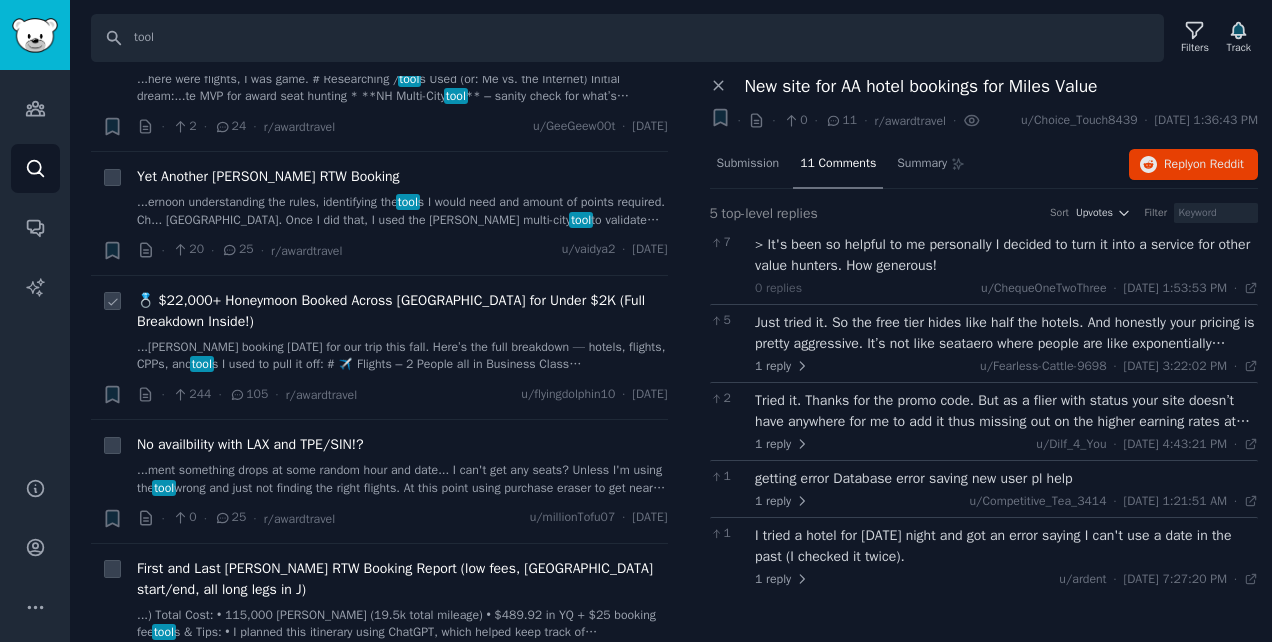 click on "...ward booking today for our trip this fall. Here’s the full breakdown — hotels, flights, CPPs, and  tool s I used to pull it off:
# ✈️ Flights – 2 People all in Business Class
|Flight|Airline|Points + ..." at bounding box center (402, 356) 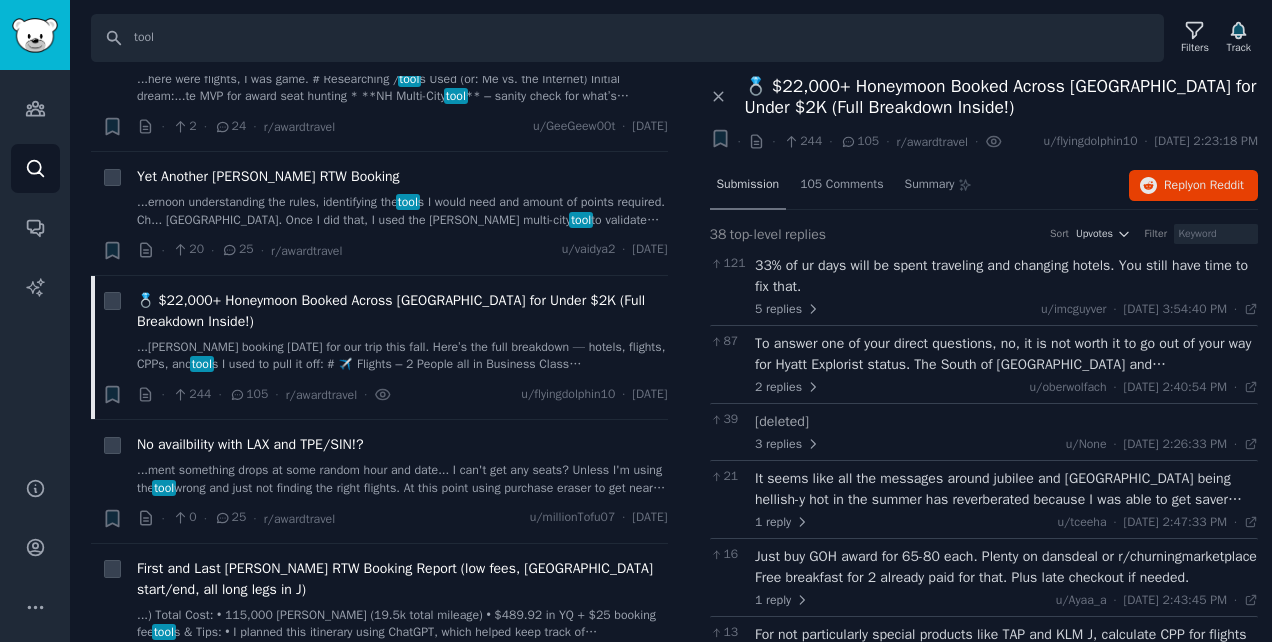 click on "Submission" at bounding box center [748, 185] 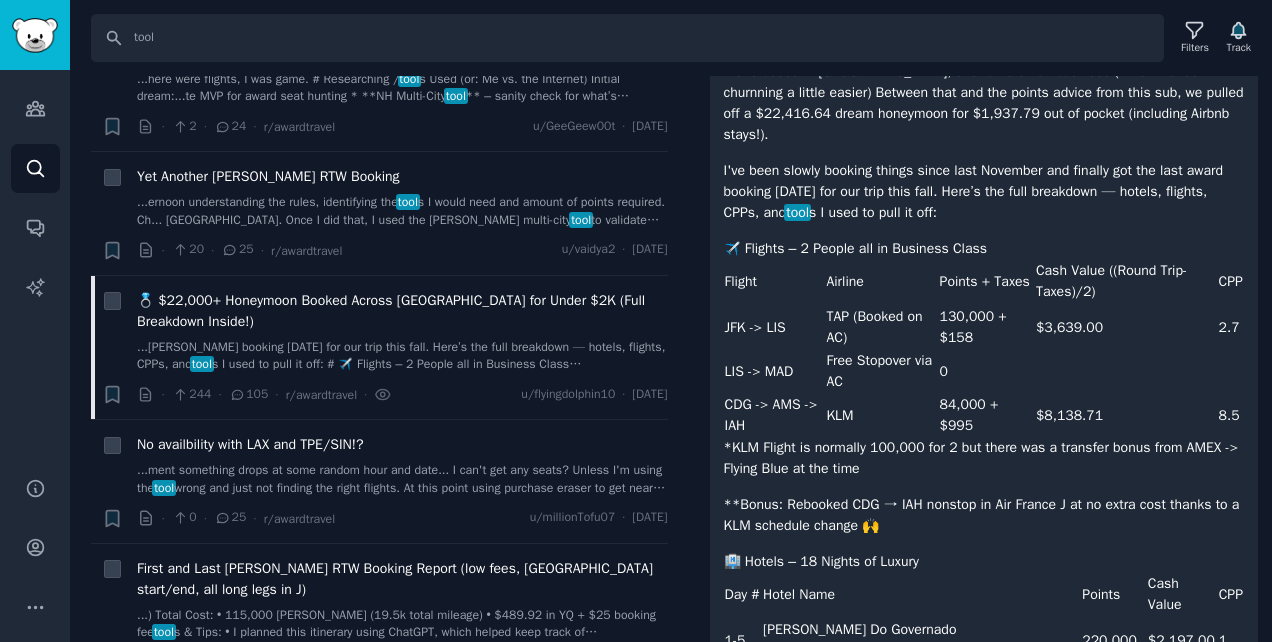 scroll, scrollTop: 400, scrollLeft: 0, axis: vertical 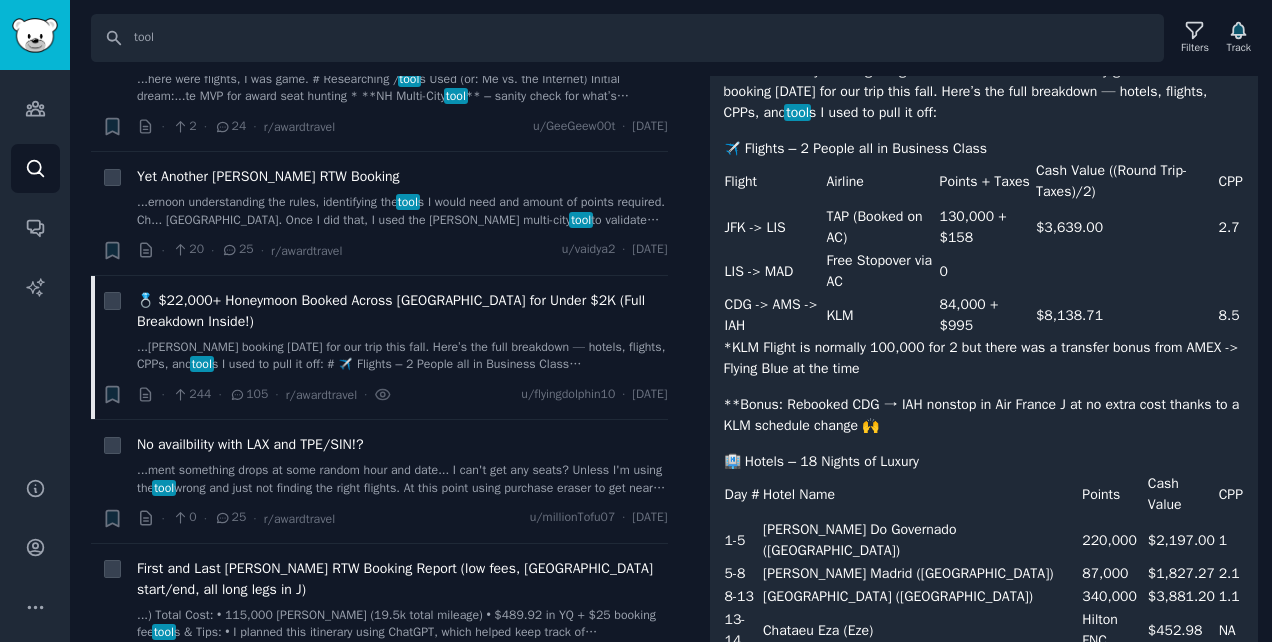 click on "*KLM Flight is normally 100,000 for 2 but there was a transfer bonus from AMEX -> Flying Blue at the time" at bounding box center (984, 358) 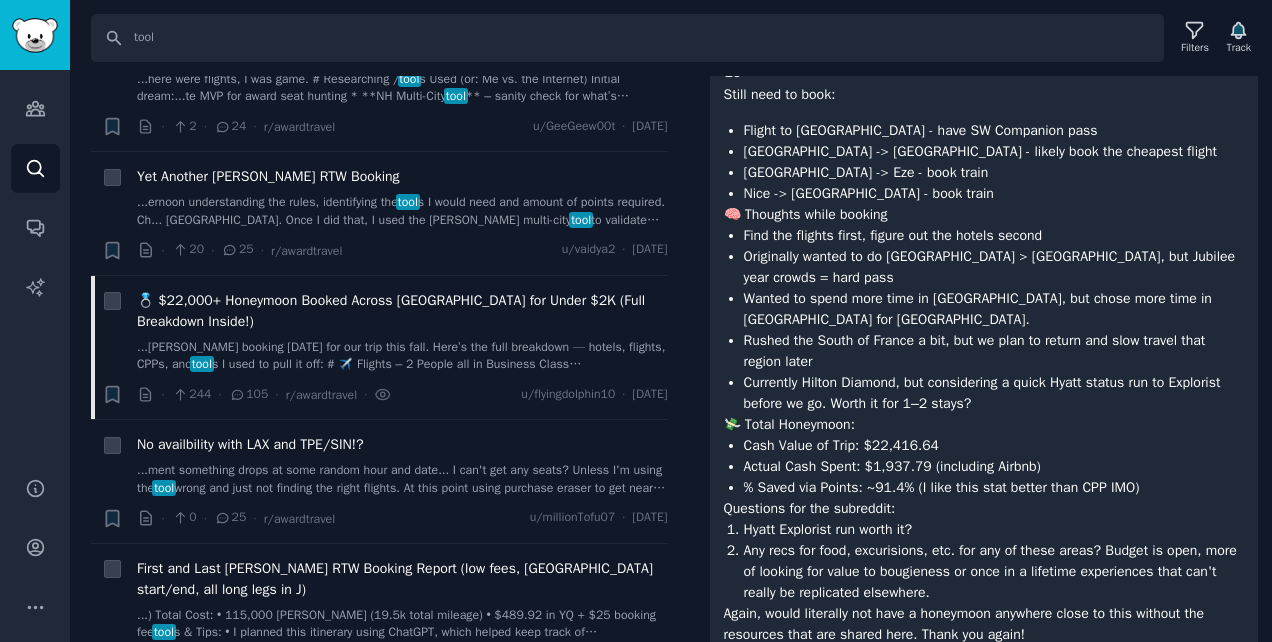 scroll, scrollTop: 1188, scrollLeft: 0, axis: vertical 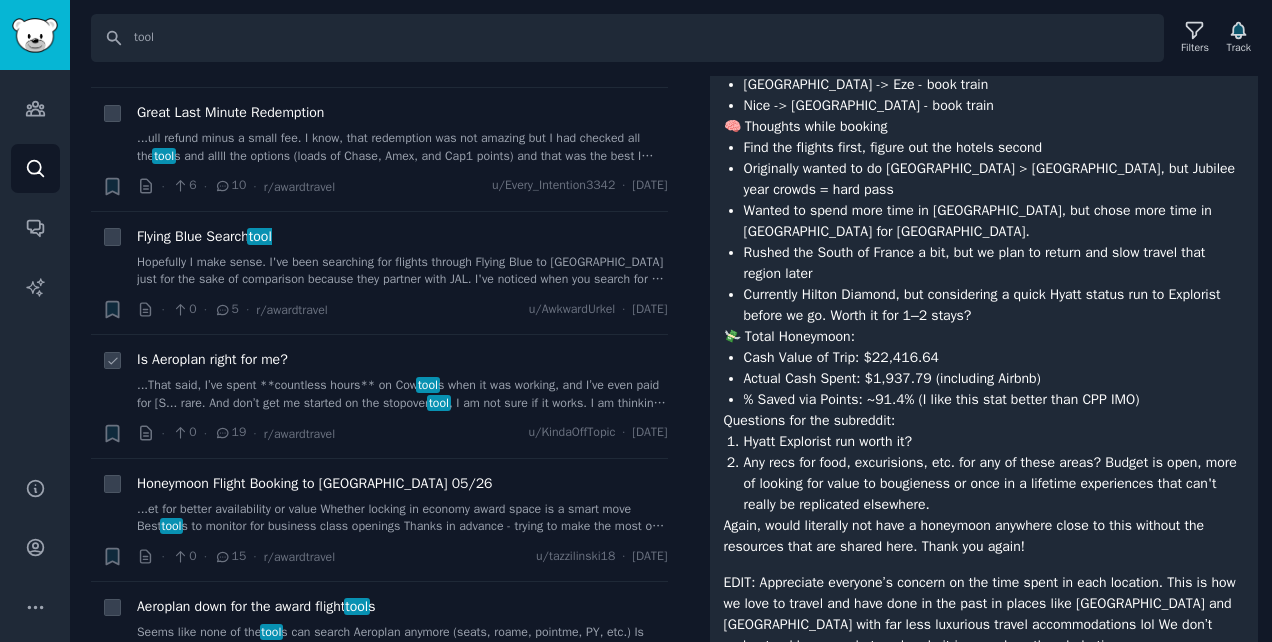 click on "...That said, I’ve spent **countless hours** on Cow tool s when it was working, and I’ve even paid for [S... rare. And don’t get me started on the stopover  tool , I am not sure if it works.
I am thinking of ..." at bounding box center (402, 394) 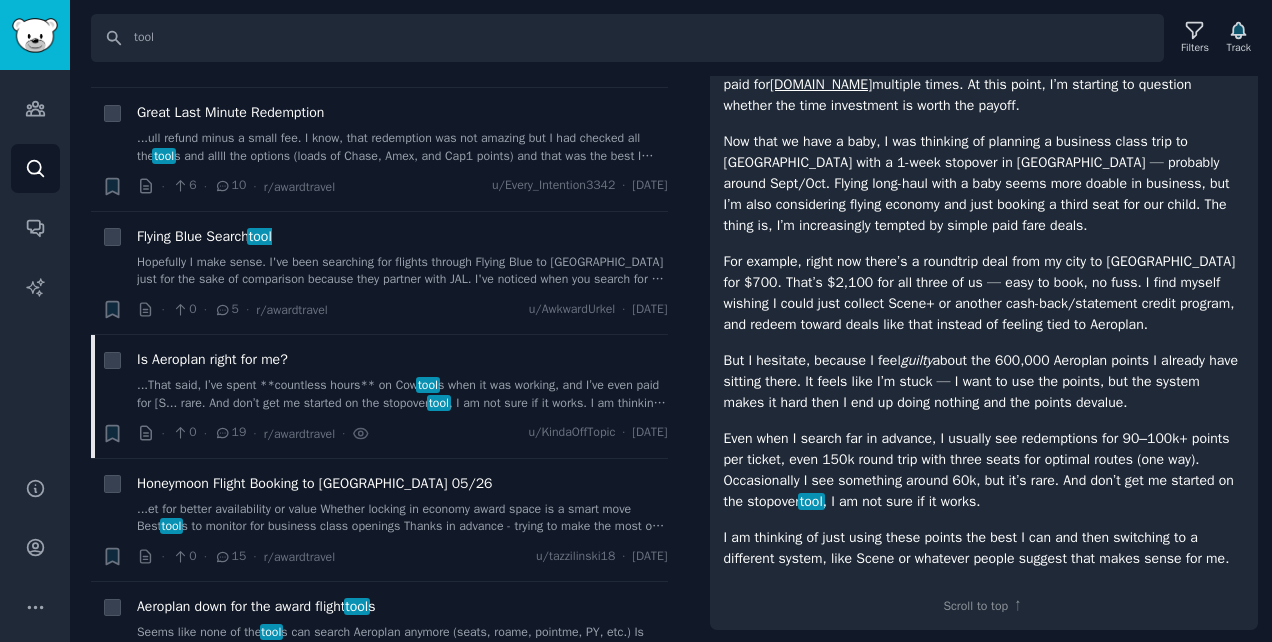 scroll, scrollTop: 272, scrollLeft: 0, axis: vertical 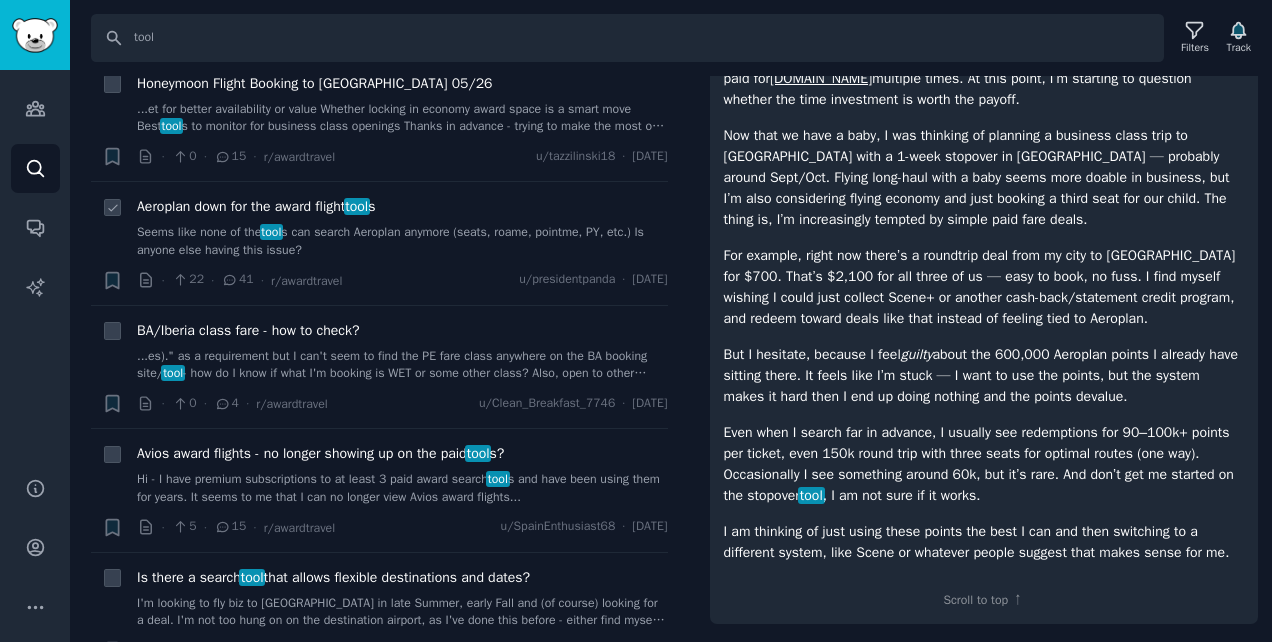 click on "Seems like none of the  tool s can search Aeroplan anymore (seats, roame, pointme, PY, etc.)
Is anyone else having this issue?" at bounding box center [402, 241] 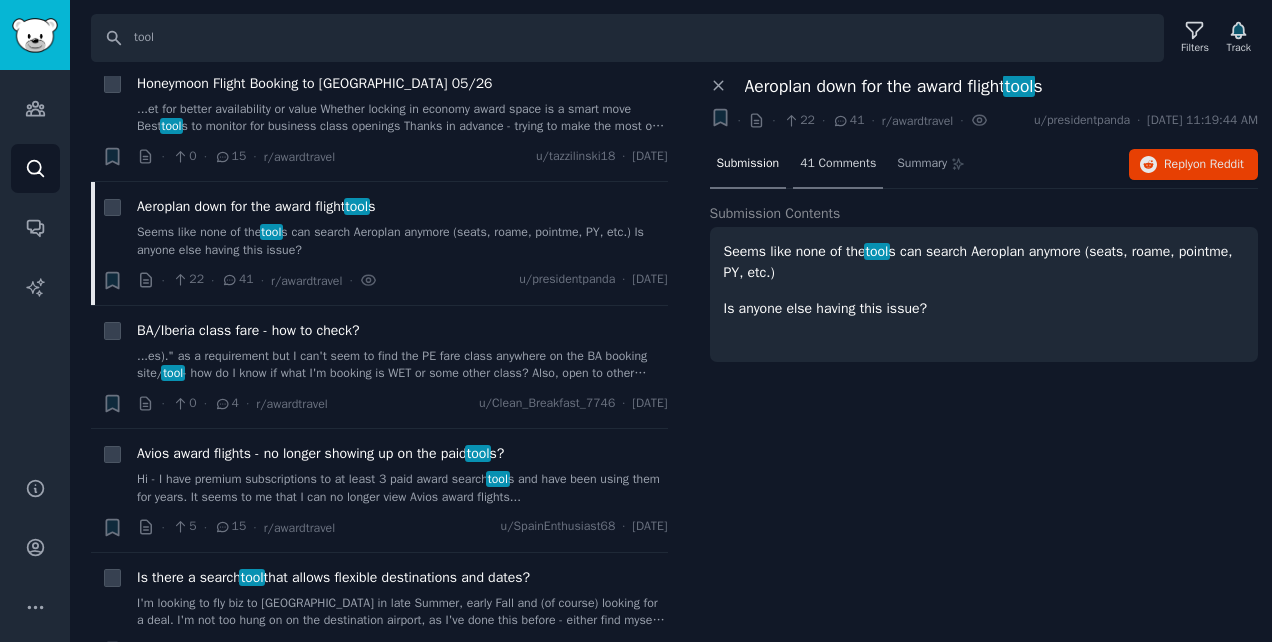 click on "41 Comments" at bounding box center (838, 165) 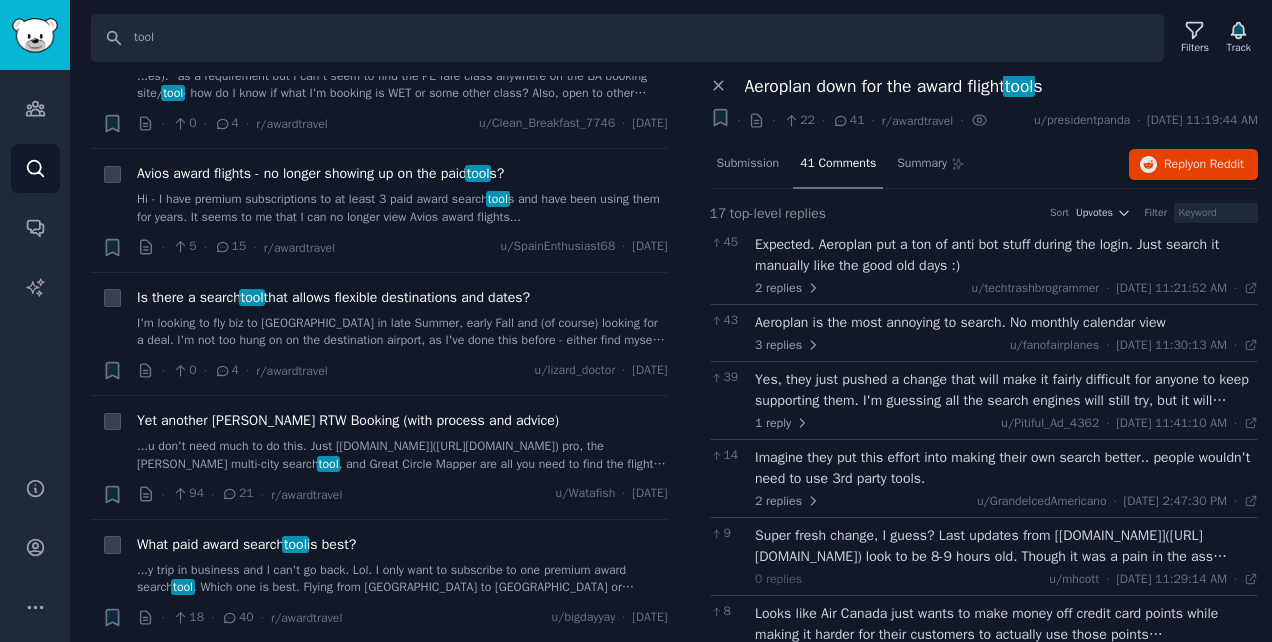 scroll, scrollTop: 2800, scrollLeft: 0, axis: vertical 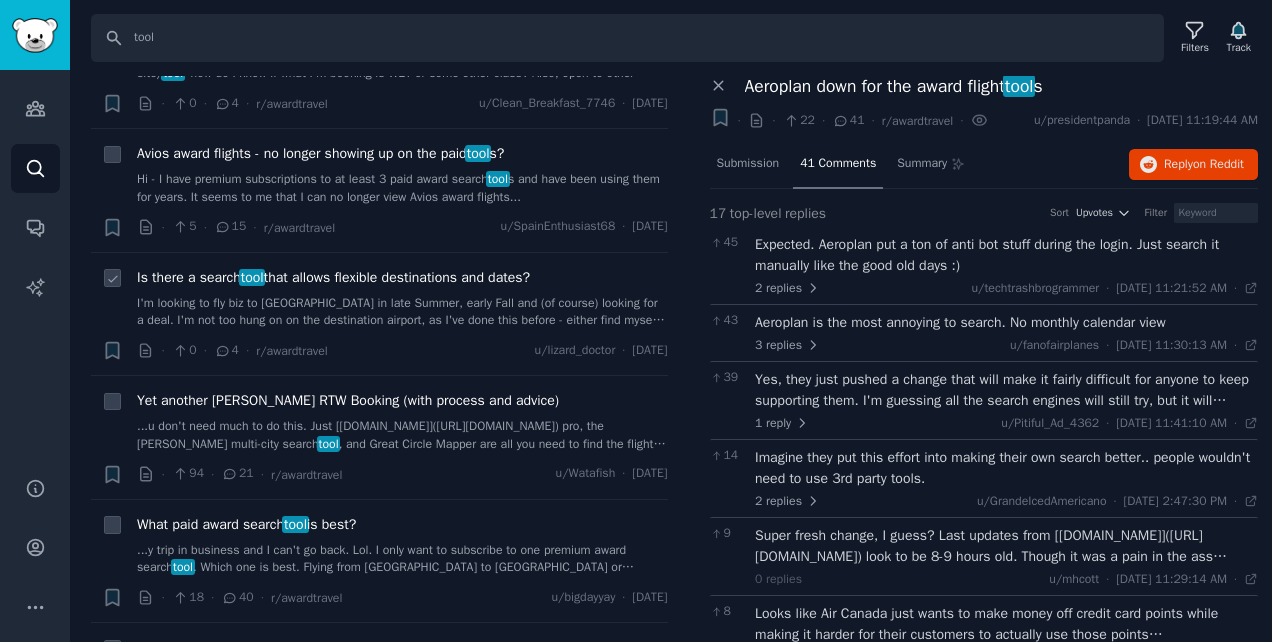 click on "I'm looking to fly biz to Europe in late Summer, early Fall and (of course) looking for a deal.
I'm not too hung on on the destination airport, as I've done this before - either find myself exploring..." at bounding box center (402, 312) 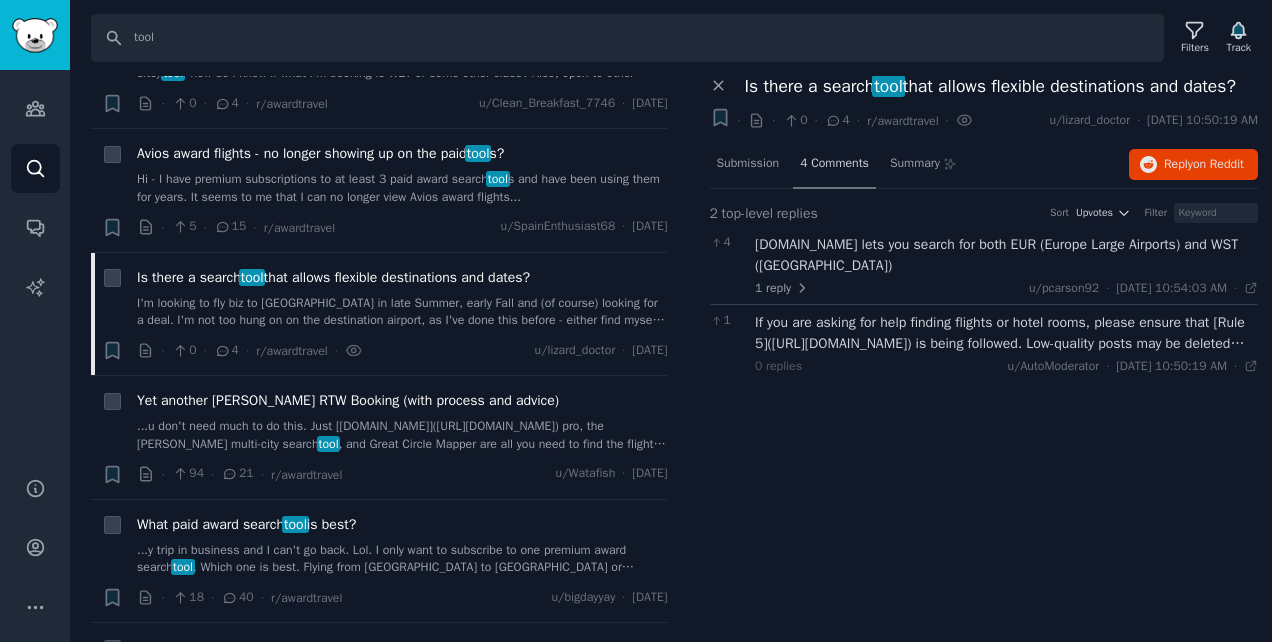 click on "4 Comments" at bounding box center (834, 164) 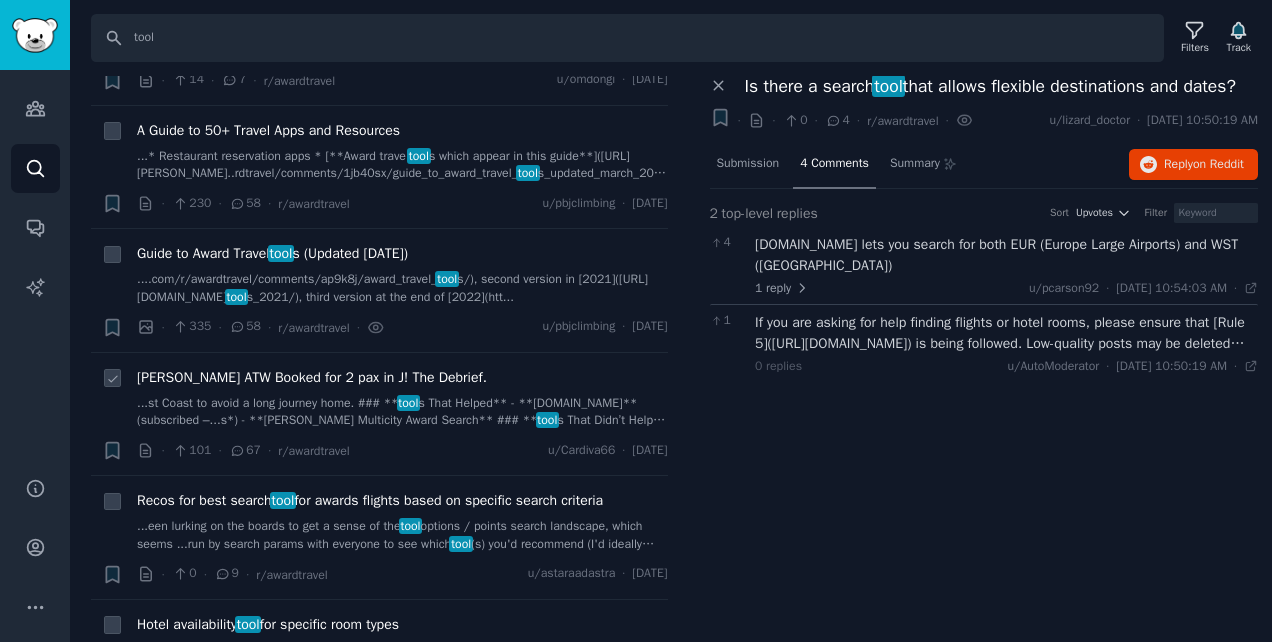 scroll, scrollTop: 6500, scrollLeft: 0, axis: vertical 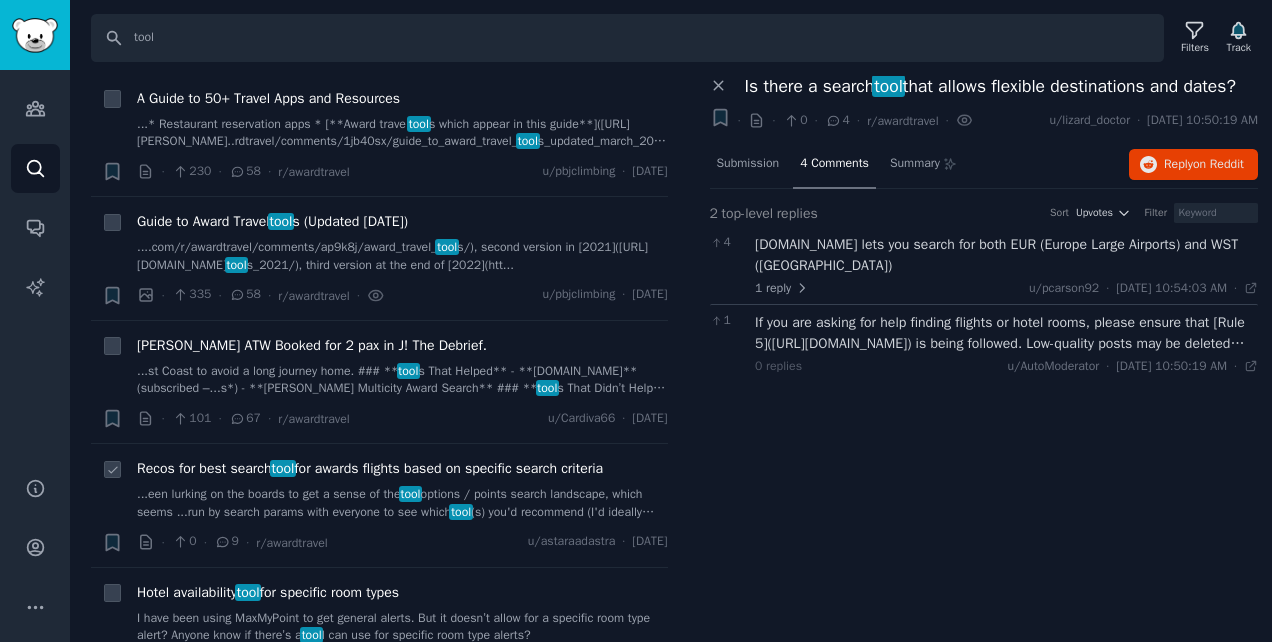 click on "...een lurking on the boards to get a sense of the  tool  options / points search landscape, which seems ...run by search params with everyone to see which  tool (s) you'd recommend (I'd ideally use/pay for one..." at bounding box center (402, 503) 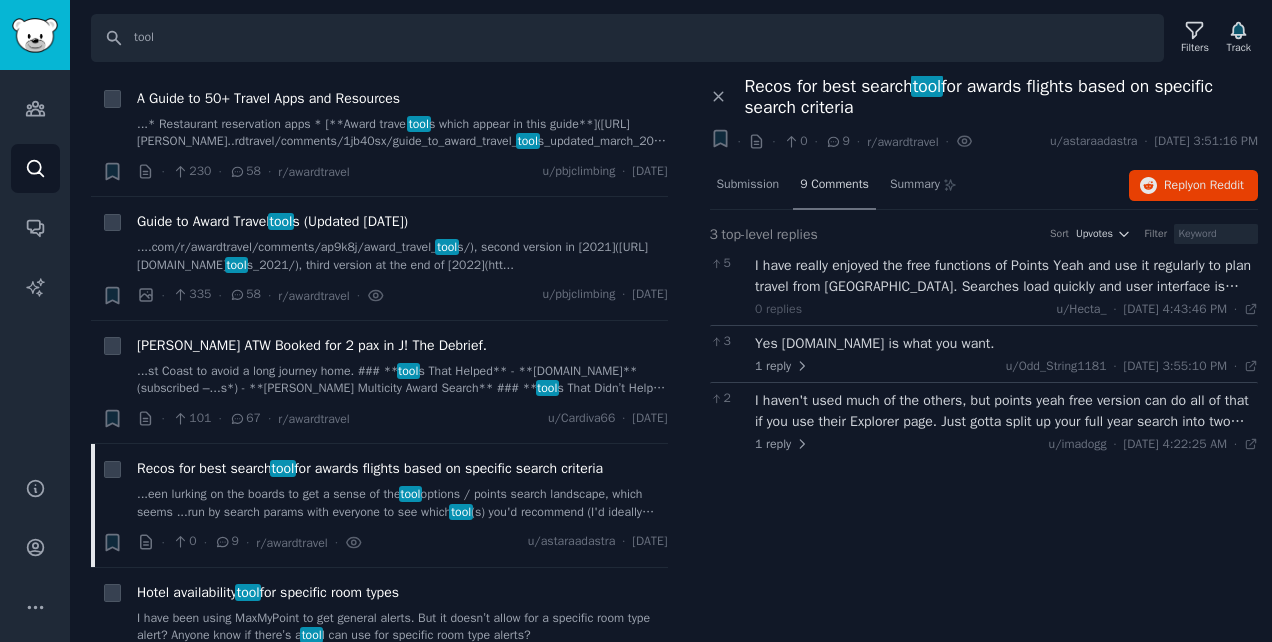 click on "9 Comments" at bounding box center [834, 186] 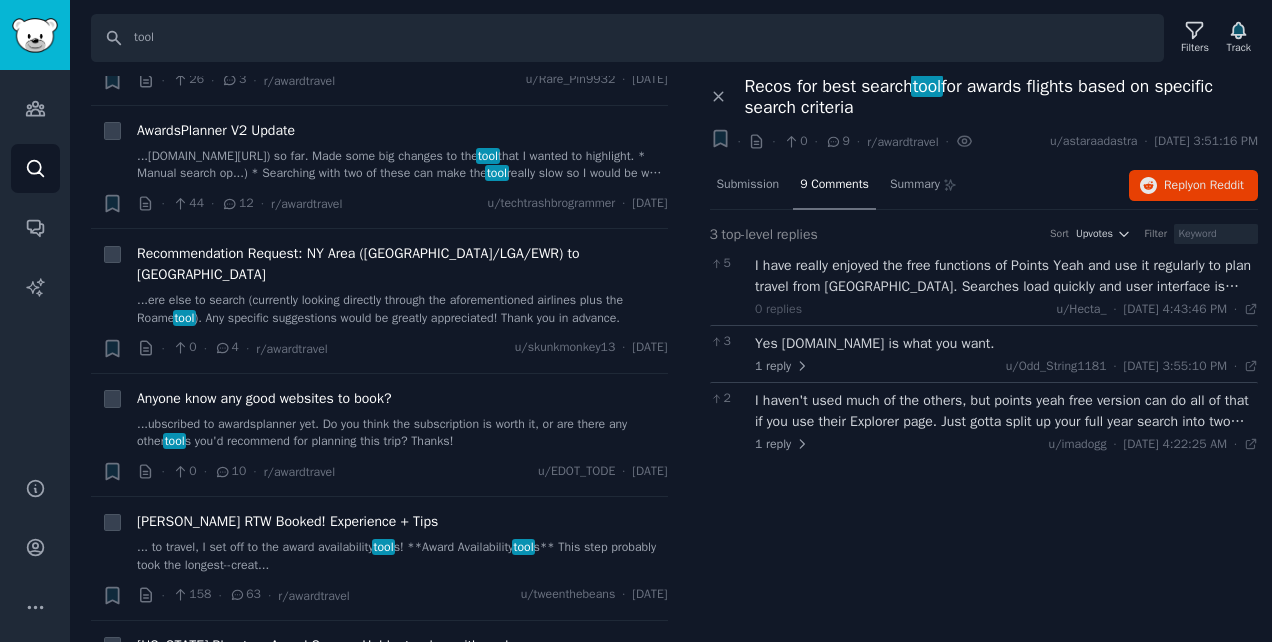 scroll, scrollTop: 11400, scrollLeft: 0, axis: vertical 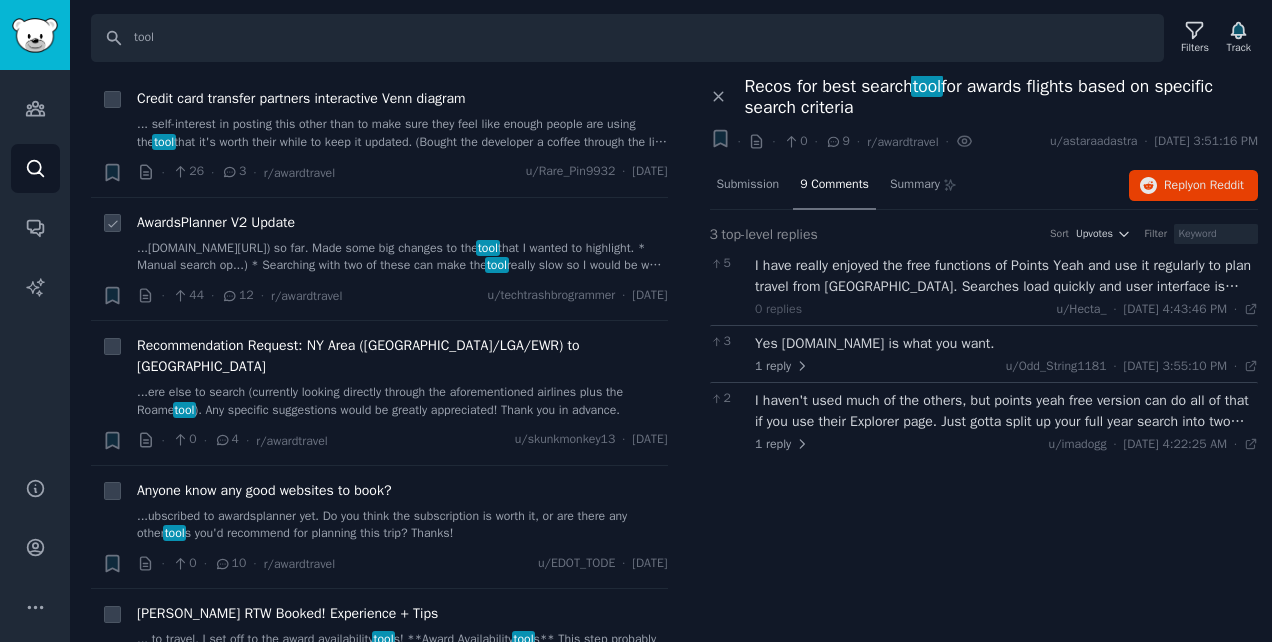 click on "...nner.com/) so far. Made some big changes to the  tool  that I wanted to highlight.
* Manual search op...)
* Searching with two of these can make the  tool  really slow so I would be wary of that
* onl..." at bounding box center [402, 257] 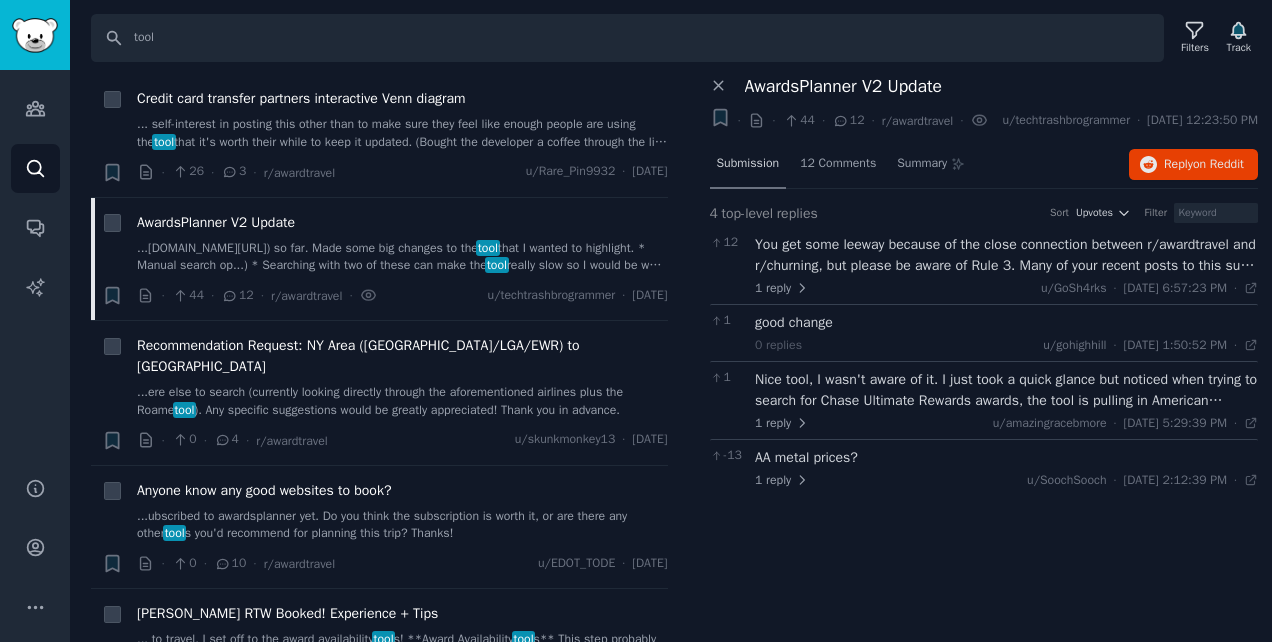 click on "Submission" at bounding box center [748, 164] 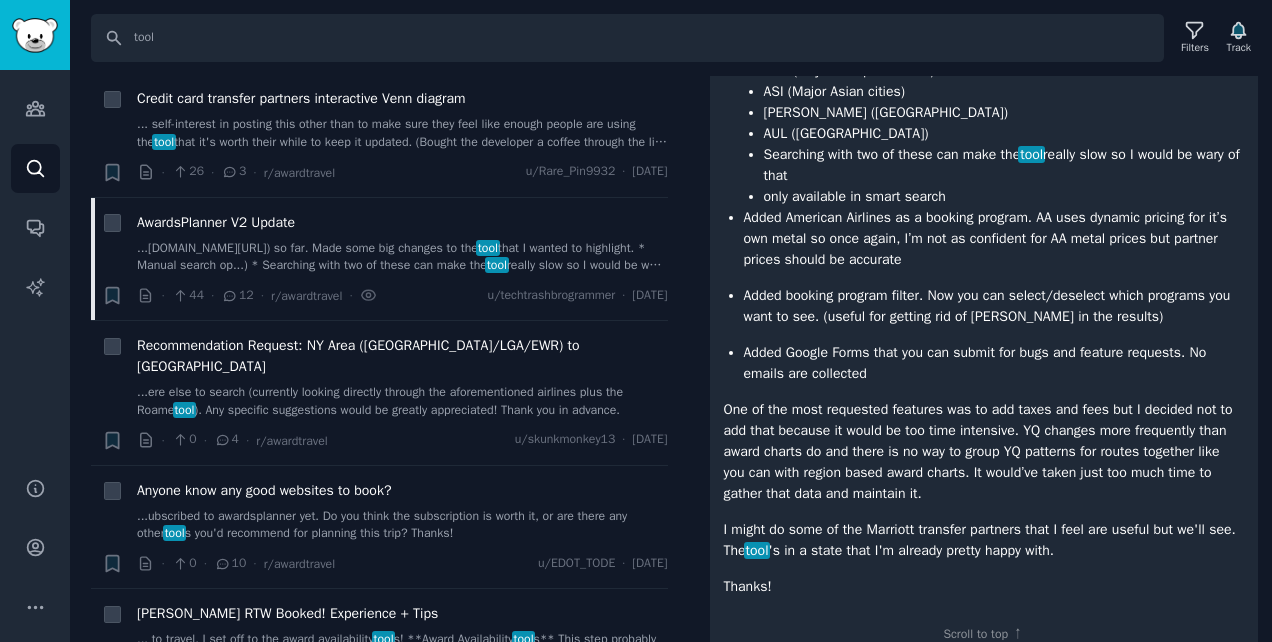 scroll, scrollTop: 452, scrollLeft: 0, axis: vertical 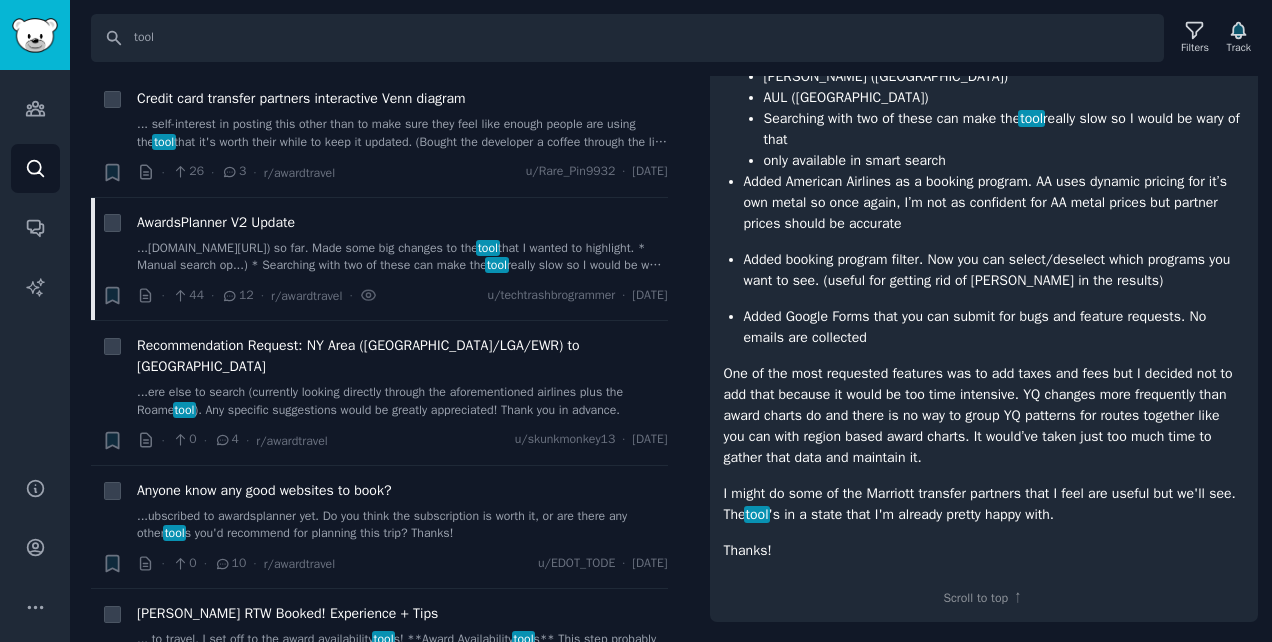 click on "One of the most requested features was to add taxes and fees but I decided not to add that because it would be too time intensive. YQ changes more frequently than award charts do and there is no way to group YQ patterns for routes together like you can with region based award charts. It would’ve taken just too much time to gather that data and maintain it." at bounding box center [984, 415] 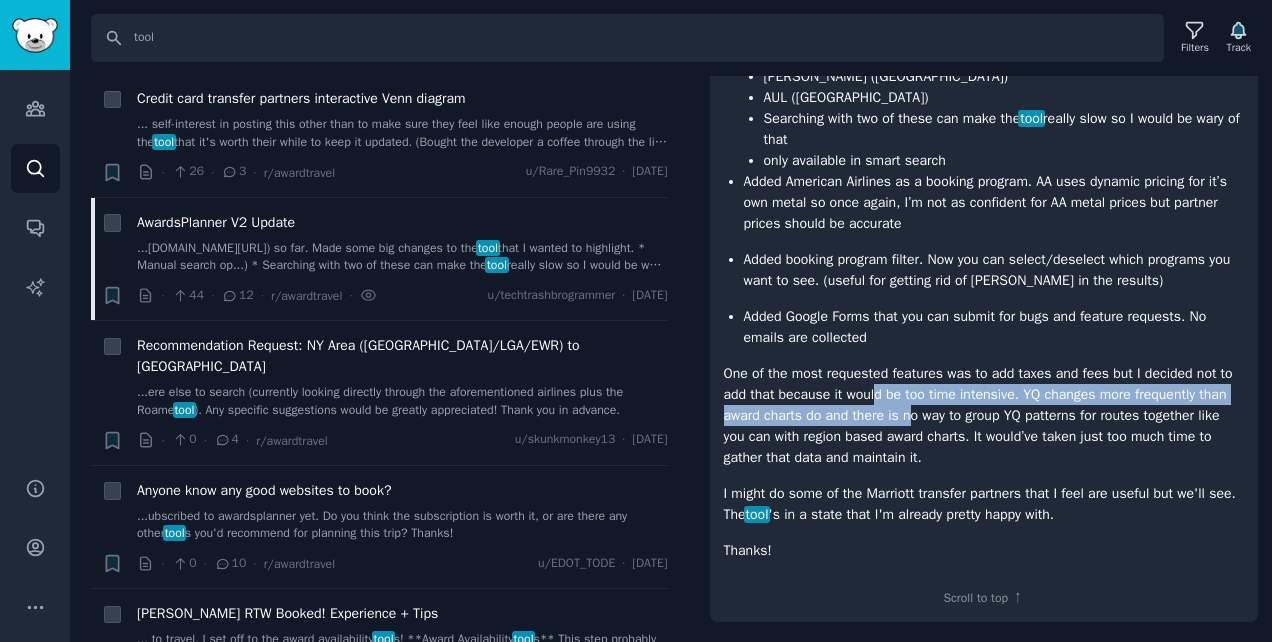drag, startPoint x: 874, startPoint y: 388, endPoint x: 910, endPoint y: 416, distance: 45.607018 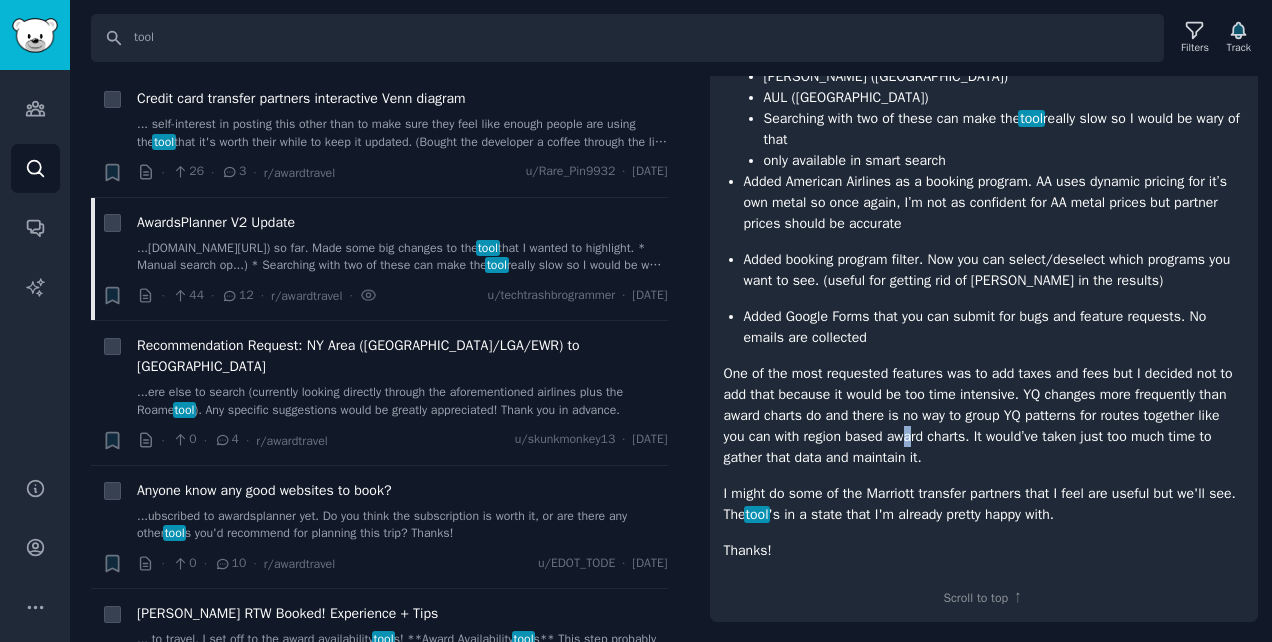 drag, startPoint x: 910, startPoint y: 416, endPoint x: 911, endPoint y: 426, distance: 10.049875 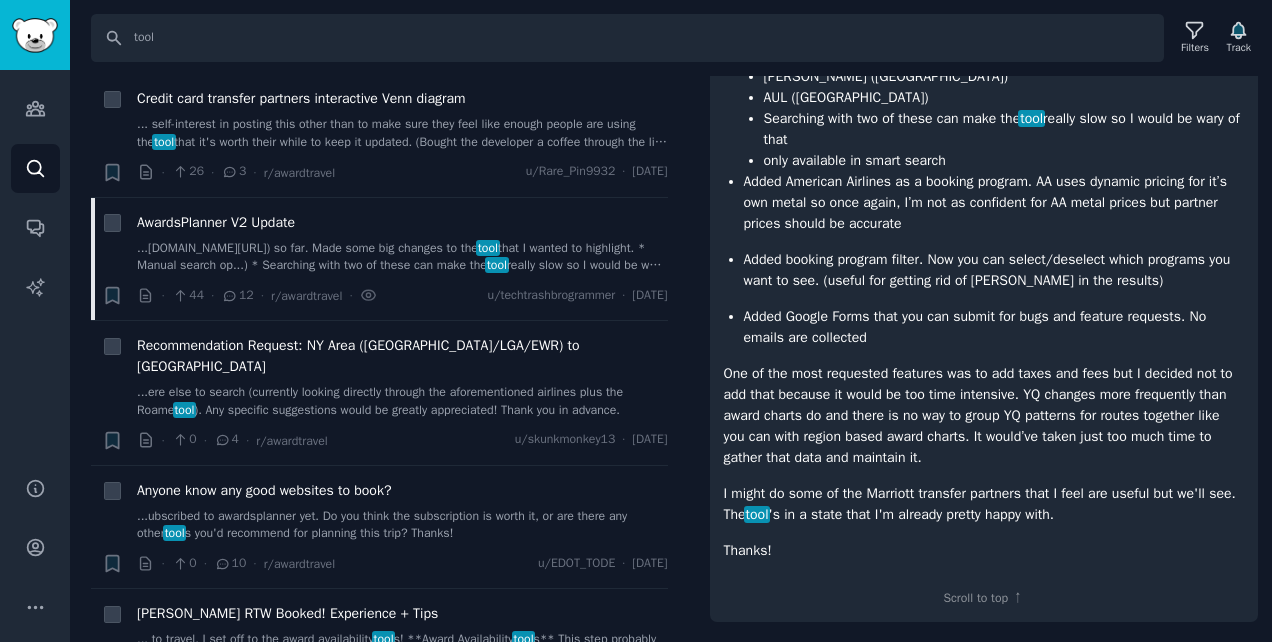 click on "One of the most requested features was to add taxes and fees but I decided not to add that because it would be too time intensive. YQ changes more frequently than award charts do and there is no way to group YQ patterns for routes together like you can with region based award charts. It would’ve taken just too much time to gather that data and maintain it." at bounding box center [984, 415] 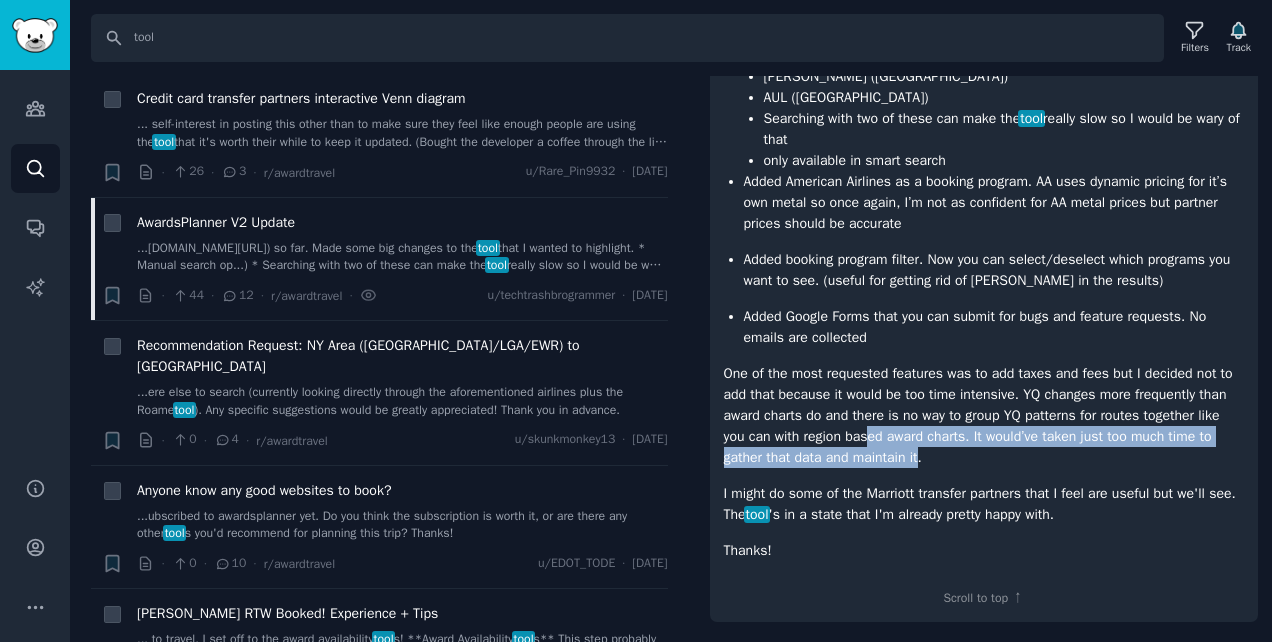 drag, startPoint x: 918, startPoint y: 457, endPoint x: 864, endPoint y: 432, distance: 59.5063 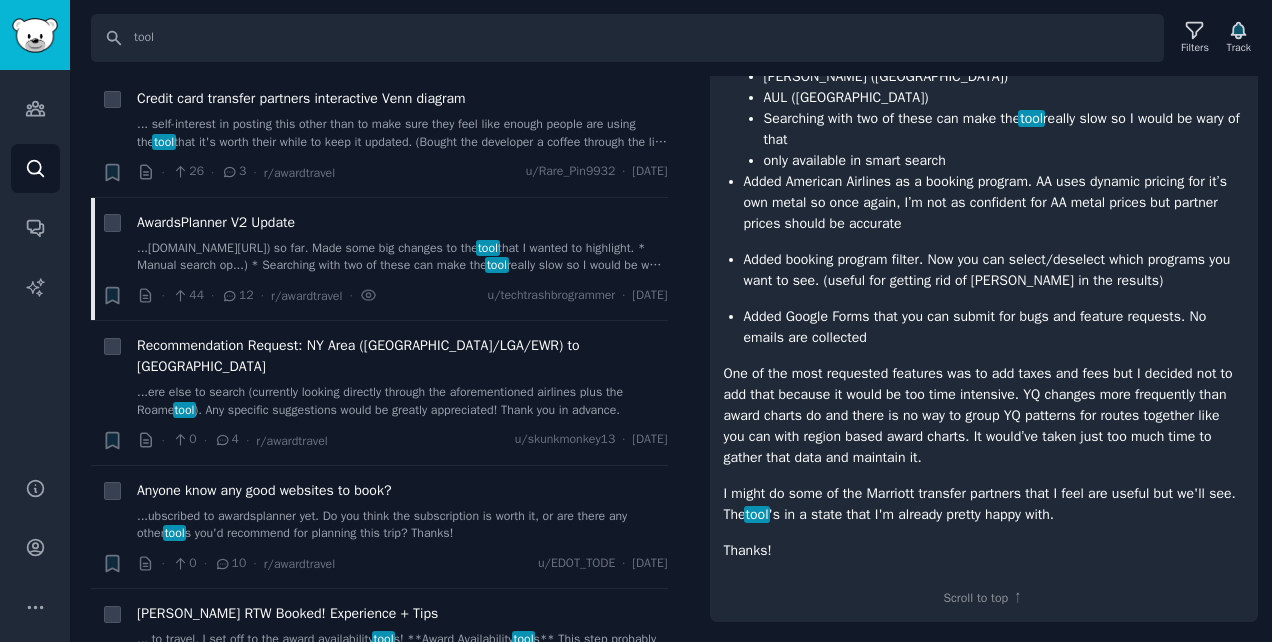 drag, startPoint x: 864, startPoint y: 432, endPoint x: 802, endPoint y: 434, distance: 62.03225 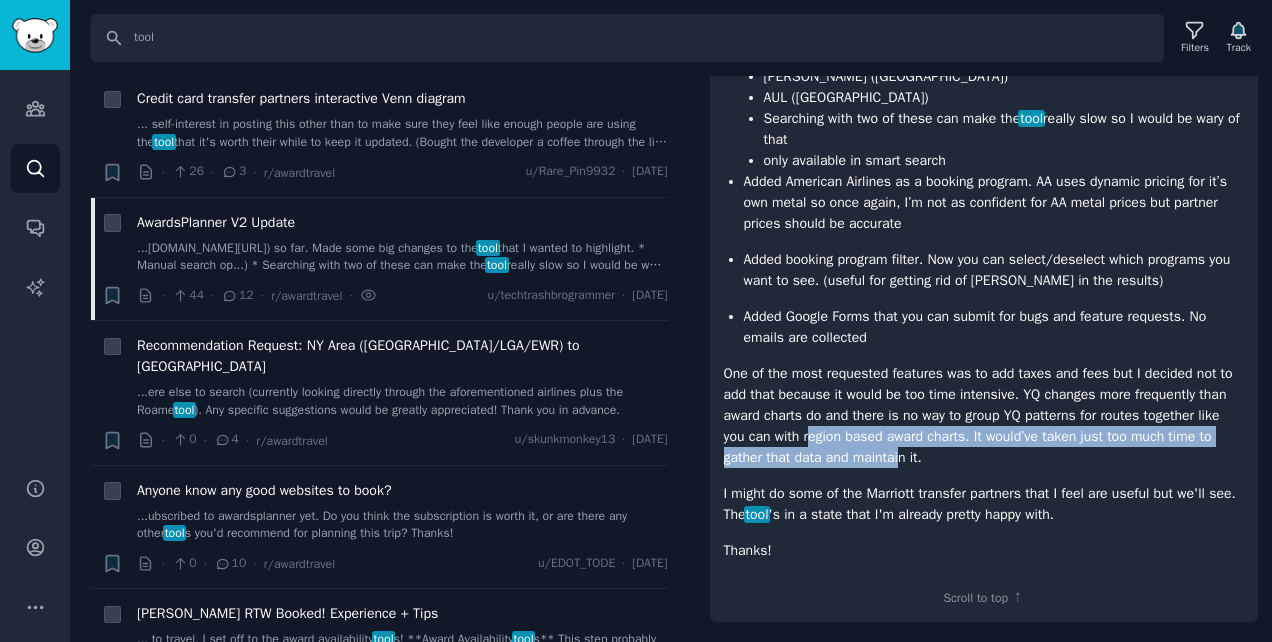 drag, startPoint x: 809, startPoint y: 436, endPoint x: 906, endPoint y: 462, distance: 100.4241 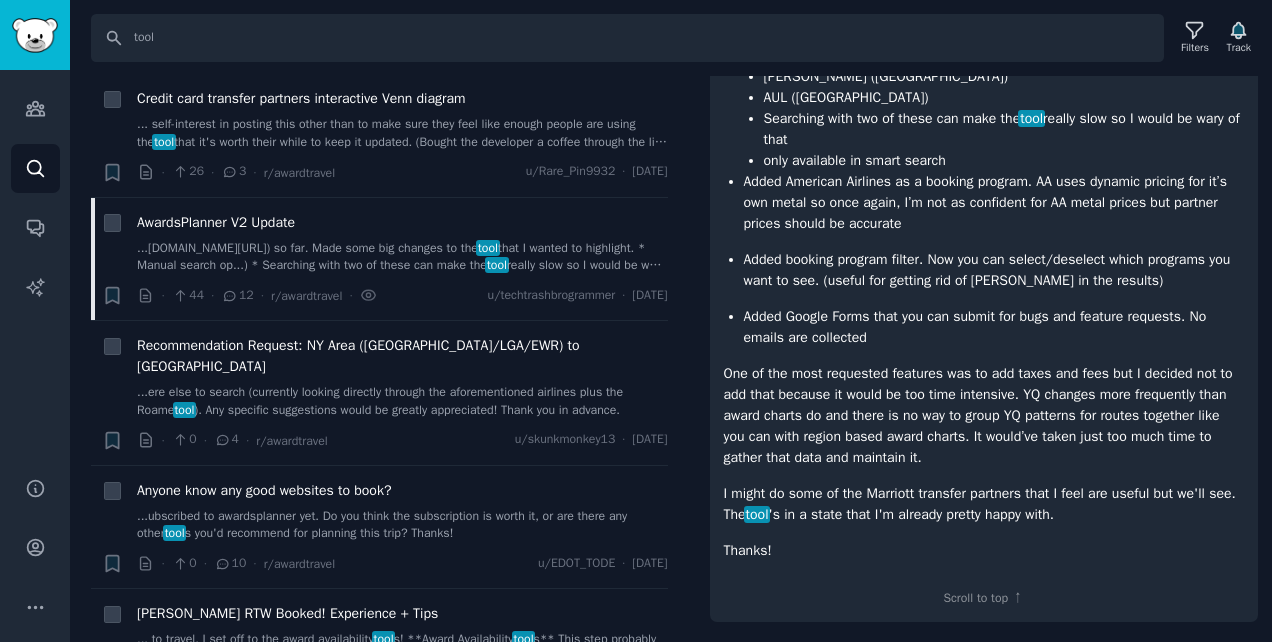 drag, startPoint x: 906, startPoint y: 462, endPoint x: 916, endPoint y: 468, distance: 11.661903 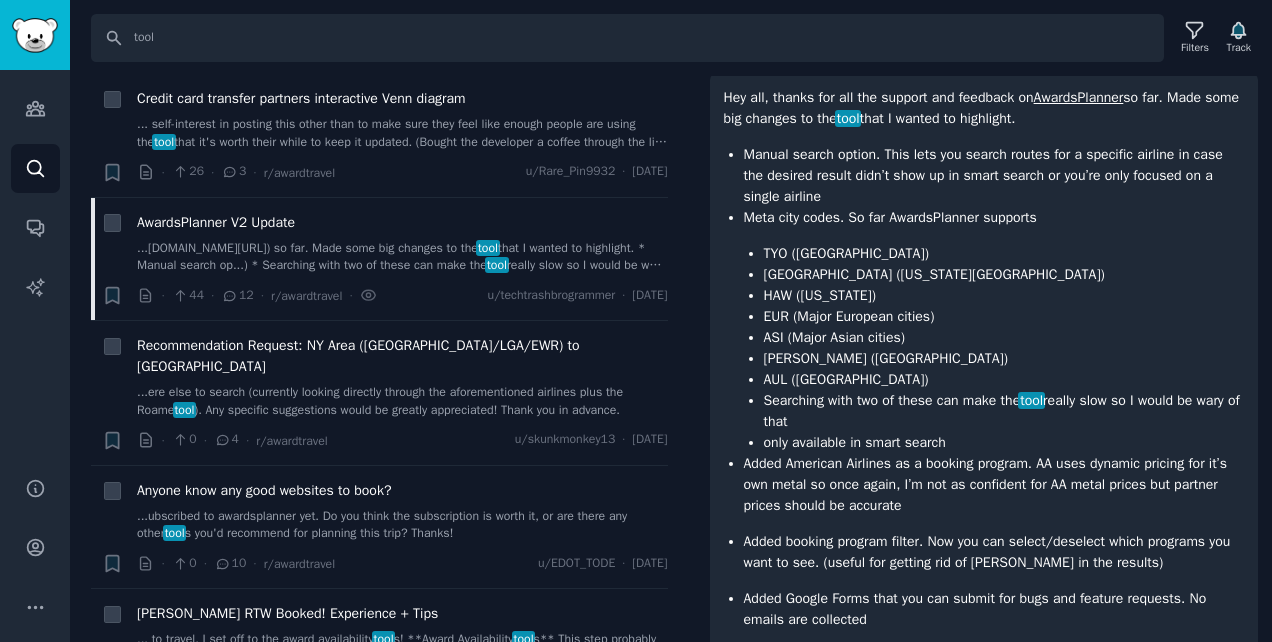 scroll, scrollTop: 0, scrollLeft: 0, axis: both 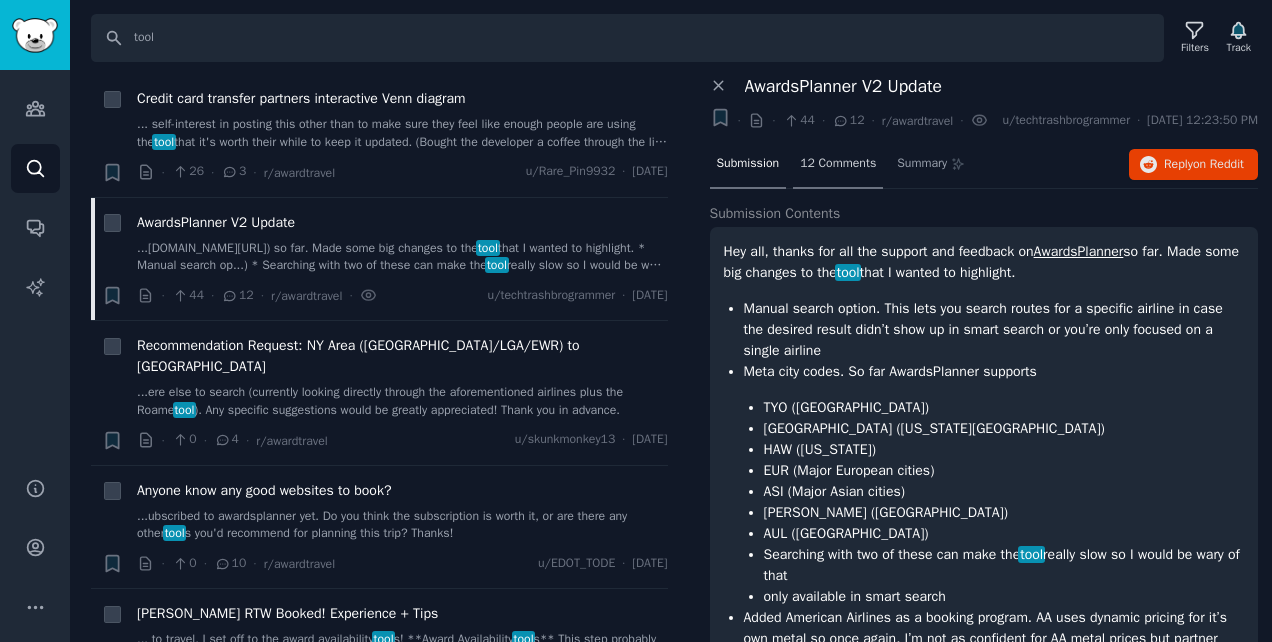 click on "12 Comments" at bounding box center (838, 165) 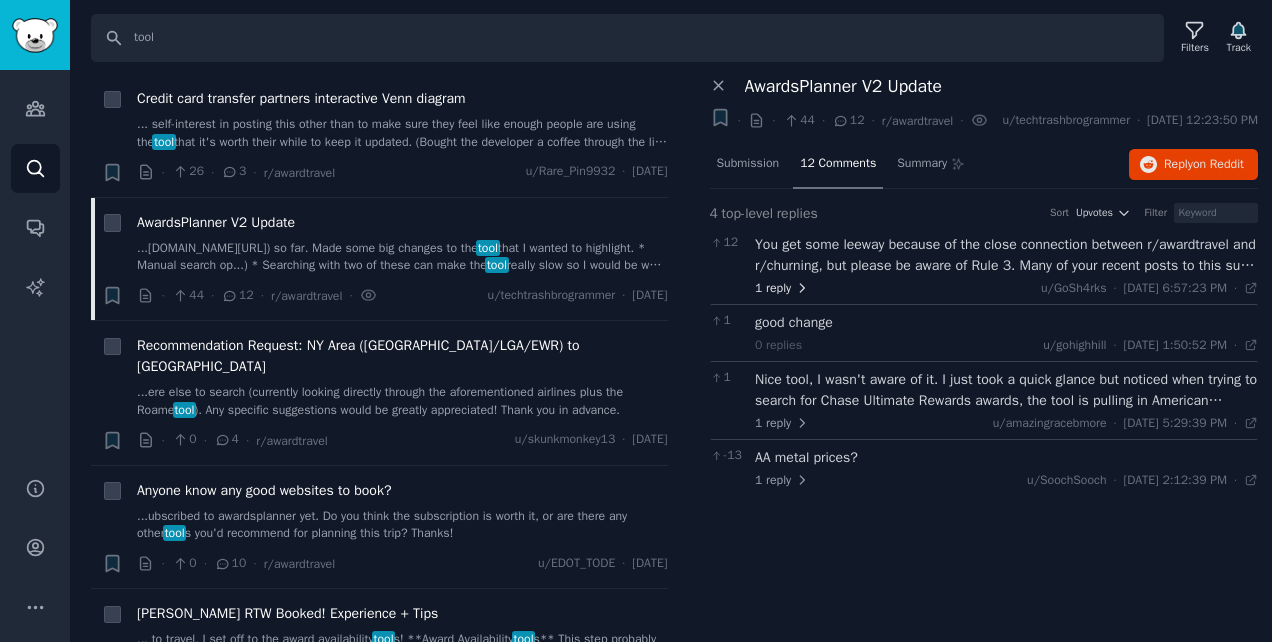 click 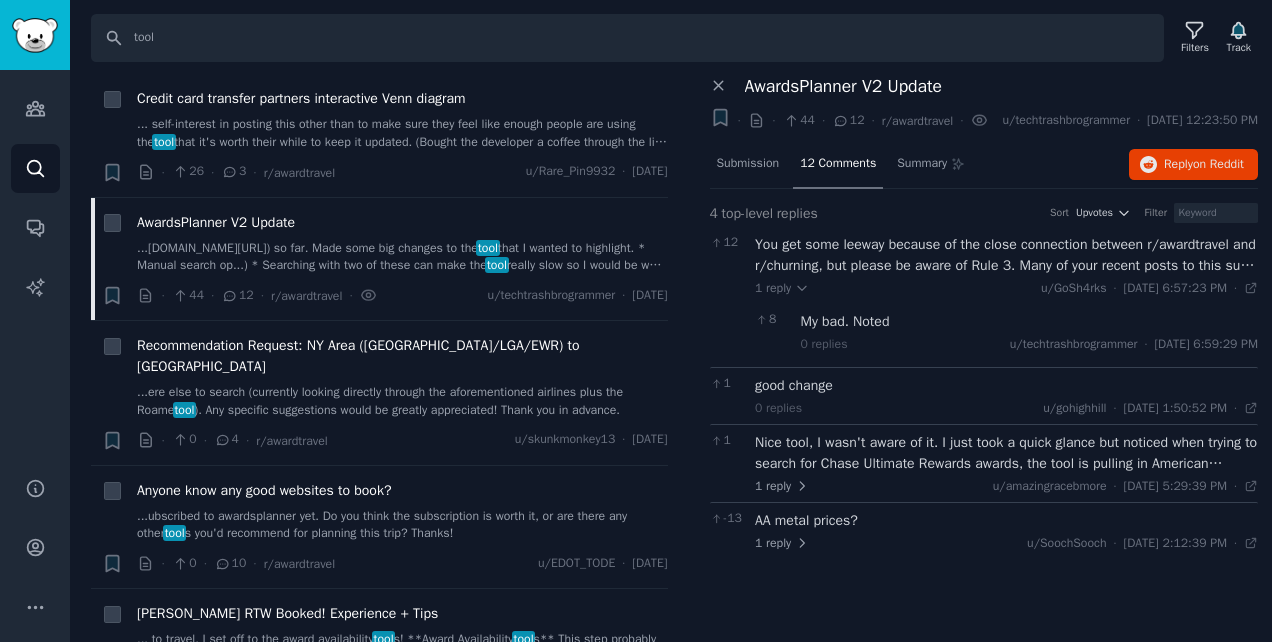 click on "You get some leeway because of the close connection between r/awardtravel and r/churning, but please be aware of Rule 3.
Many of your recent posts to this sub have just been a link to your site with no other text." at bounding box center [1006, 255] 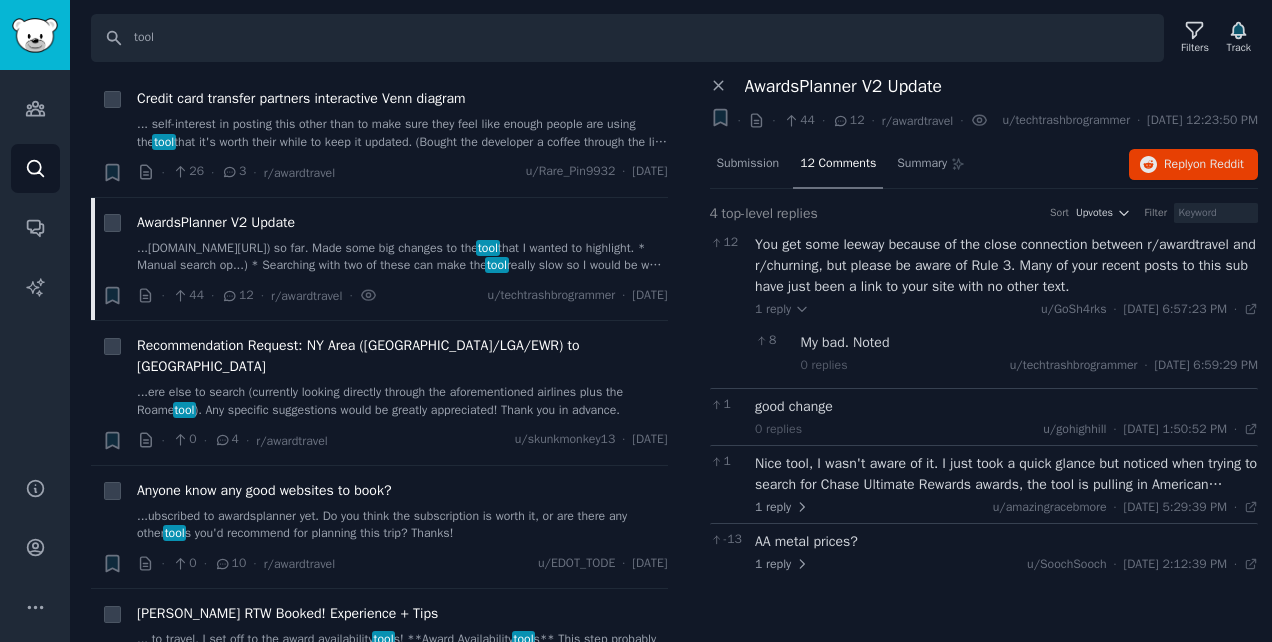 click on "Nice tool, I wasn't aware of it.  I just took a quick glance but noticed when trying to search for Chase Ultimate Rewards awards, the tool is pulling in American Airlines....which is not a transfer partner. I suppose BA and Iberia are OW partners and might have access to AA flights, but at their program levels.  Just not clear." at bounding box center (1006, 474) 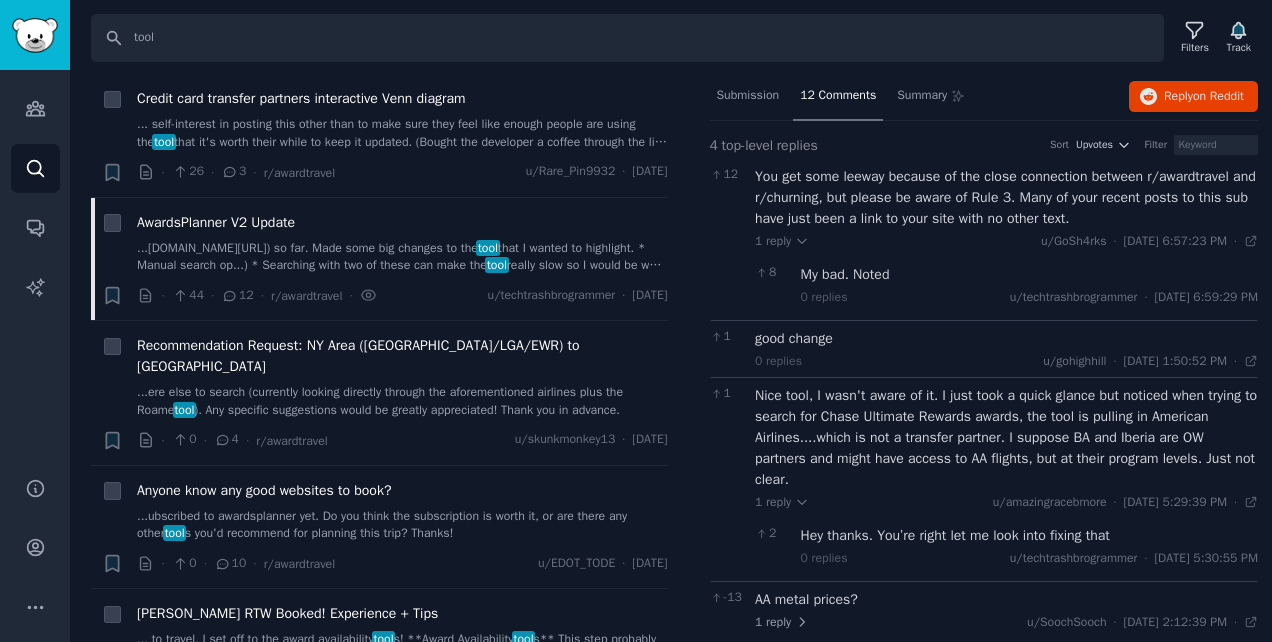 scroll, scrollTop: 100, scrollLeft: 0, axis: vertical 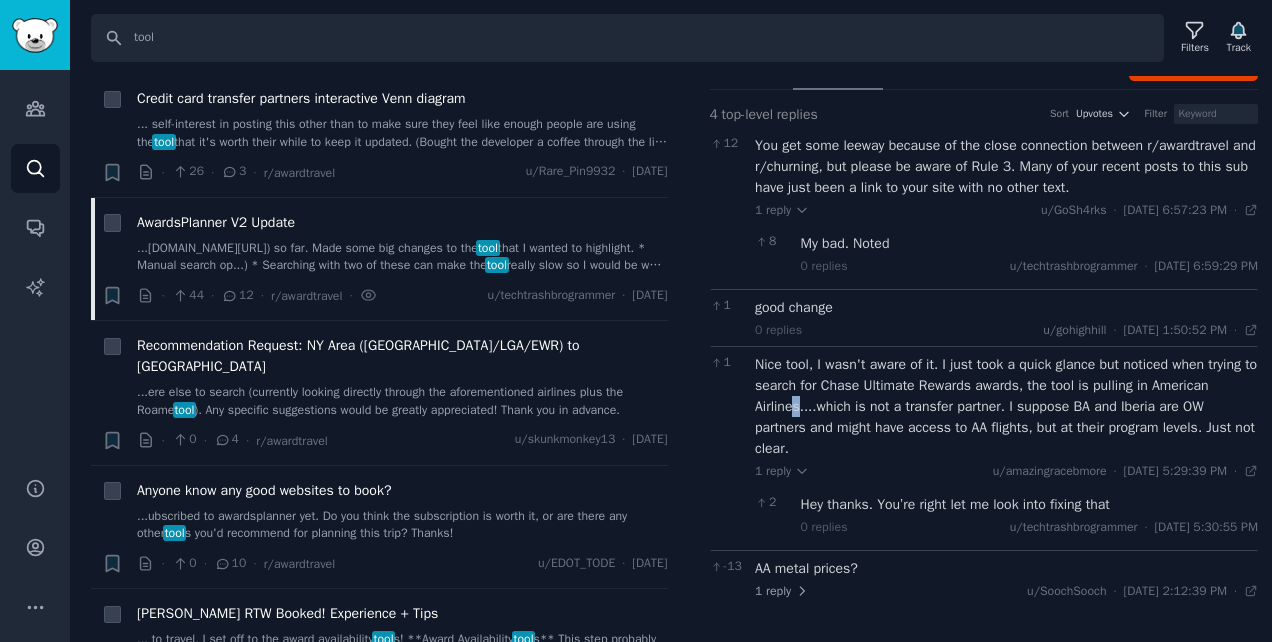 drag, startPoint x: 800, startPoint y: 422, endPoint x: 793, endPoint y: 414, distance: 10.630146 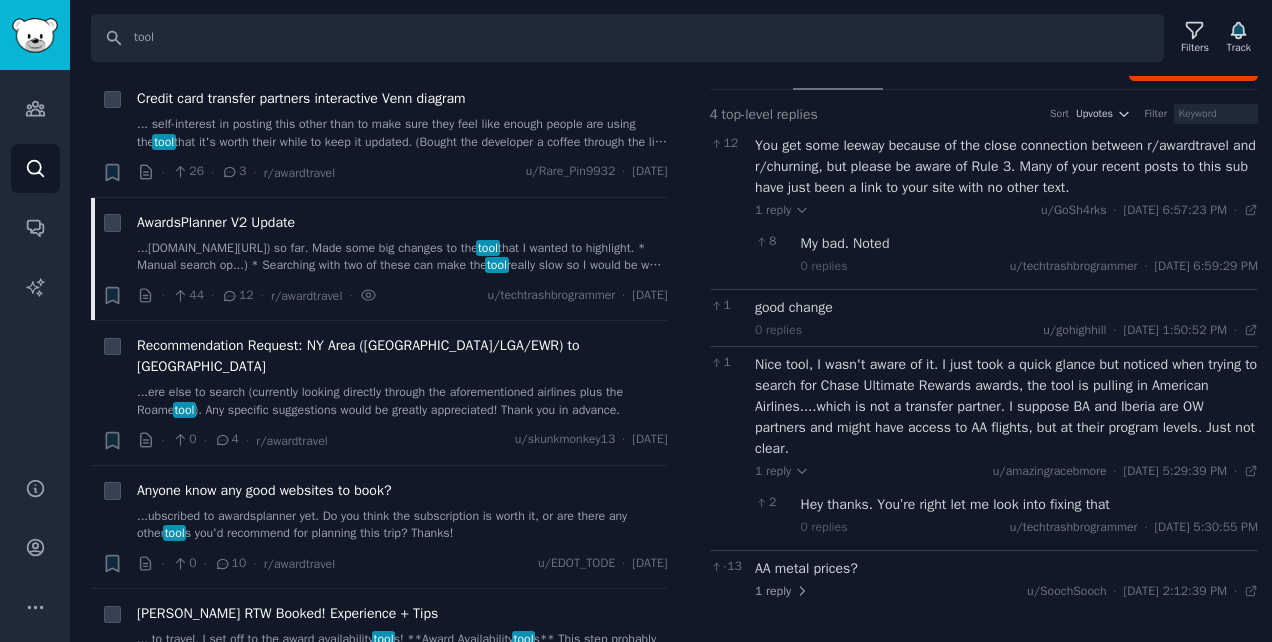 drag, startPoint x: 793, startPoint y: 414, endPoint x: 911, endPoint y: 422, distance: 118.270874 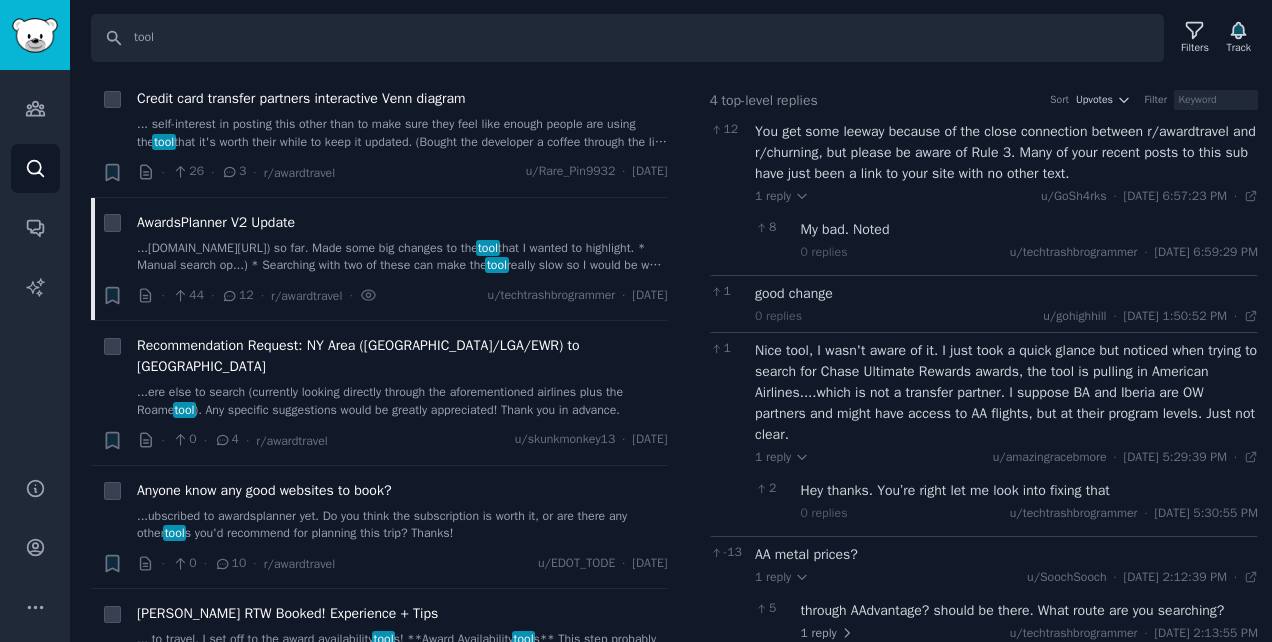 scroll, scrollTop: 176, scrollLeft: 0, axis: vertical 